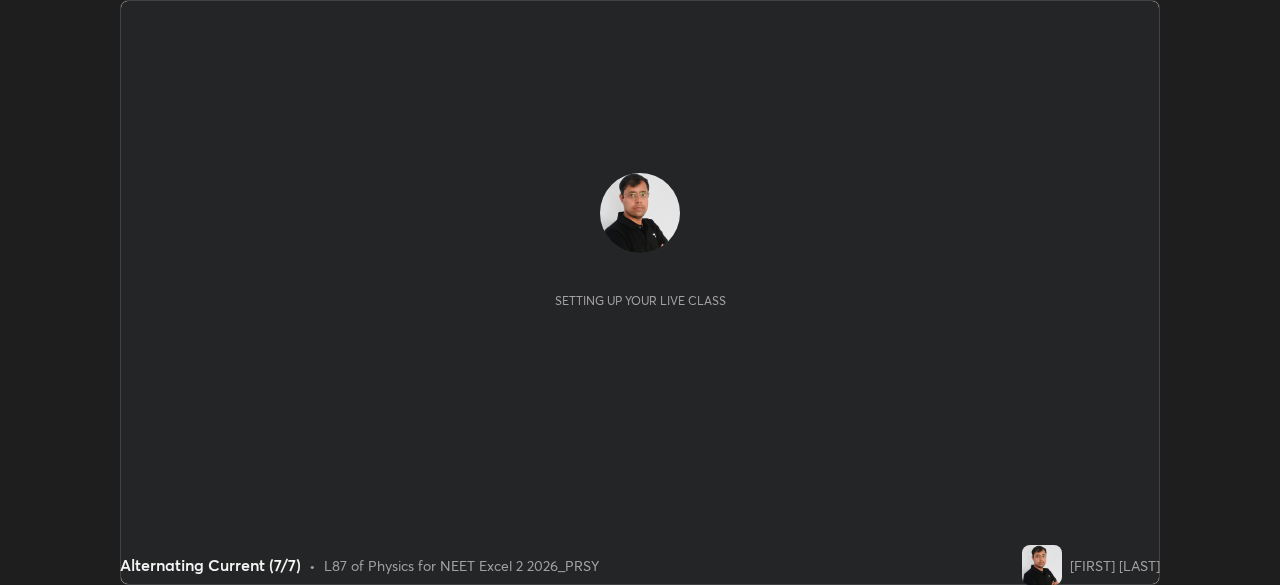 scroll, scrollTop: 0, scrollLeft: 0, axis: both 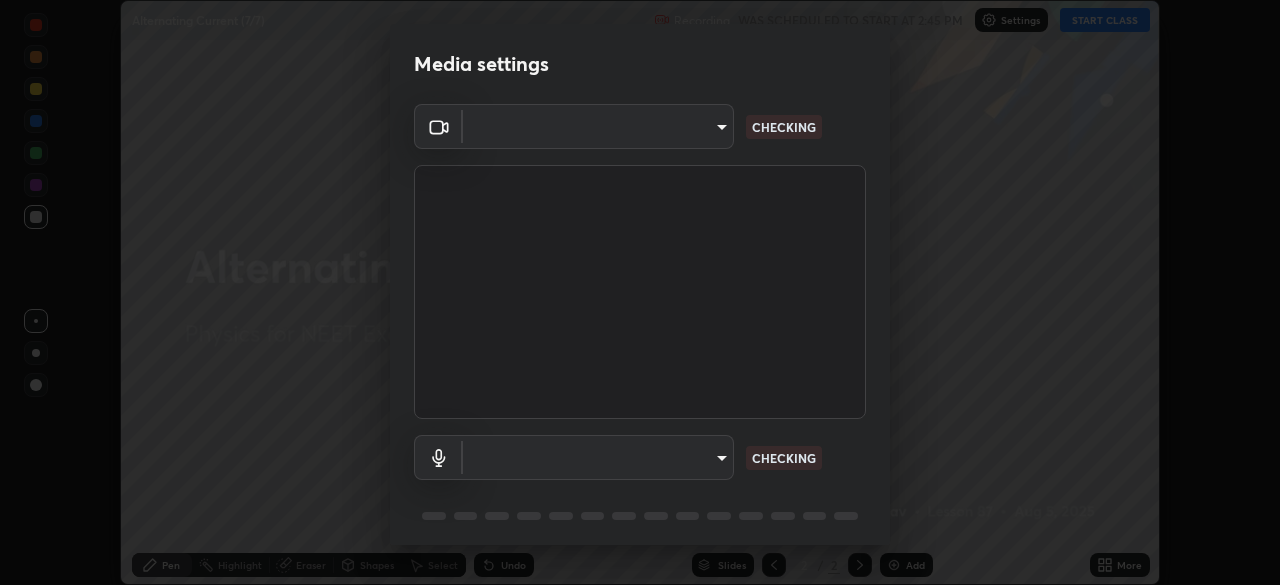 type on "2226f6d28742a26b6e0b51399fa030018956b8f43105e33b3be5017931f45398" 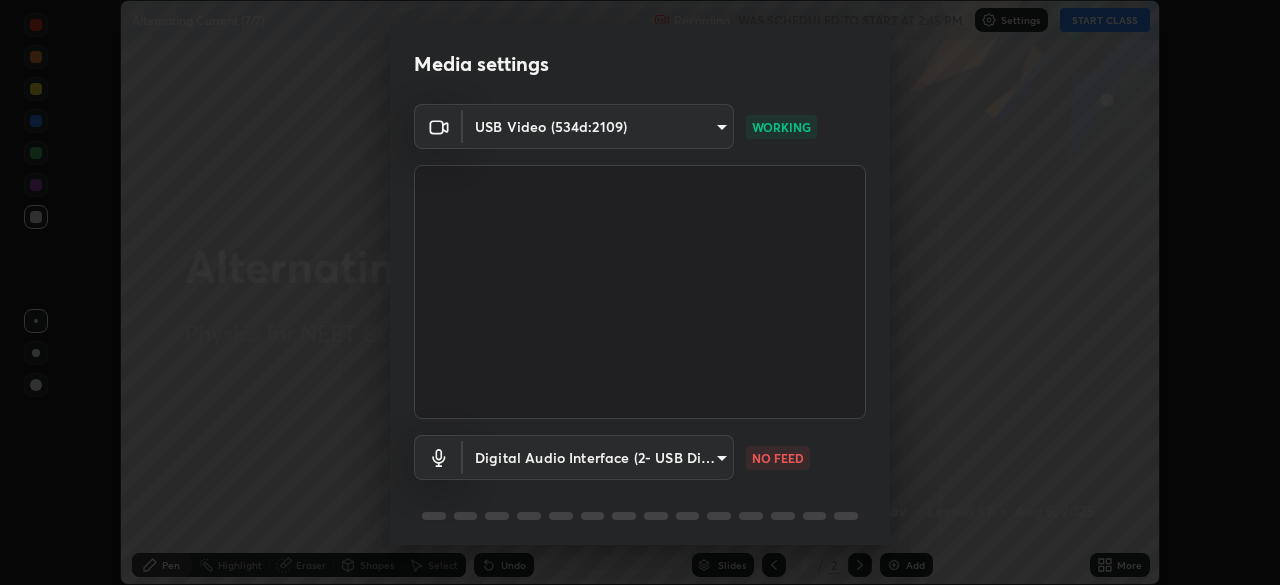 click on "Erase all Alternating Current (7/7) Recording WAS SCHEDULED TO START AT  2:45 PM Settings START CLASS Setting up your live class Alternating Current (7/7) • L87 of Physics for NEET Excel 2 2026_PRSY [FIRST] [LAST] Pen Highlight Eraser Shapes Select Undo Slides 2 / 2 Add More No doubts shared Encourage your learners to ask a doubt for better clarity Report an issue Reason for reporting Buffering Chat not working Audio - Video sync issue Educator video quality low ​ Attach an image Report Media settings USB Video (534d:2109) 2226f6d28742a26b6e0b51399fa030018956b8f43105e33b3be5017931f45398 WORKING Digital Audio Interface (2- USB Digital Audio) 6c9452c46e7214b2a6b049f0e78502b1fa46202570d58f7024dca48bc82472fd NO FEED 1 / 5 Next" at bounding box center [640, 292] 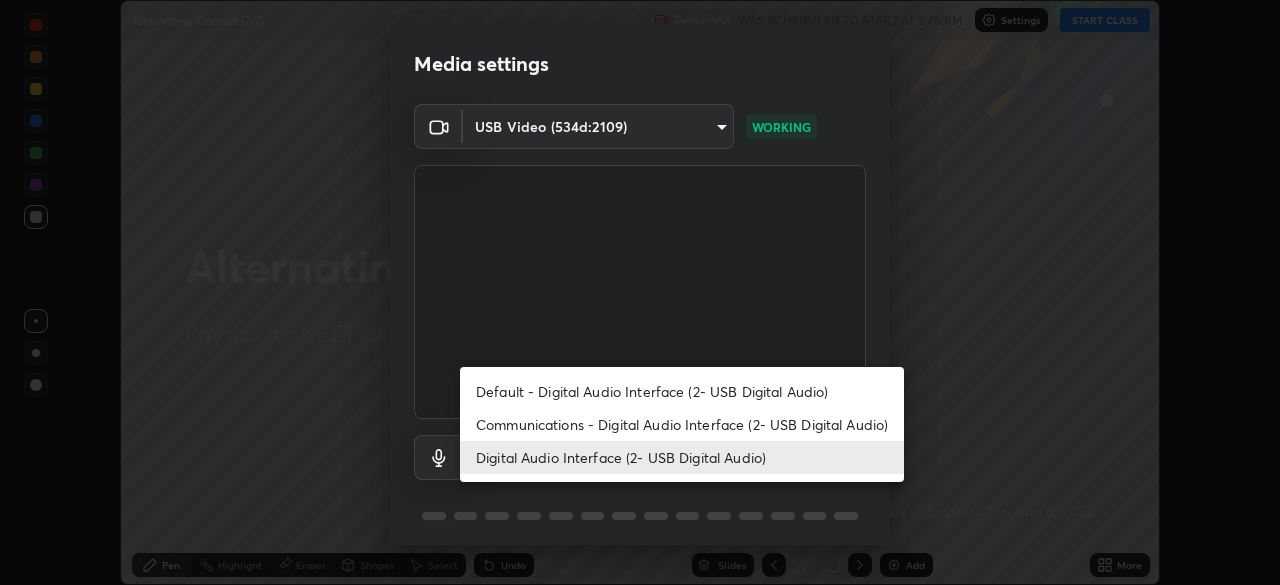 click on "Digital Audio Interface (2- USB Digital Audio)" at bounding box center (682, 457) 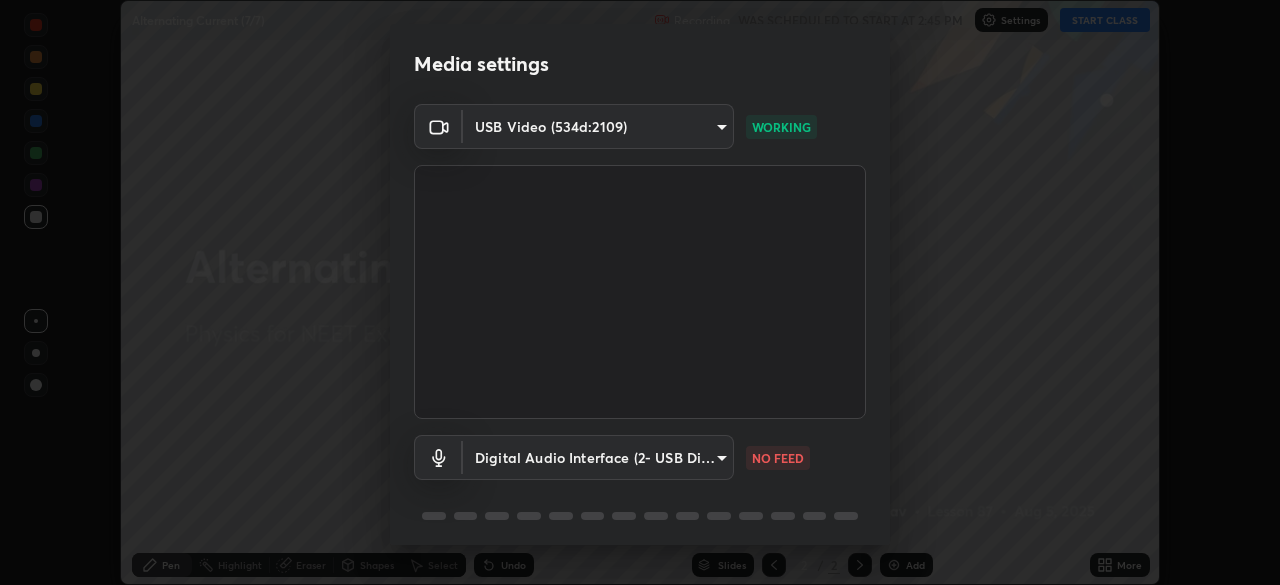 click on "Erase all Alternating Current (7/7) Recording WAS SCHEDULED TO START AT  2:45 PM Settings START CLASS Setting up your live class Alternating Current (7/7) • L87 of Physics for NEET Excel 2 2026_PRSY [FIRST] [LAST] Pen Highlight Eraser Shapes Select Undo Slides 2 / 2 Add More No doubts shared Encourage your learners to ask a doubt for better clarity Report an issue Reason for reporting Buffering Chat not working Audio - Video sync issue Educator video quality low ​ Attach an image Report Media settings USB Video (534d:2109) 2226f6d28742a26b6e0b51399fa030018956b8f43105e33b3be5017931f45398 WORKING Digital Audio Interface (2- USB Digital Audio) 6c9452c46e7214b2a6b049f0e78502b1fa46202570d58f7024dca48bc82472fd NO FEED 1 / 5 Next" at bounding box center (640, 292) 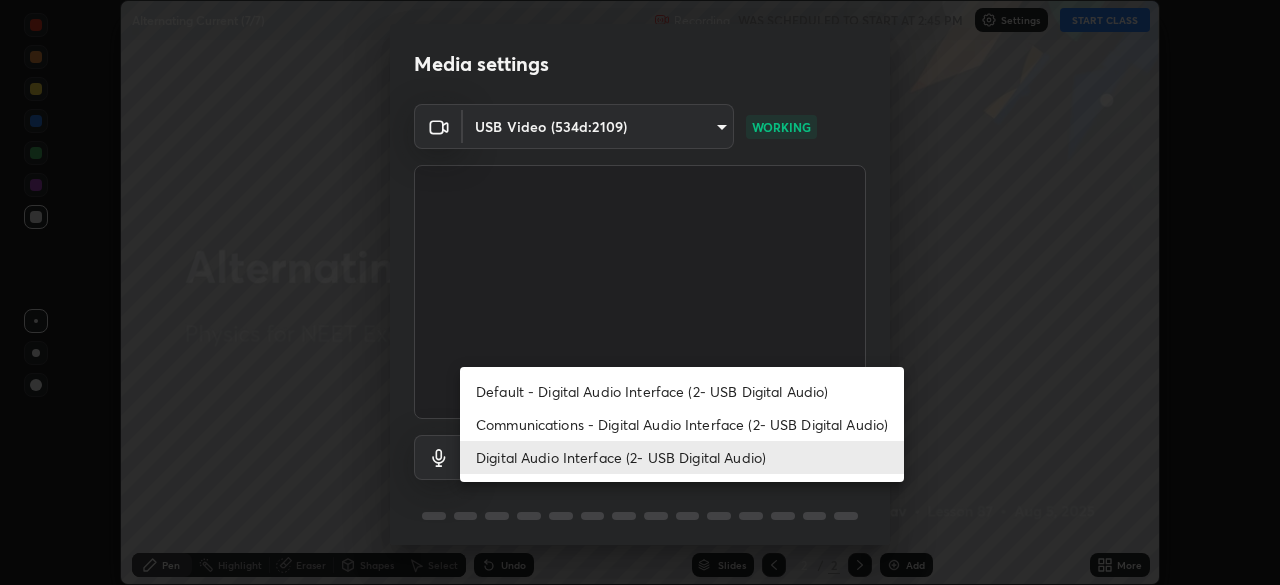 click on "Communications - Digital Audio Interface (2- USB Digital Audio)" at bounding box center (682, 424) 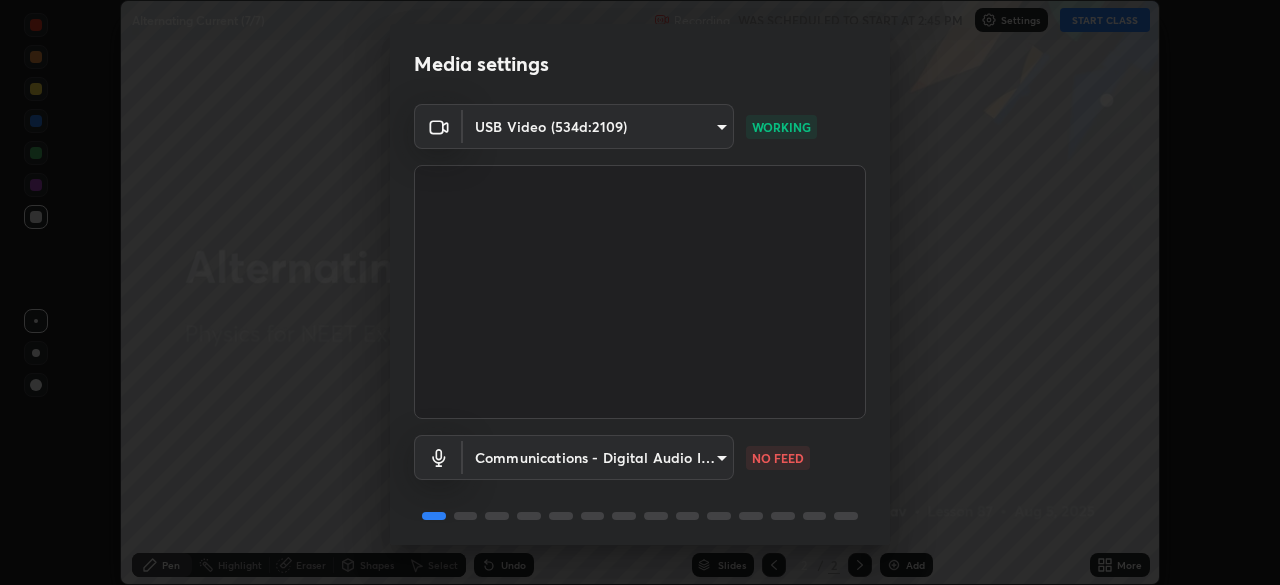 click on "Erase all Alternating Current (7/7) Recording WAS SCHEDULED TO START AT  2:45 PM Settings START CLASS Setting up your live class Alternating Current (7/7) • L87 of Physics for NEET Excel 2 2026_PRSY [FIRST] [LAST] Pen Highlight Eraser Shapes Select Undo Slides 2 / 2 Add More No doubts shared Encourage your learners to ask a doubt for better clarity Report an issue Reason for reporting Buffering Chat not working Audio - Video sync issue Educator video quality low ​ Attach an image Report Media settings USB Video (534d:2109) 2226f6d28742a26b6e0b51399fa030018956b8f43105e33b3be5017931f45398 WORKING Communications - Digital Audio Interface (2- USB Digital Audio) communications NO FEED 1 / 5 Next" at bounding box center (640, 292) 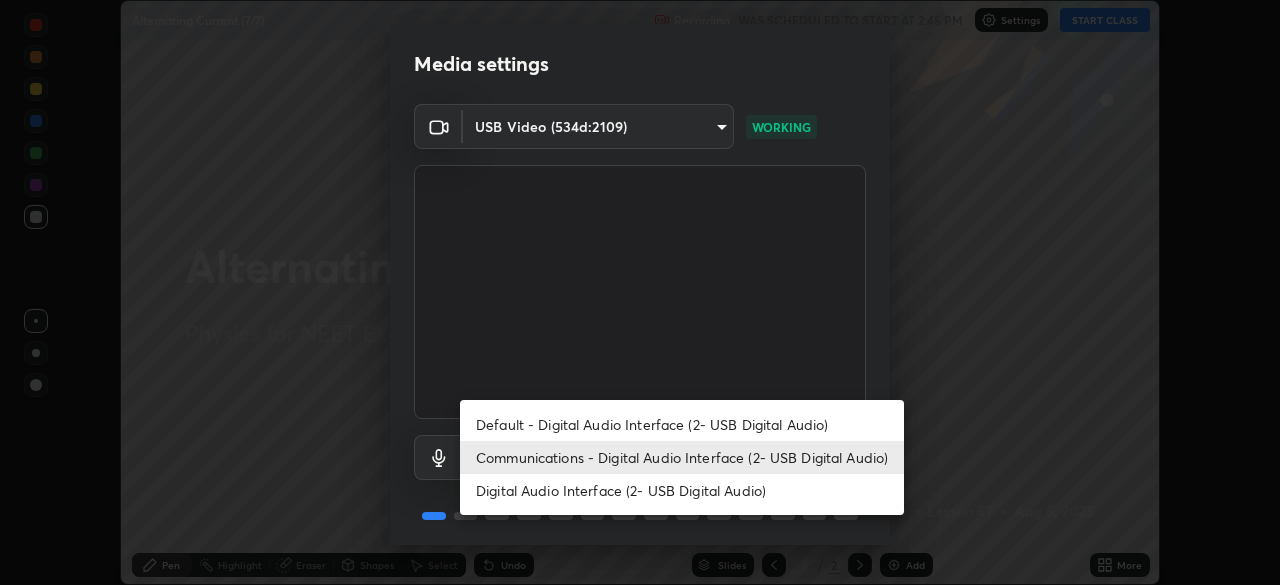 click on "Digital Audio Interface (2- USB Digital Audio)" at bounding box center (682, 490) 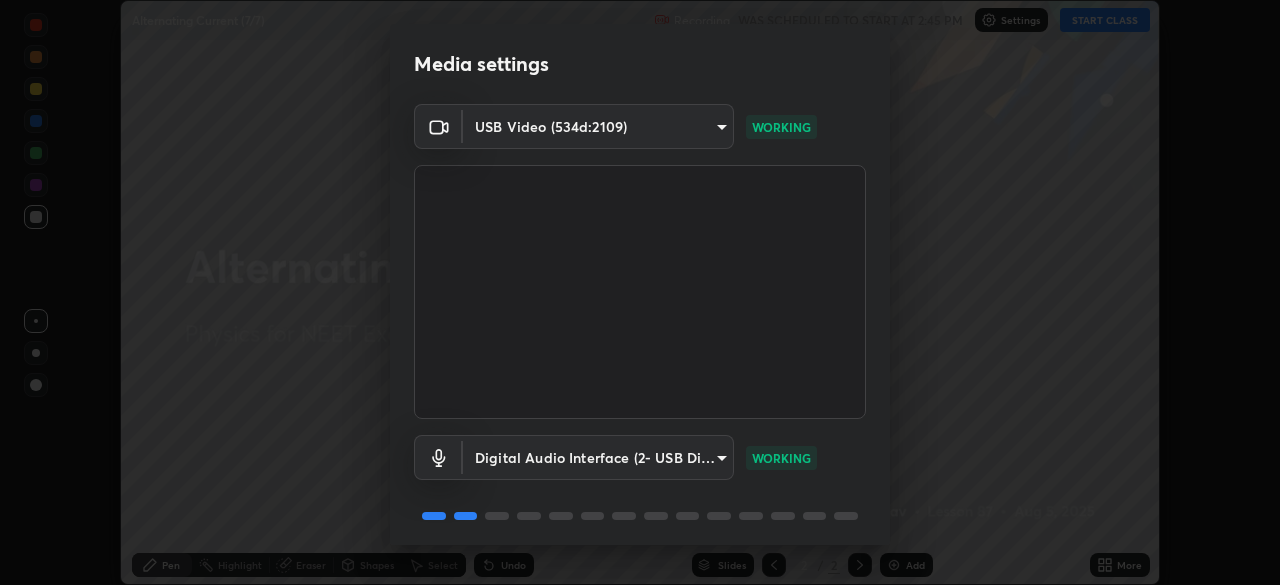 scroll, scrollTop: 71, scrollLeft: 0, axis: vertical 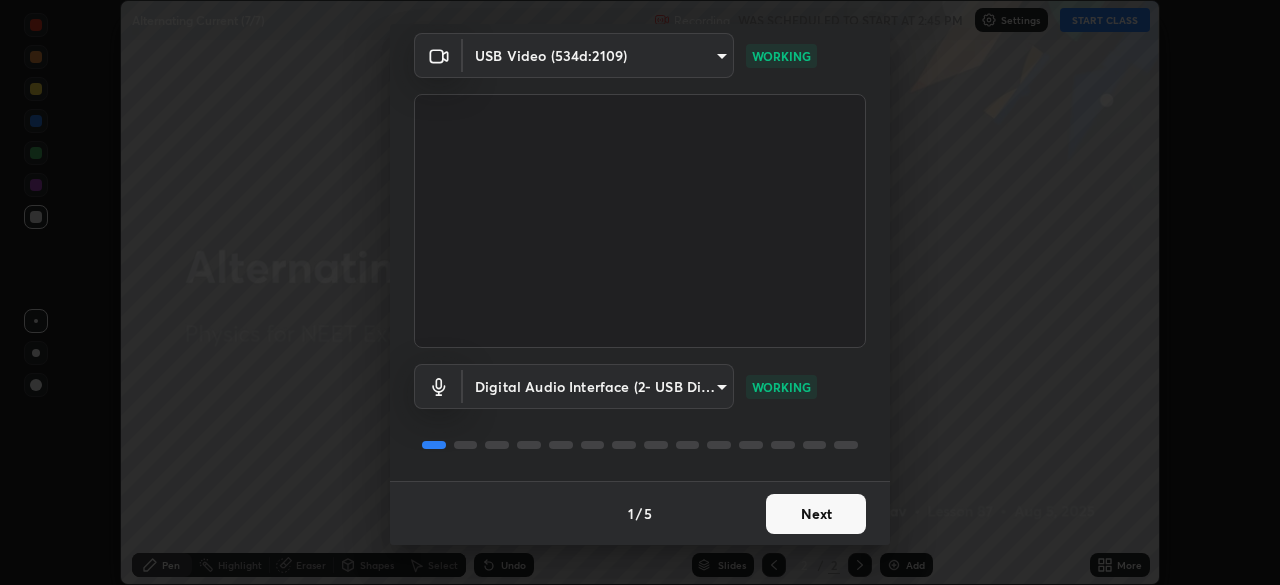 click on "Next" at bounding box center [816, 514] 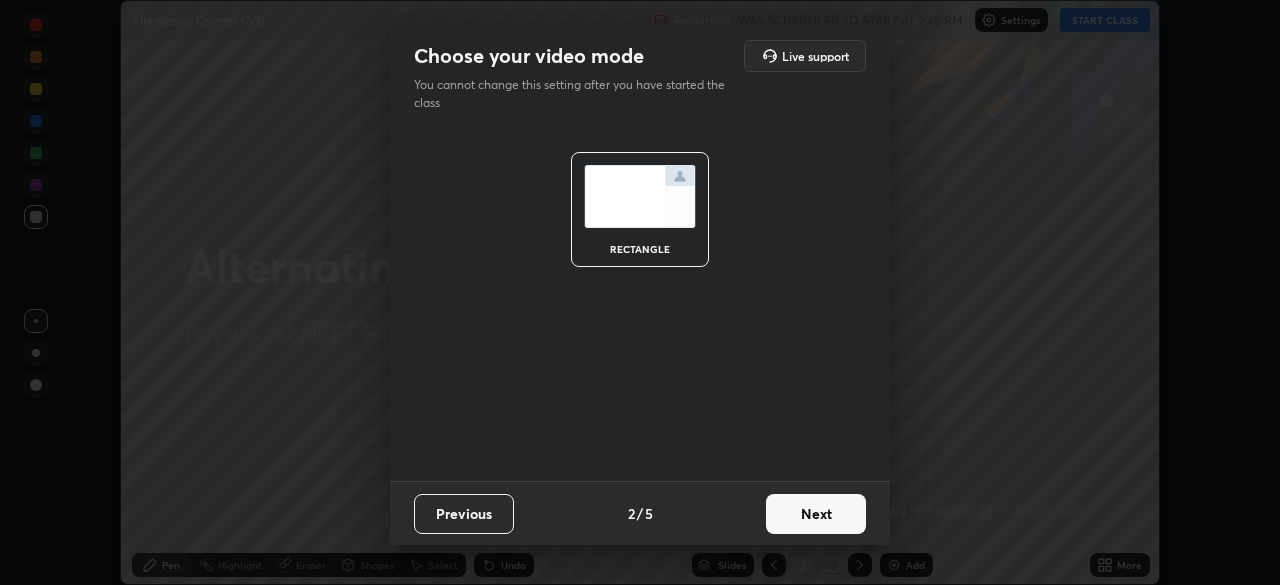 scroll, scrollTop: 0, scrollLeft: 0, axis: both 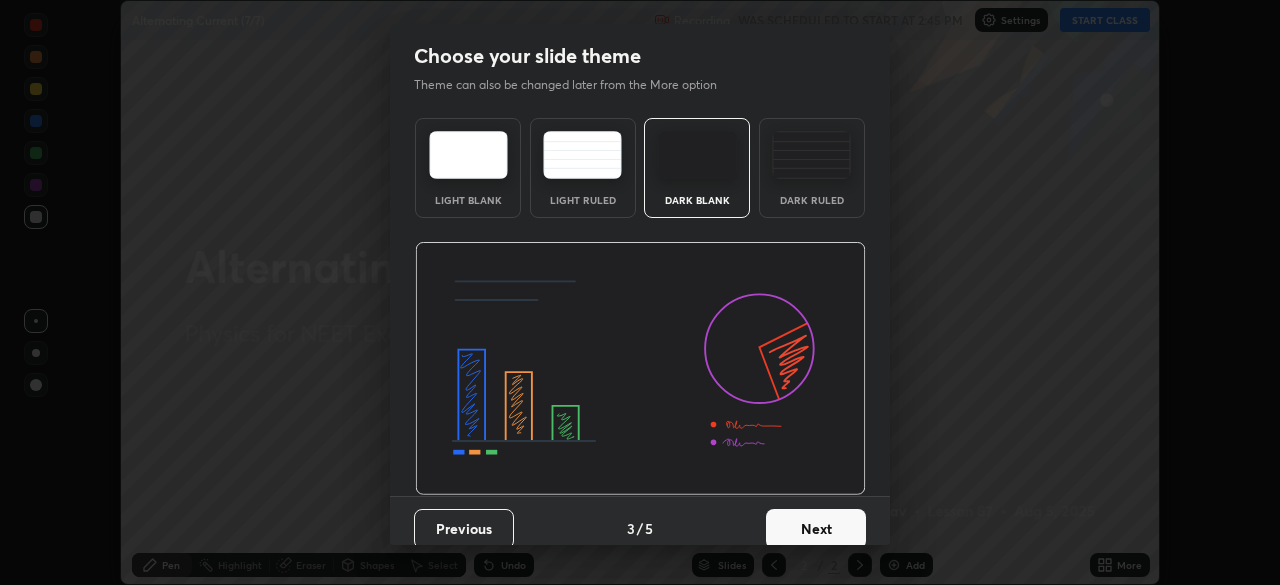 click at bounding box center (811, 155) 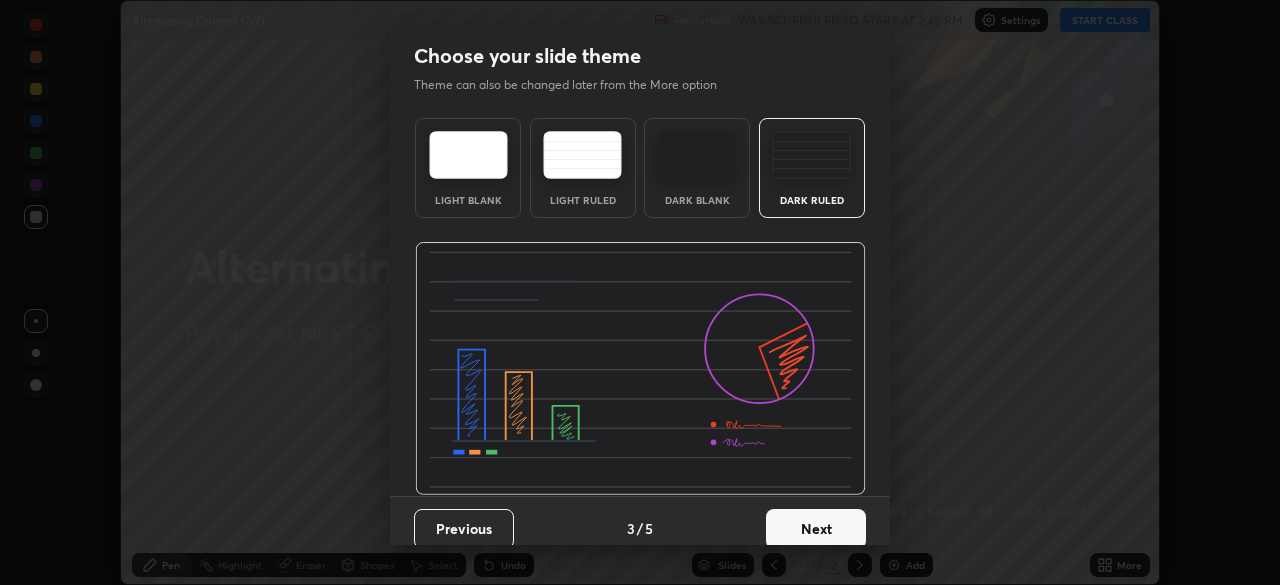 click on "Next" at bounding box center (816, 529) 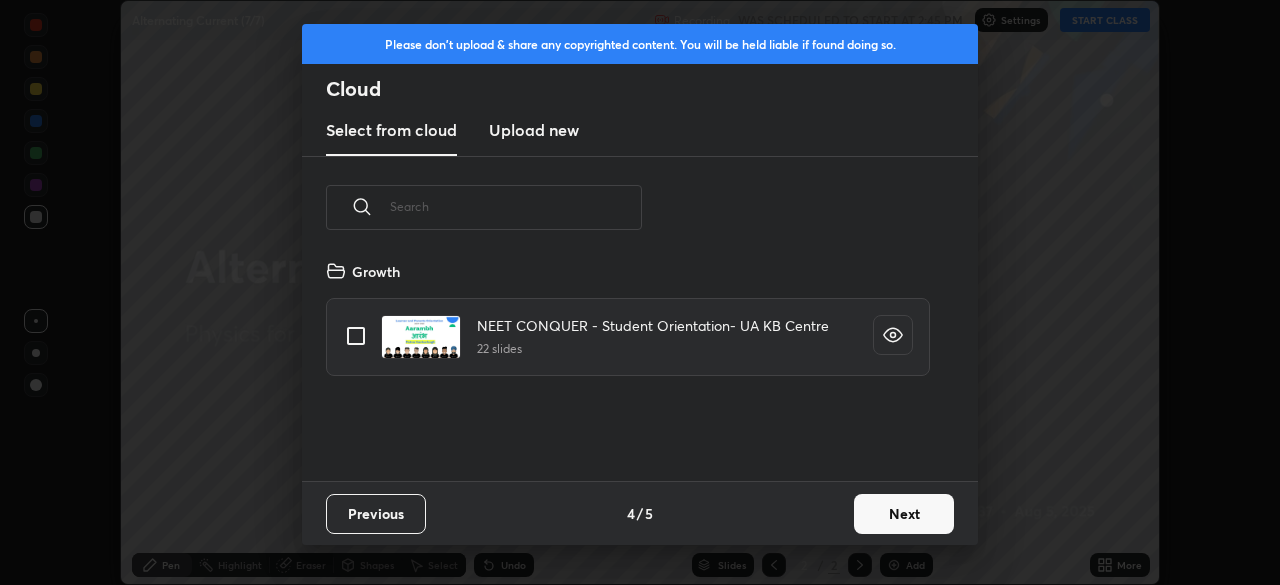 scroll, scrollTop: 7, scrollLeft: 11, axis: both 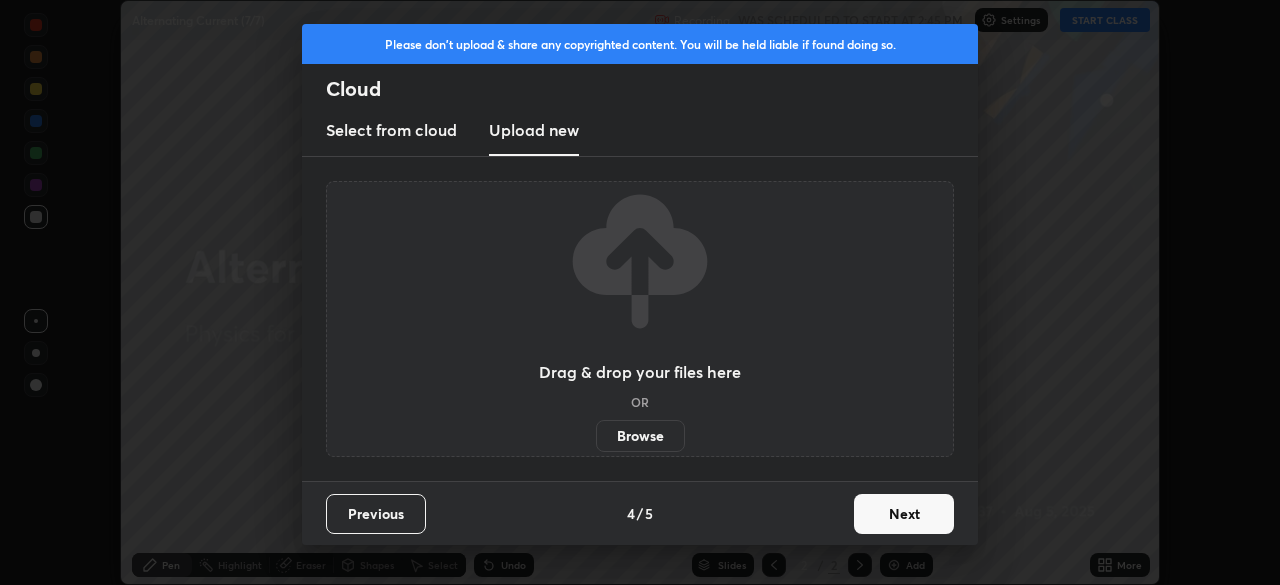 click on "Browse" at bounding box center [640, 436] 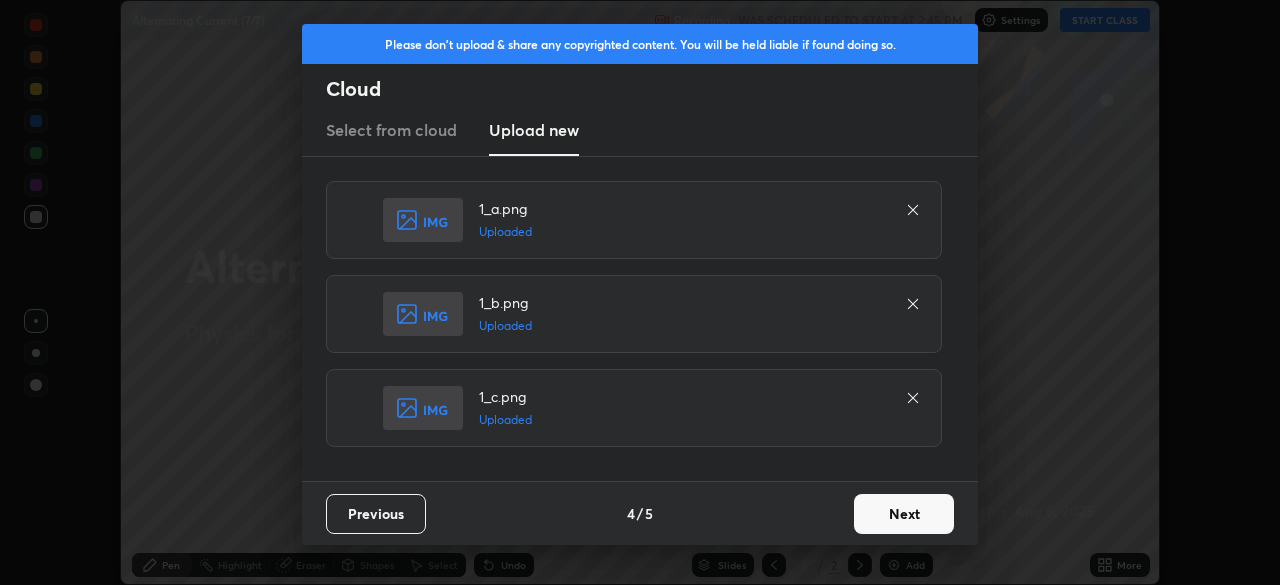 click on "Next" at bounding box center (904, 514) 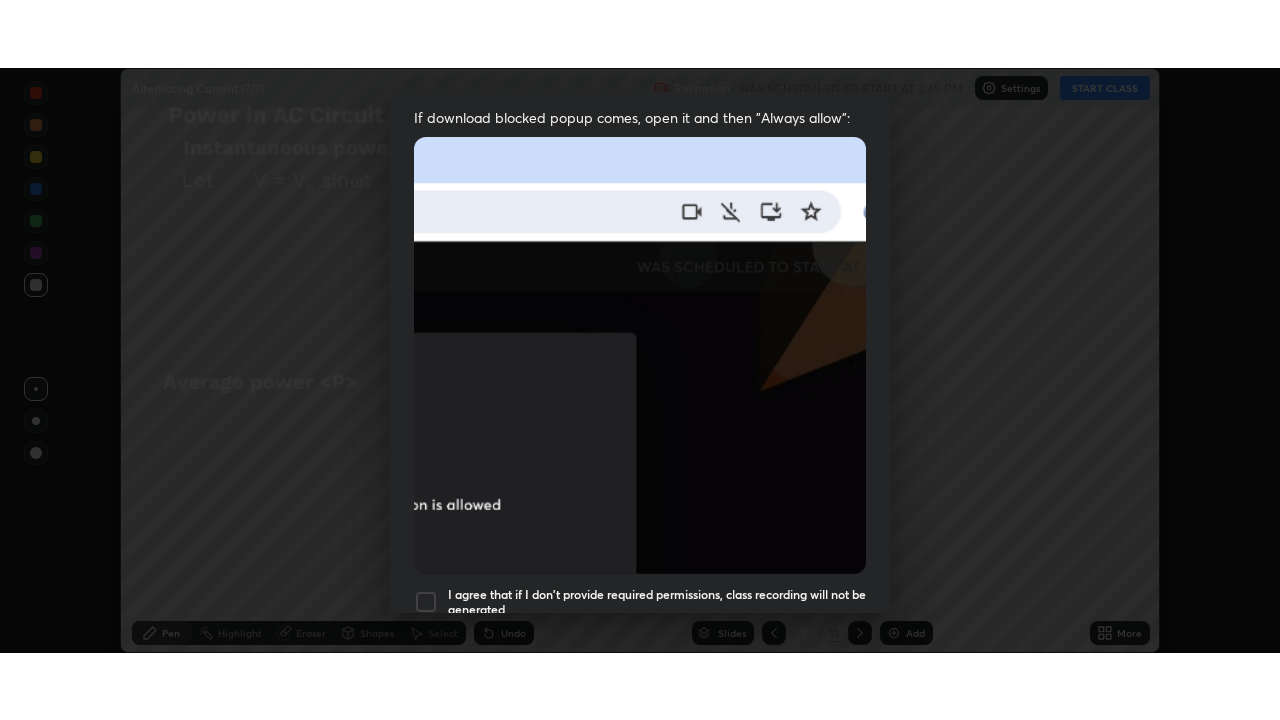 scroll, scrollTop: 479, scrollLeft: 0, axis: vertical 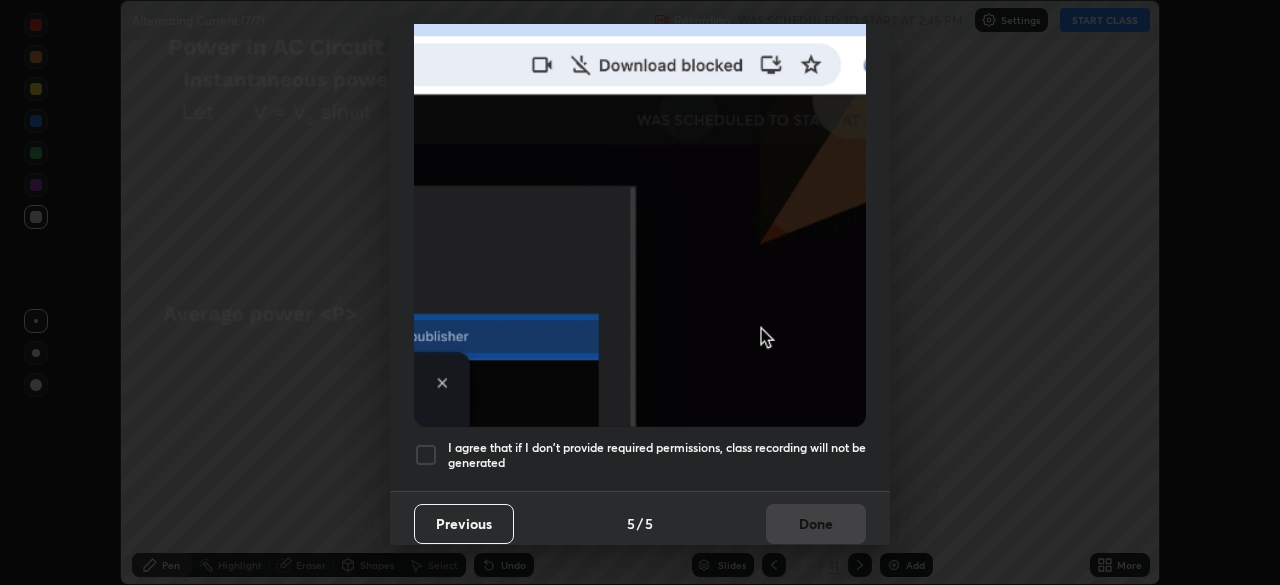 click at bounding box center (426, 455) 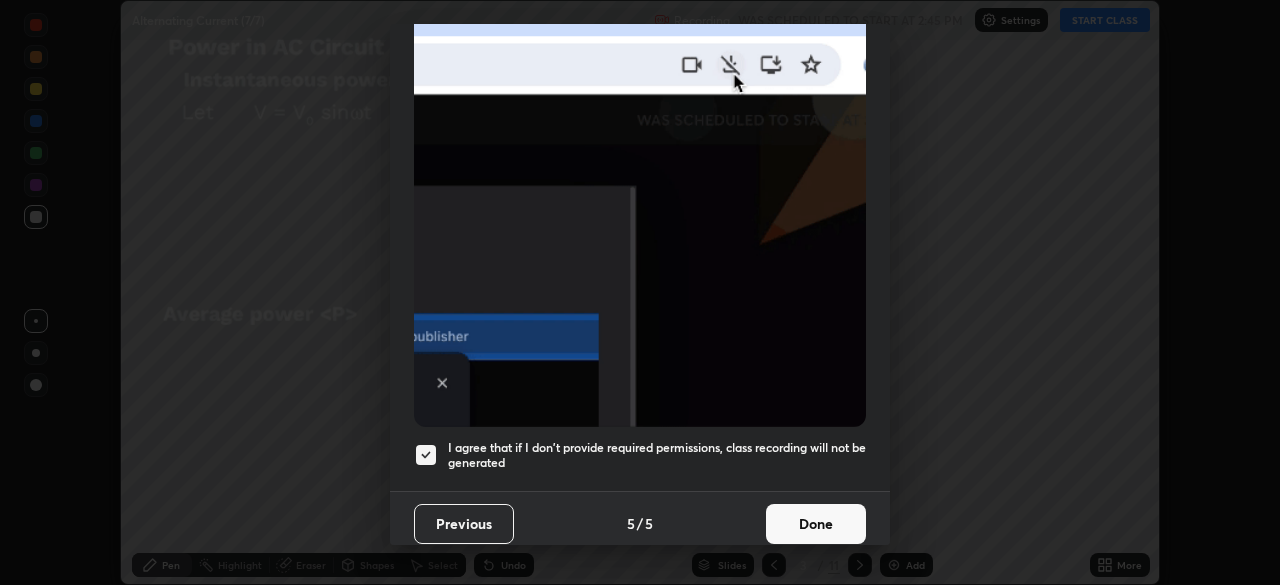 click on "Done" at bounding box center (816, 524) 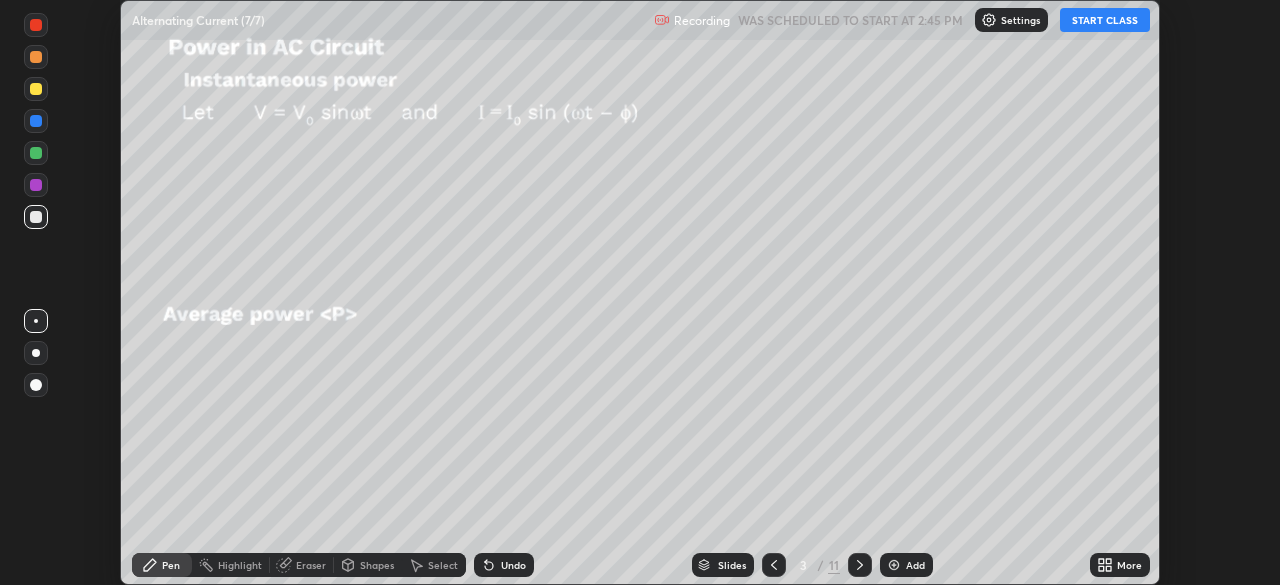 click 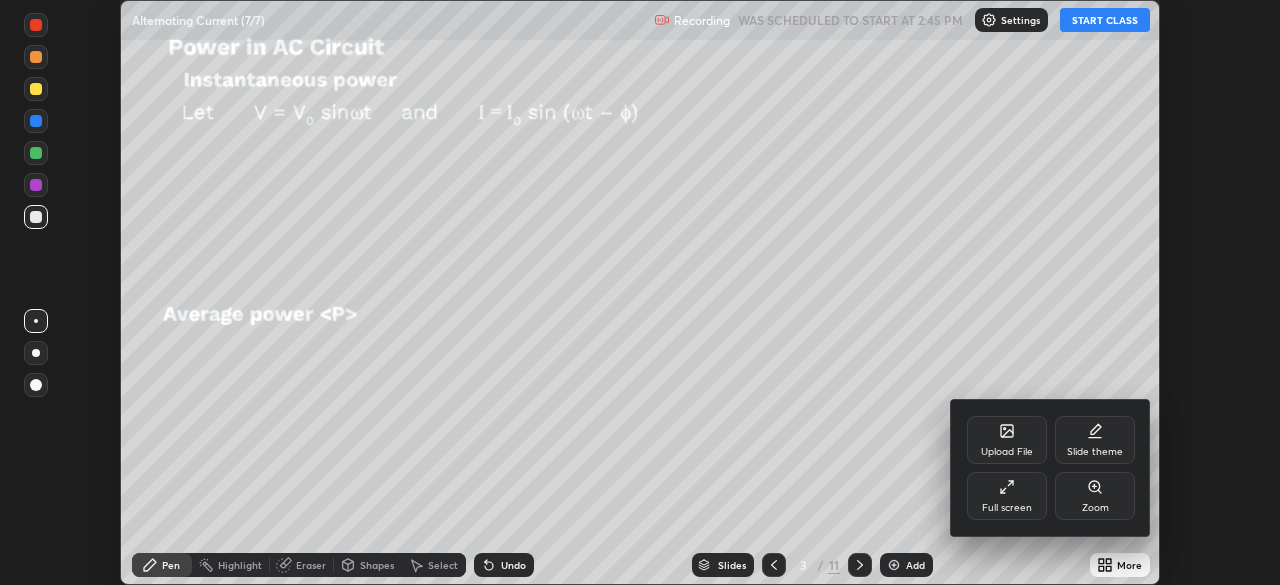 click on "Full screen" at bounding box center (1007, 496) 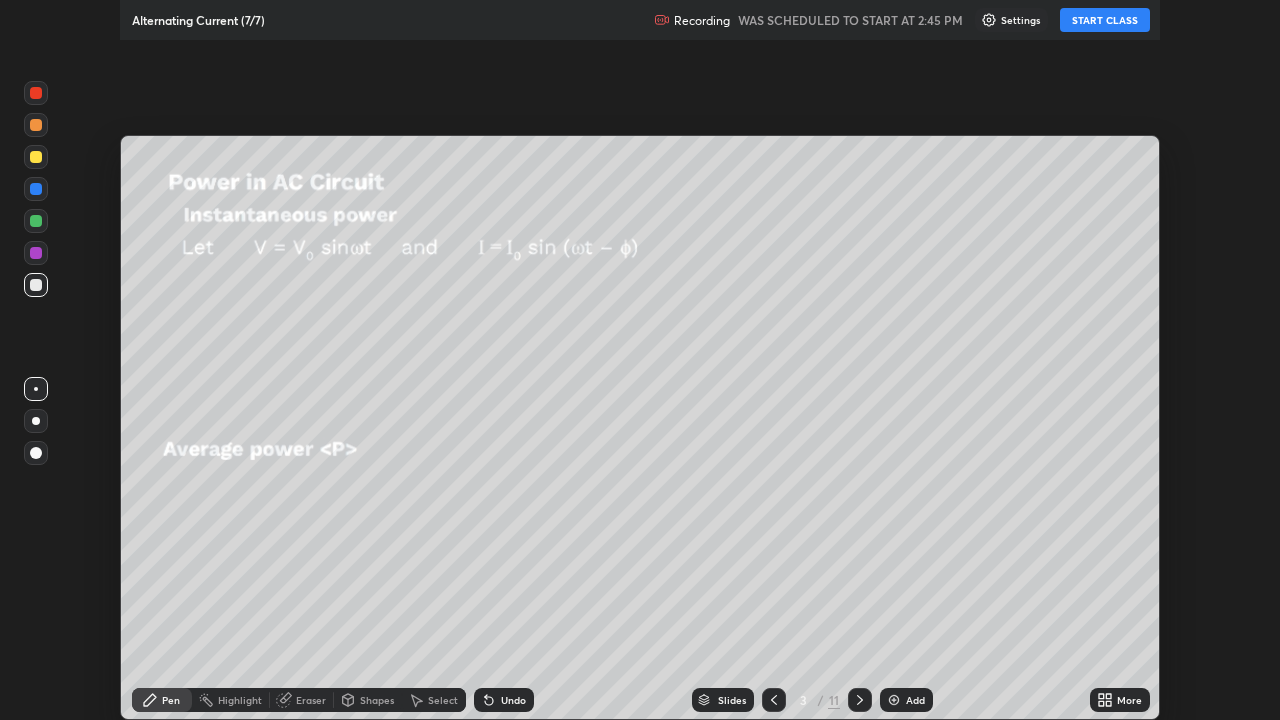 scroll, scrollTop: 99280, scrollLeft: 98720, axis: both 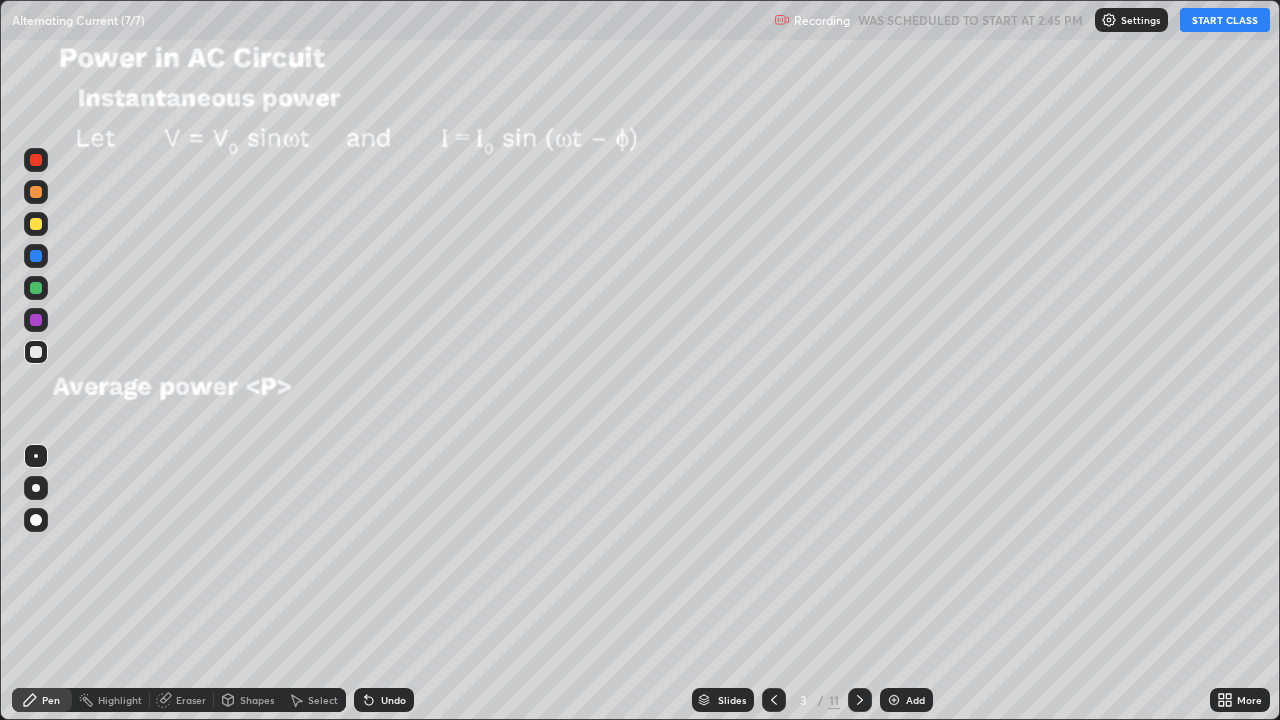 click 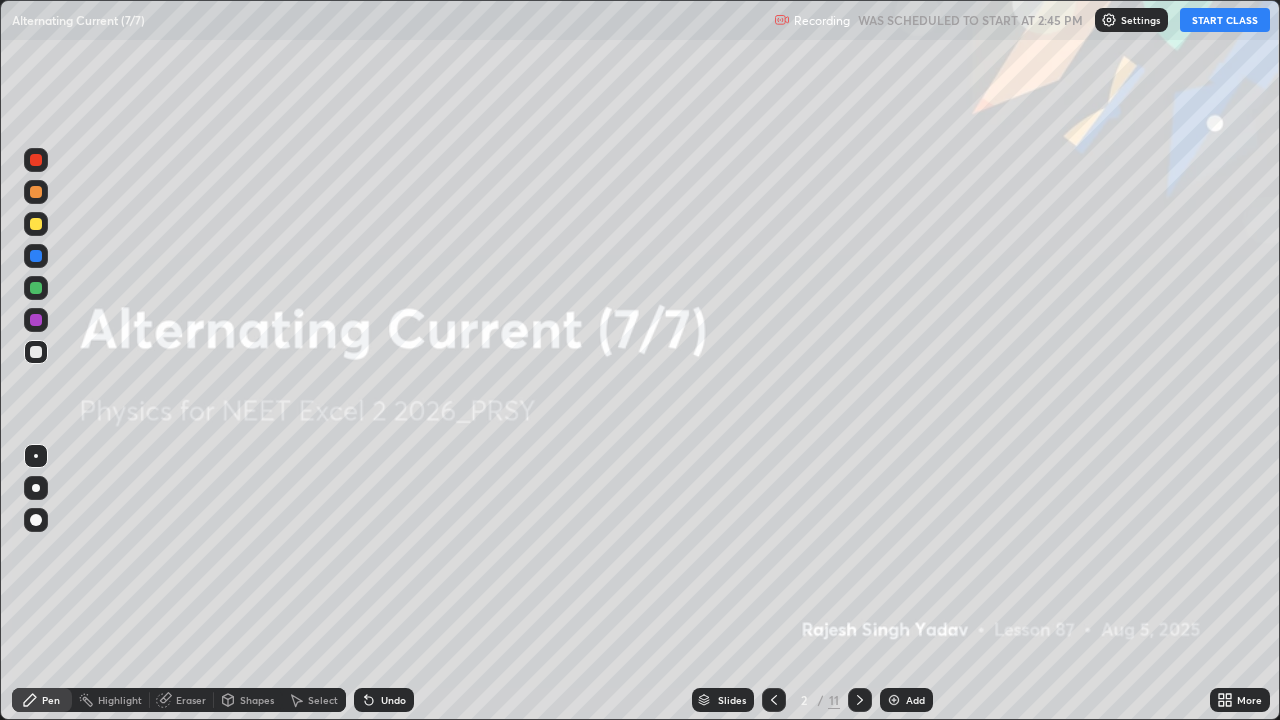 click on "START CLASS" at bounding box center (1225, 20) 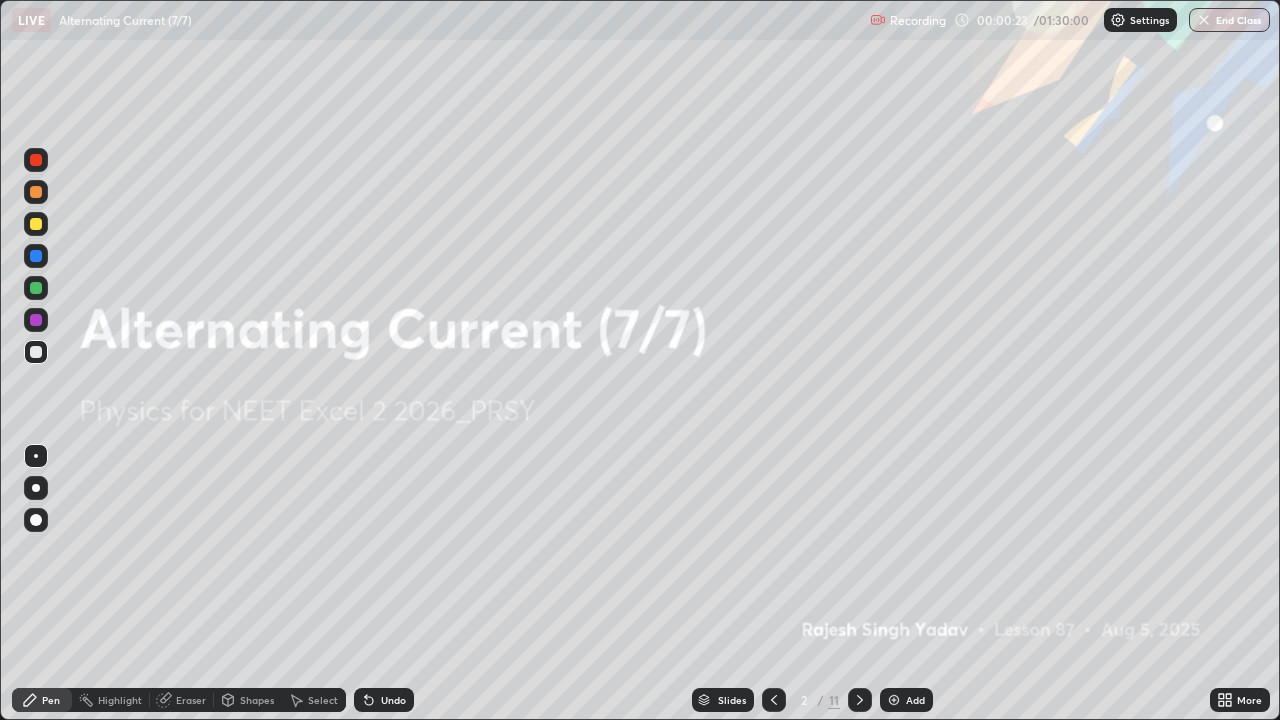 click 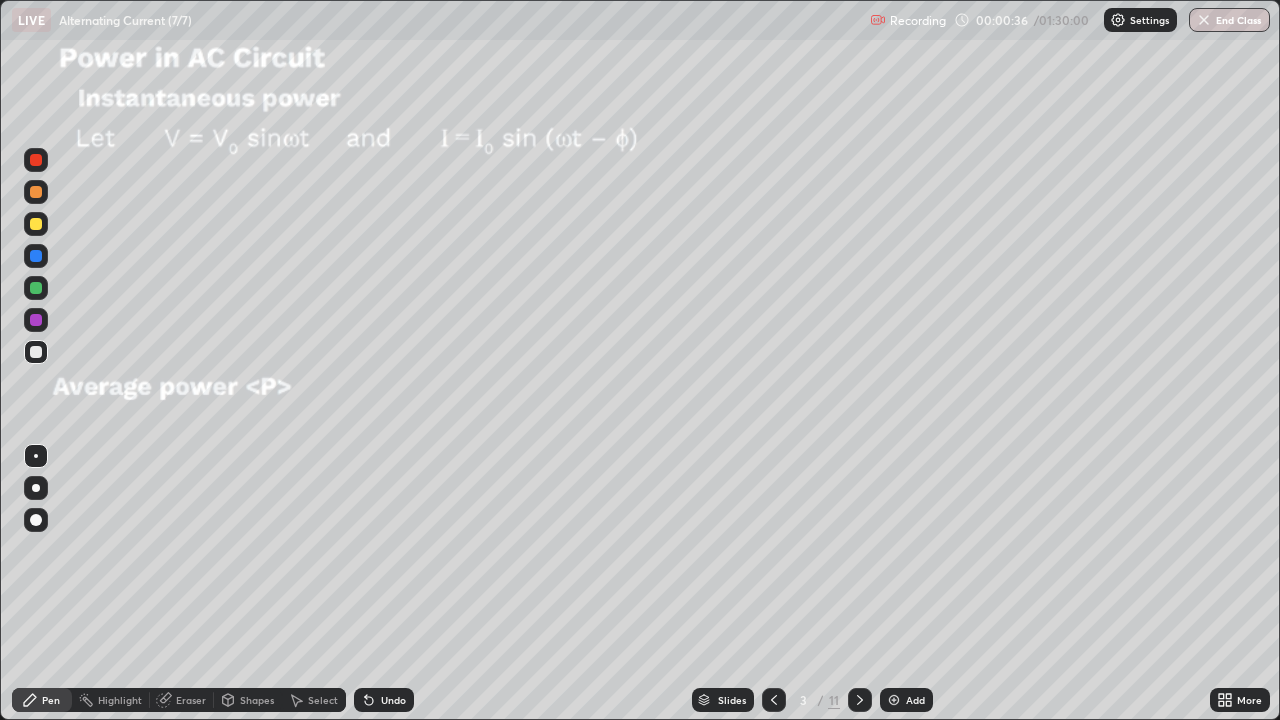 click at bounding box center (36, 224) 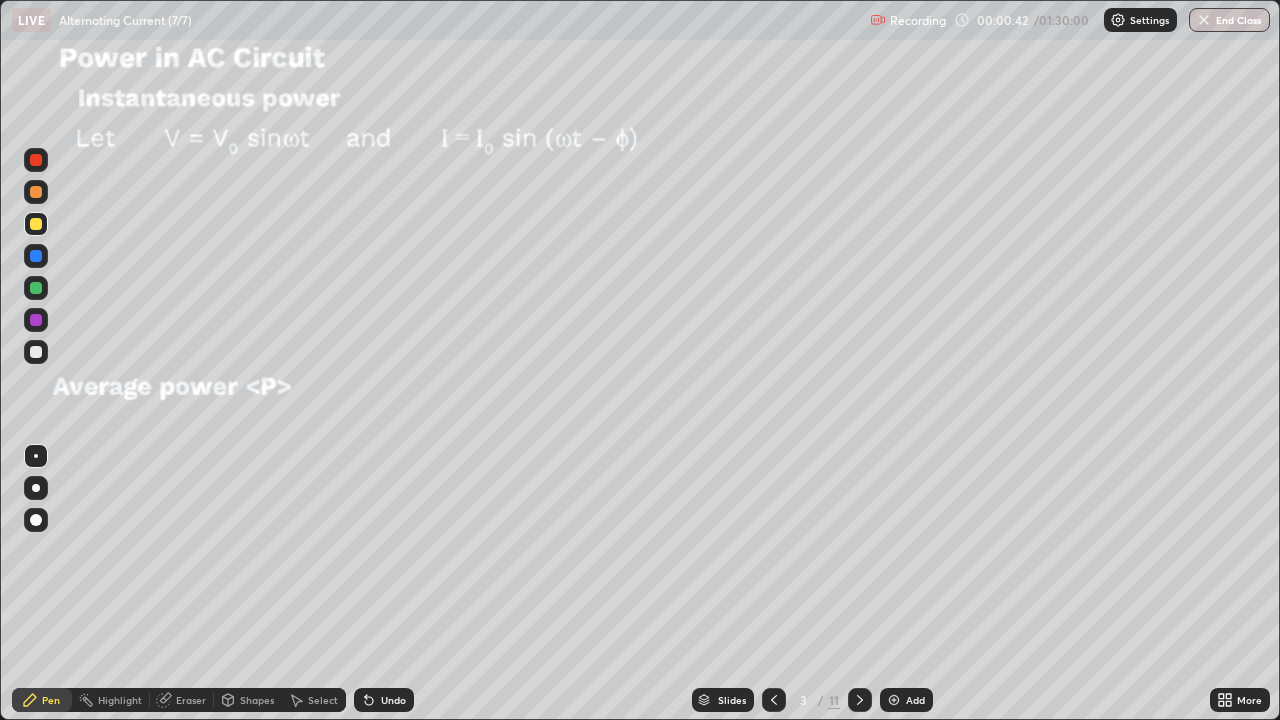 click on "Shapes" at bounding box center [257, 700] 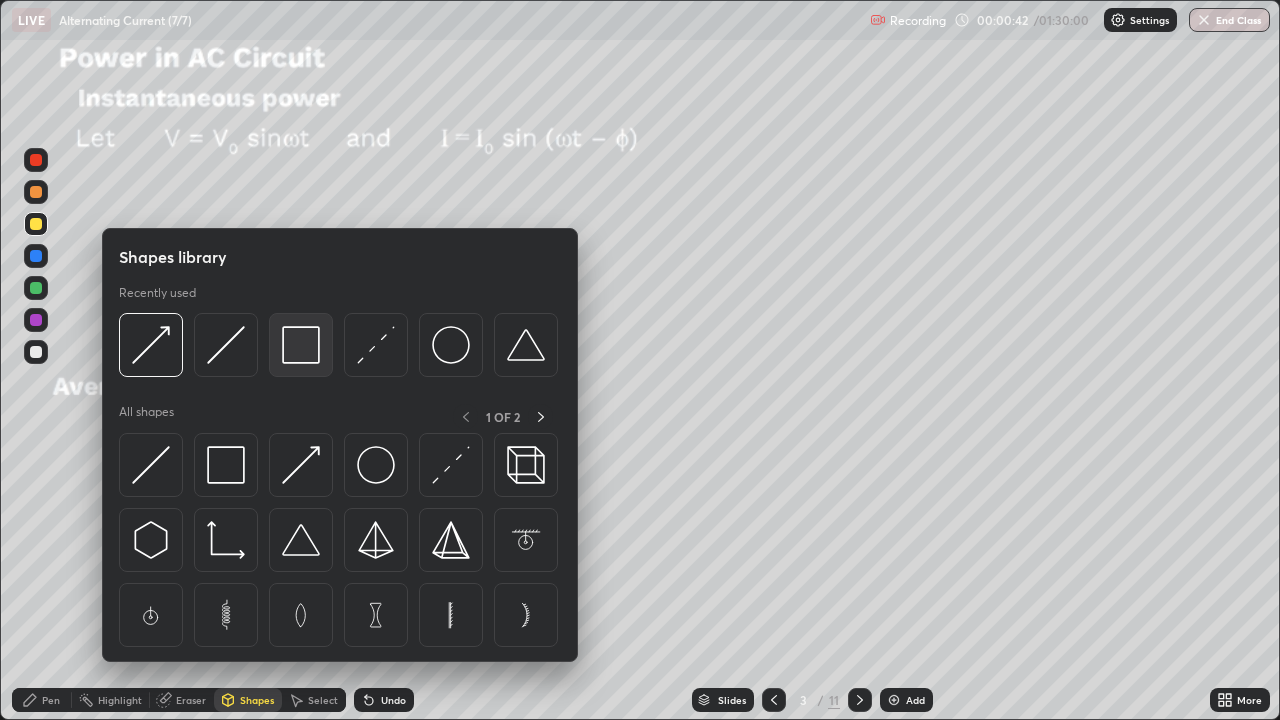 click at bounding box center [301, 345] 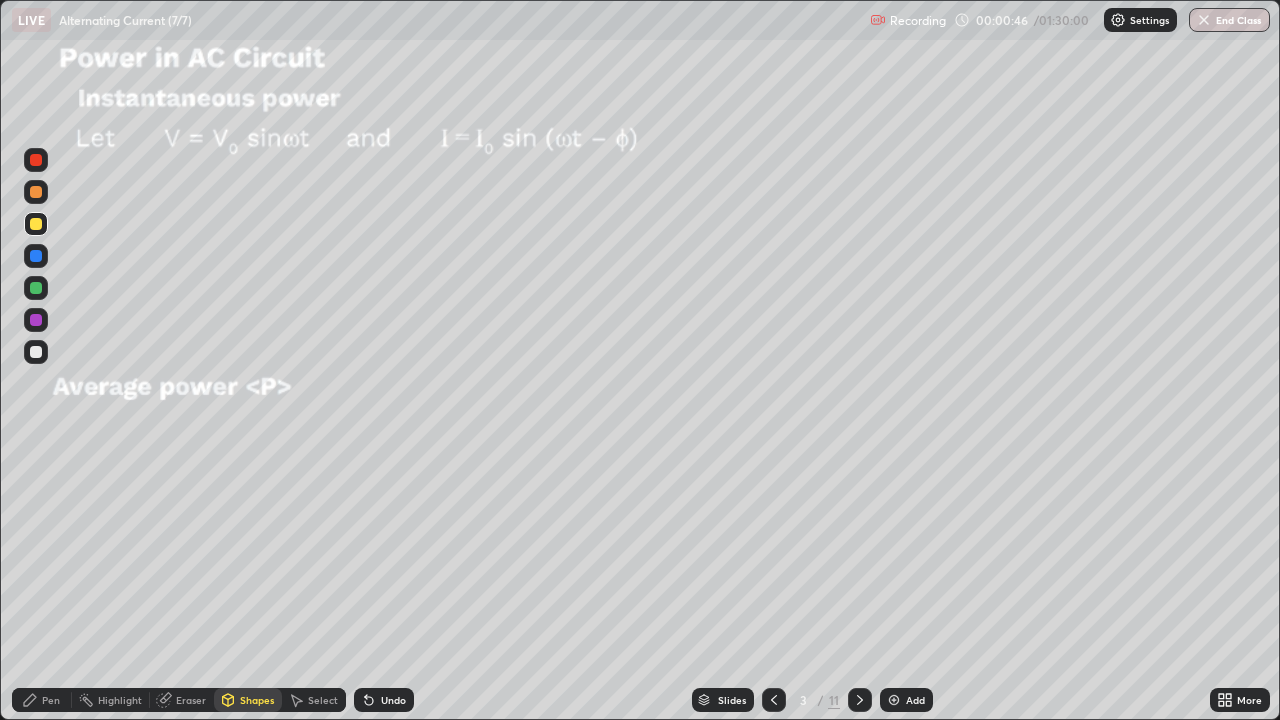 click on "Pen" at bounding box center [42, 700] 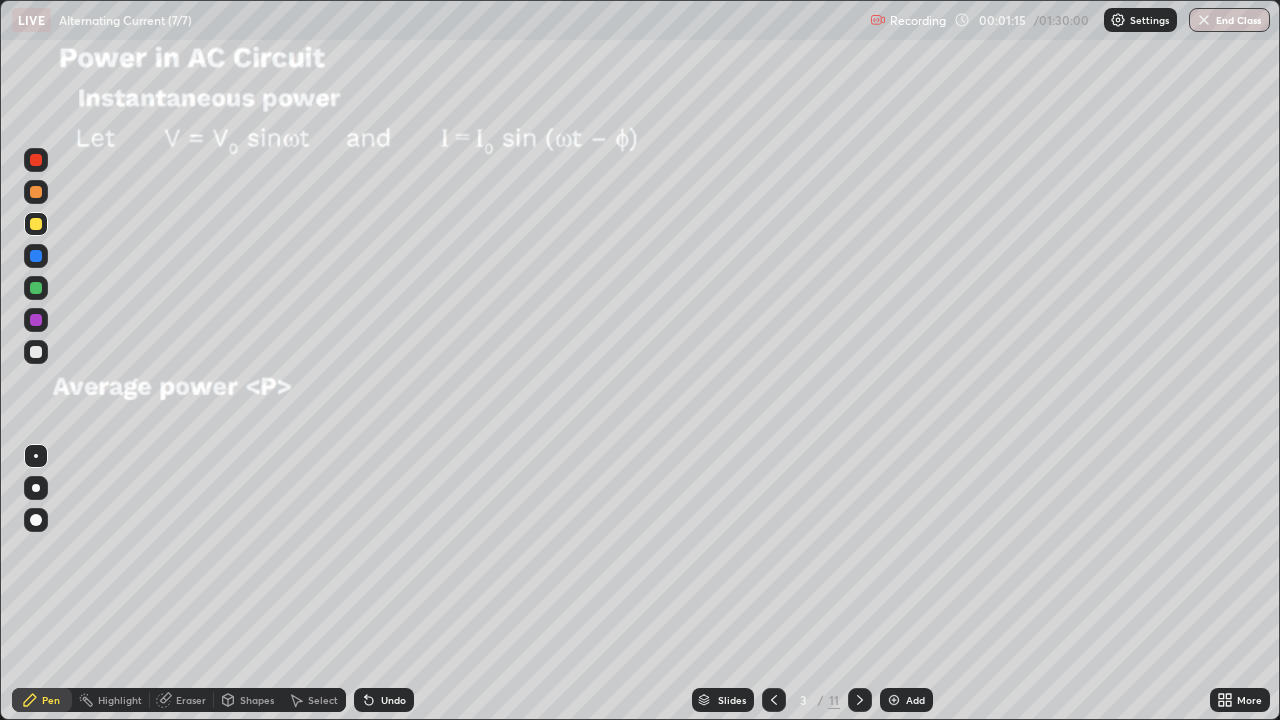 click on "Undo" at bounding box center (393, 700) 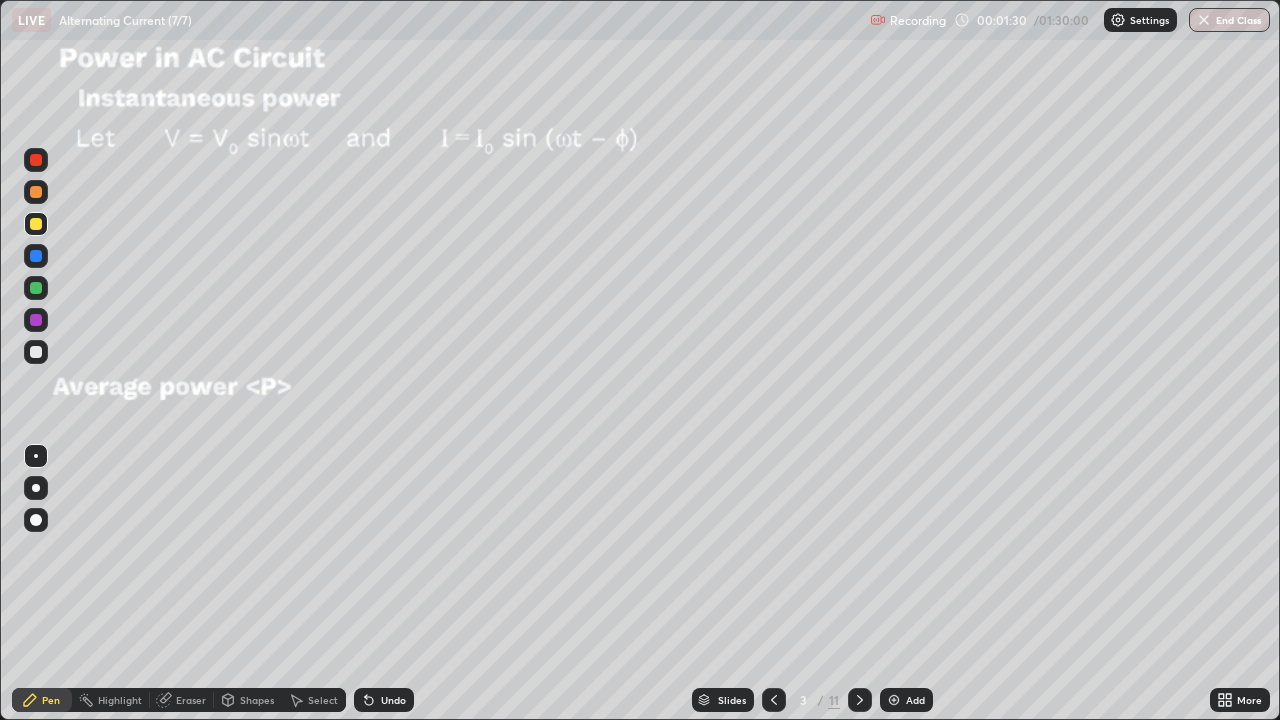 click at bounding box center [36, 488] 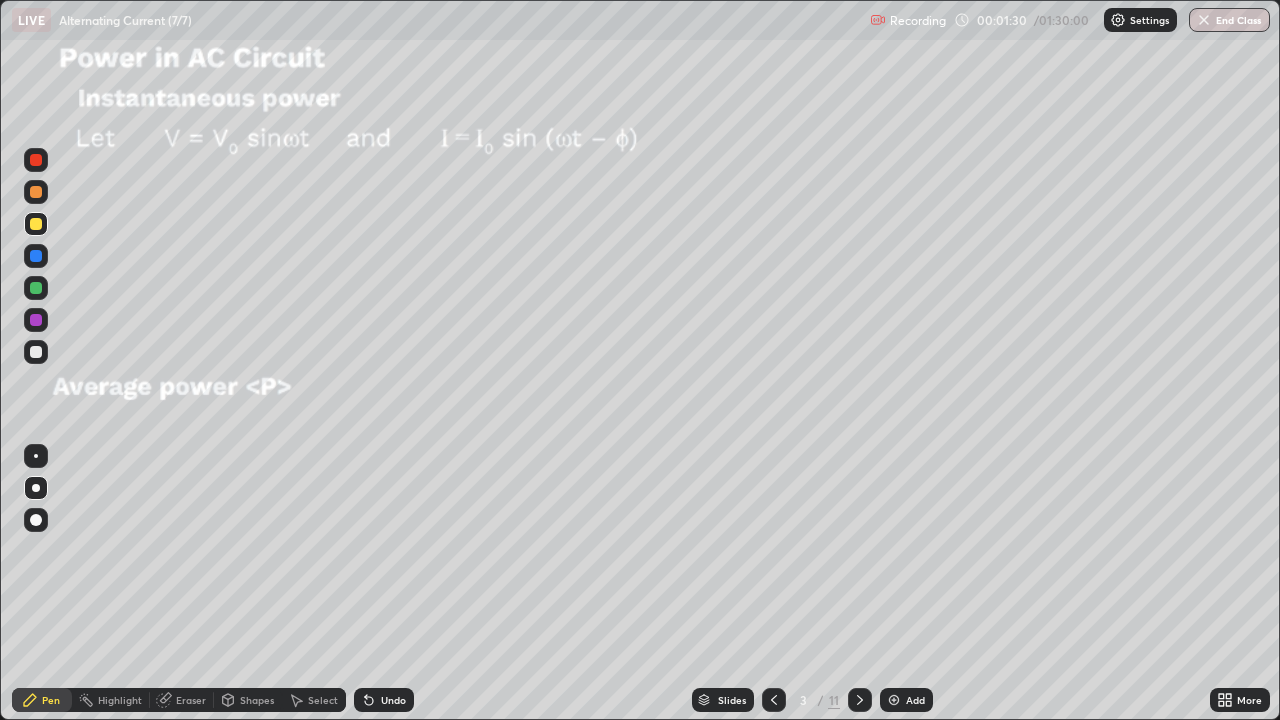 click at bounding box center [36, 352] 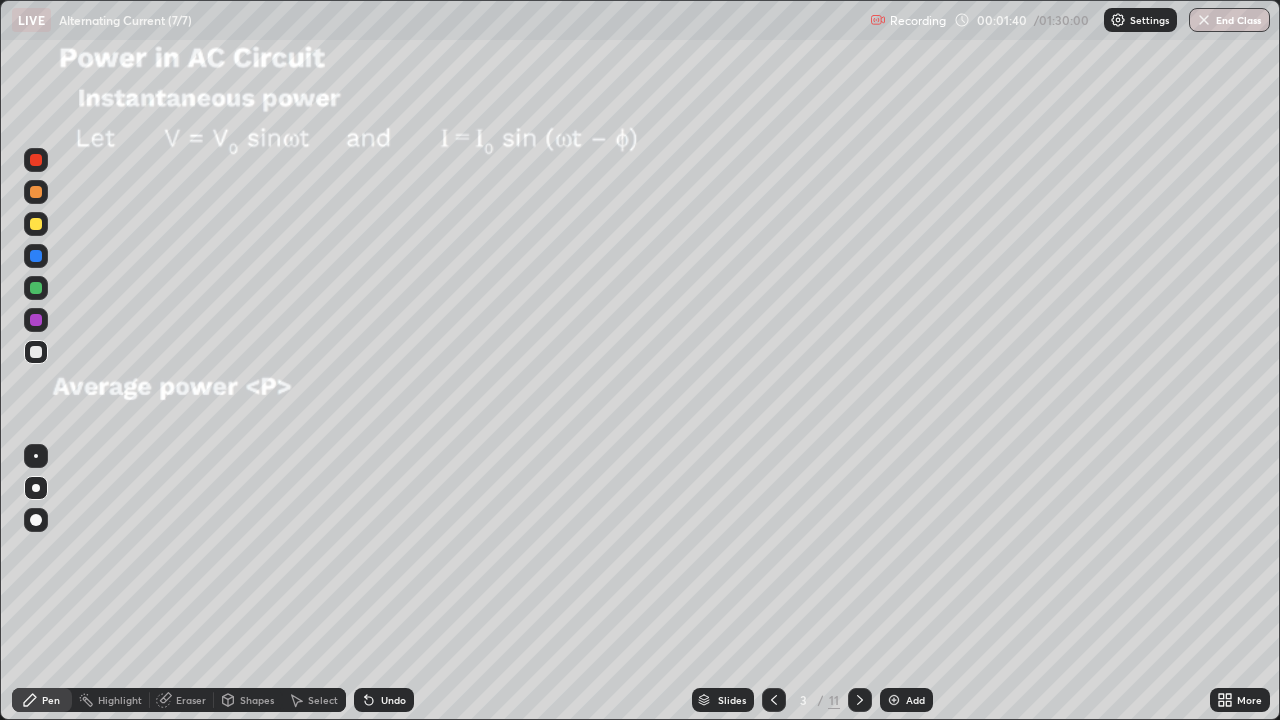click at bounding box center [36, 224] 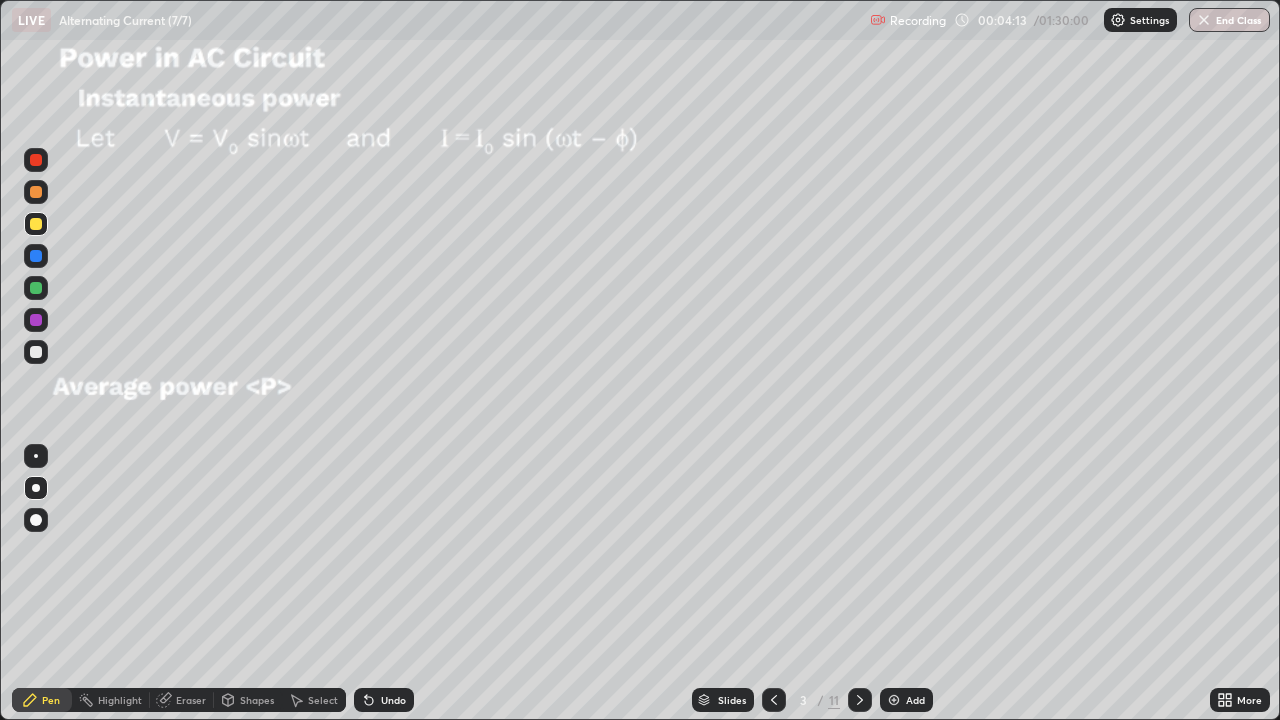 click on "Shapes" at bounding box center (257, 700) 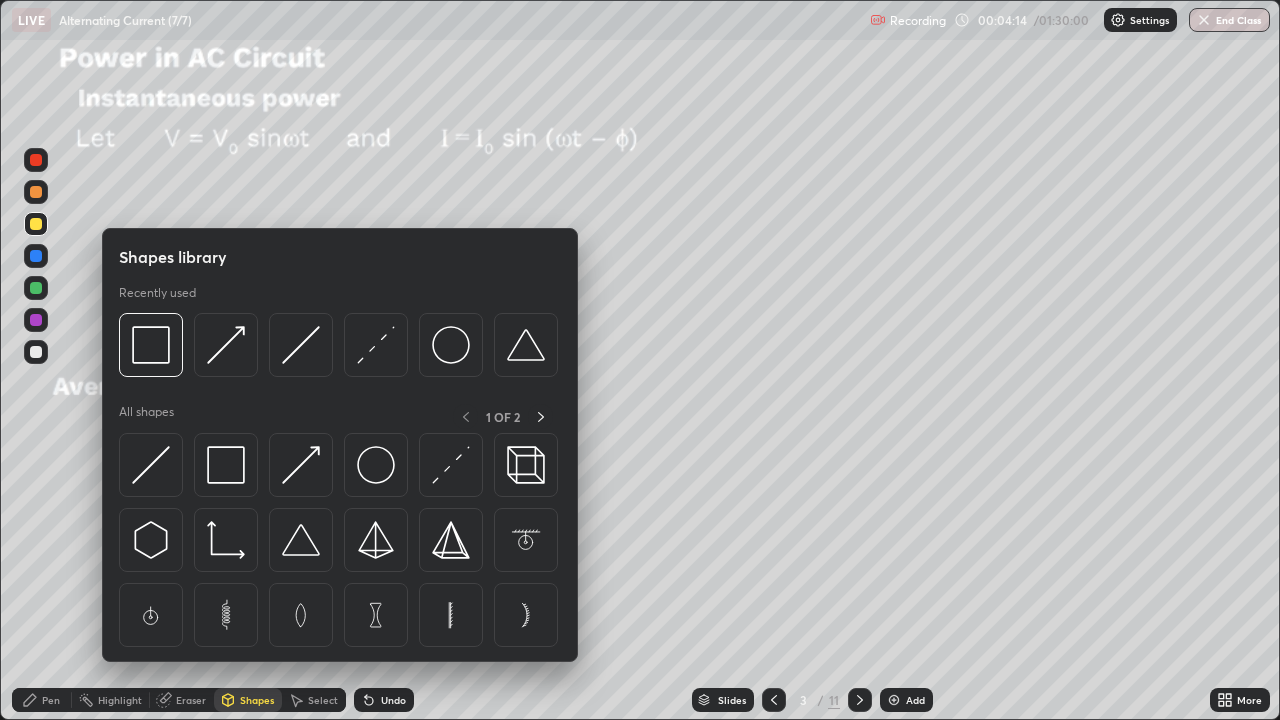 click on "Eraser" at bounding box center [191, 700] 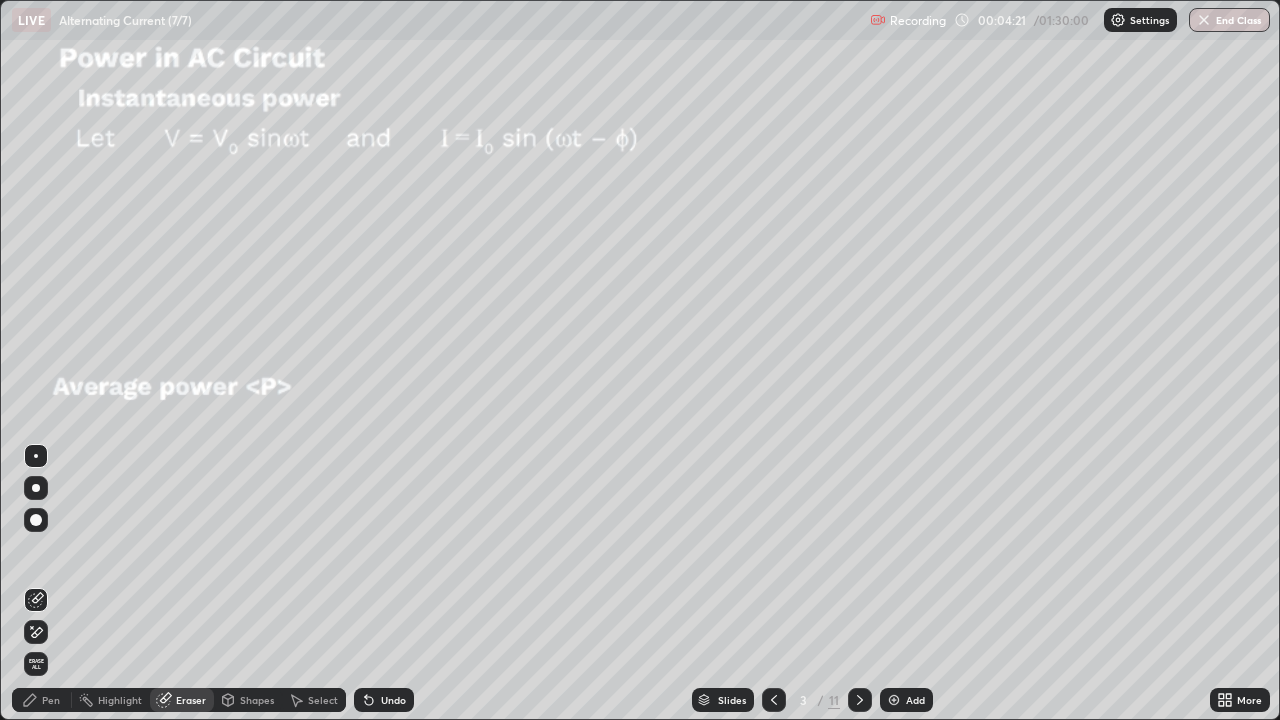 click 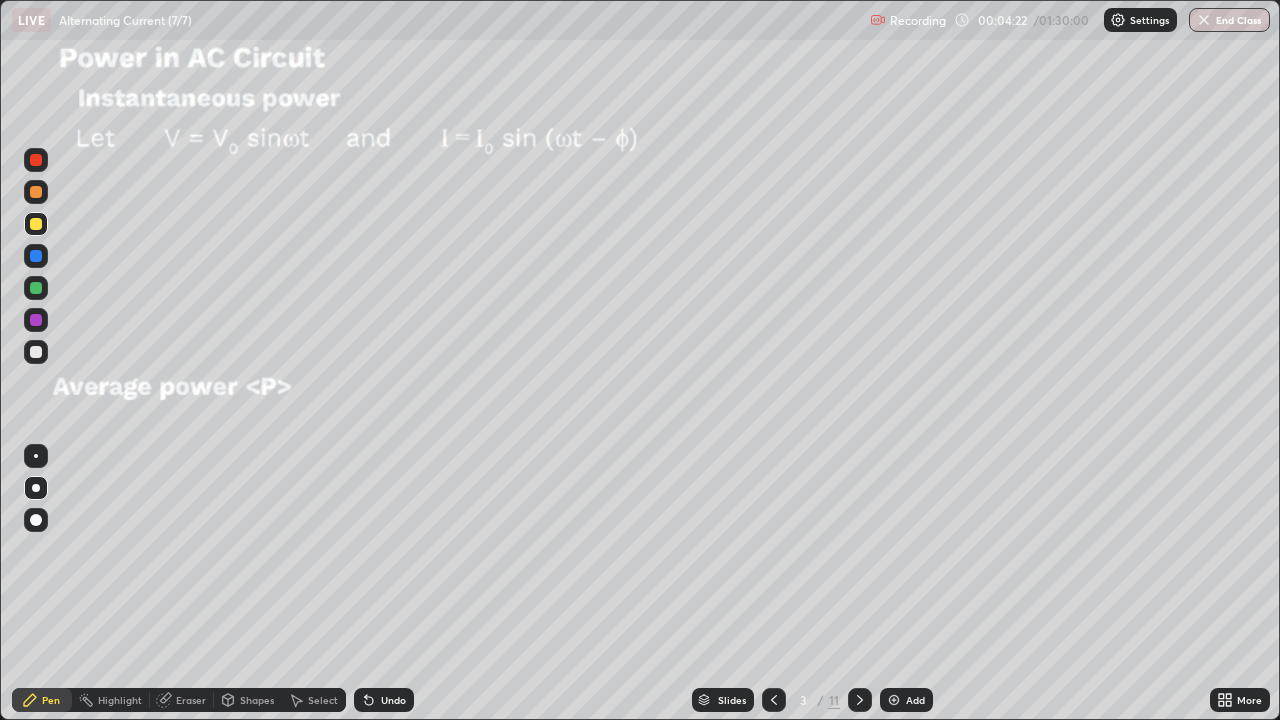 click at bounding box center (36, 352) 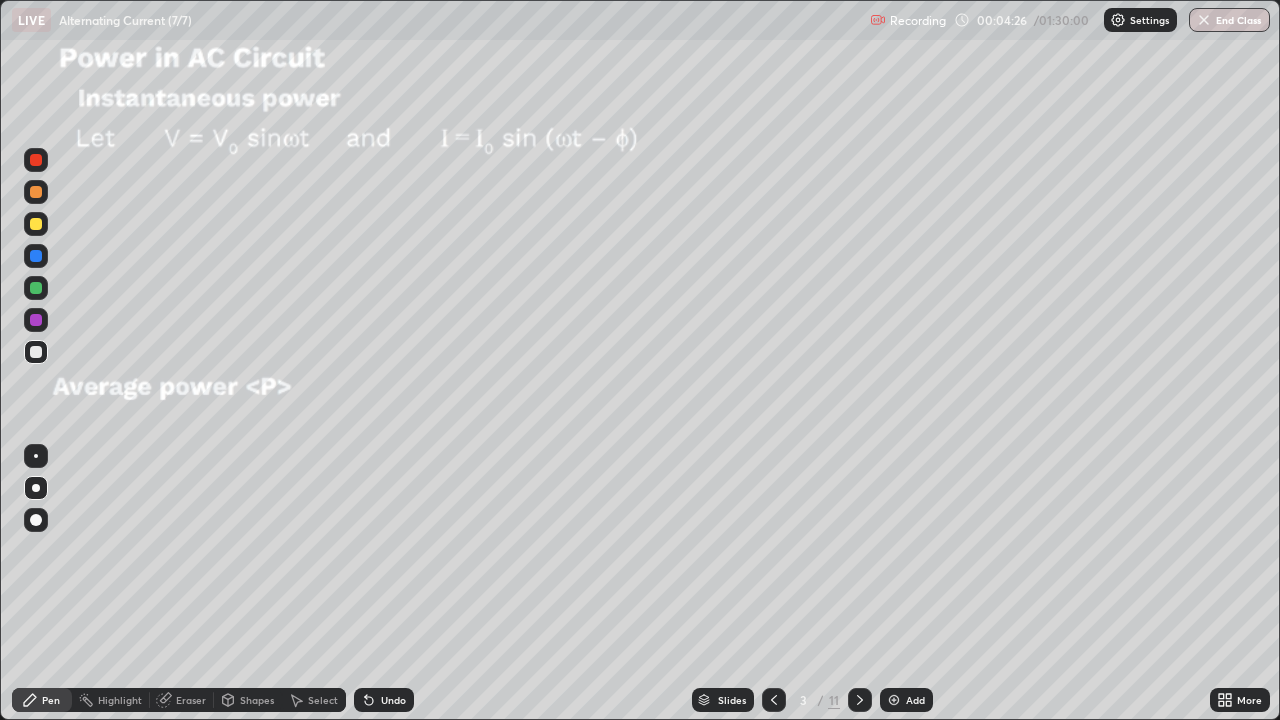 click on "Eraser" at bounding box center (191, 700) 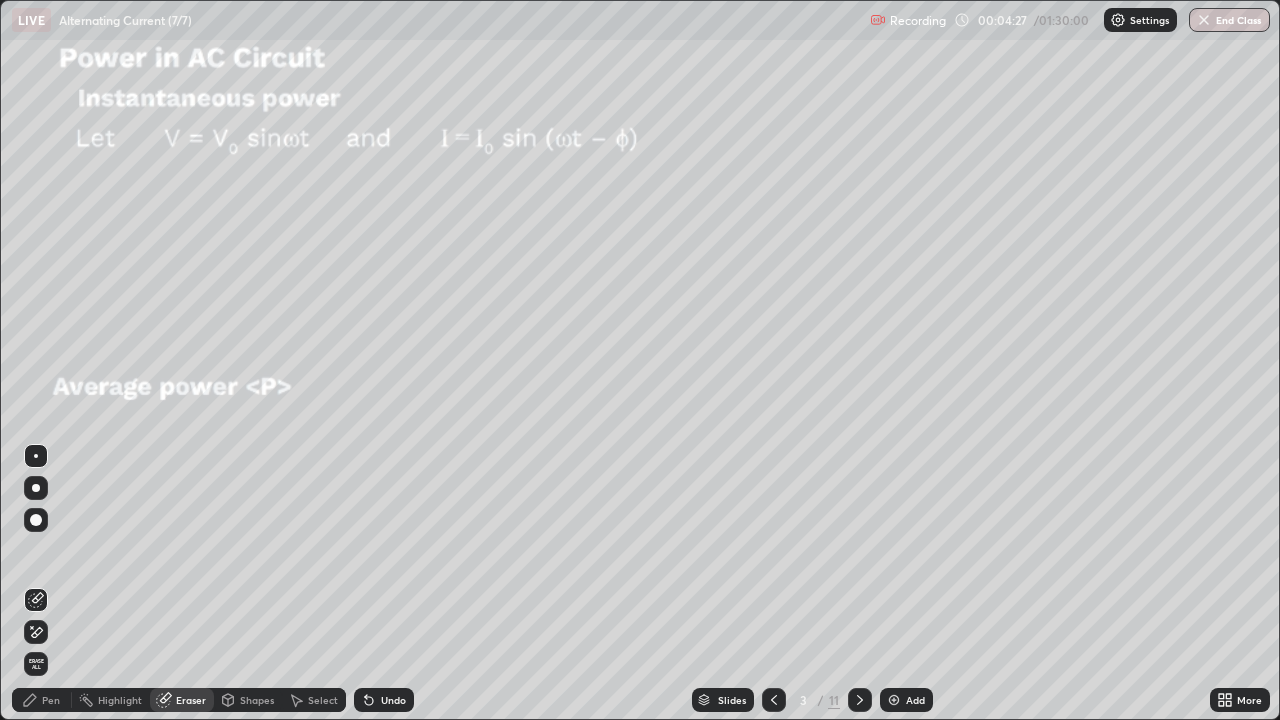 click on "Shapes" at bounding box center (257, 700) 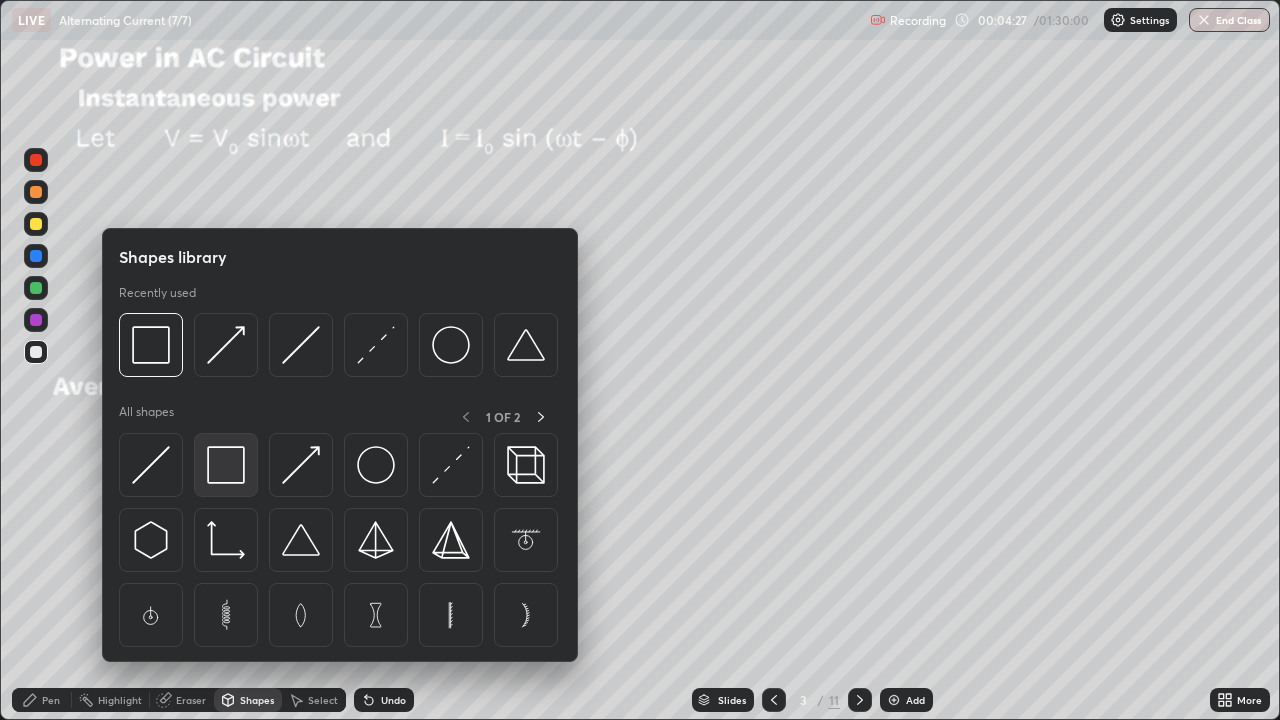 click at bounding box center [226, 465] 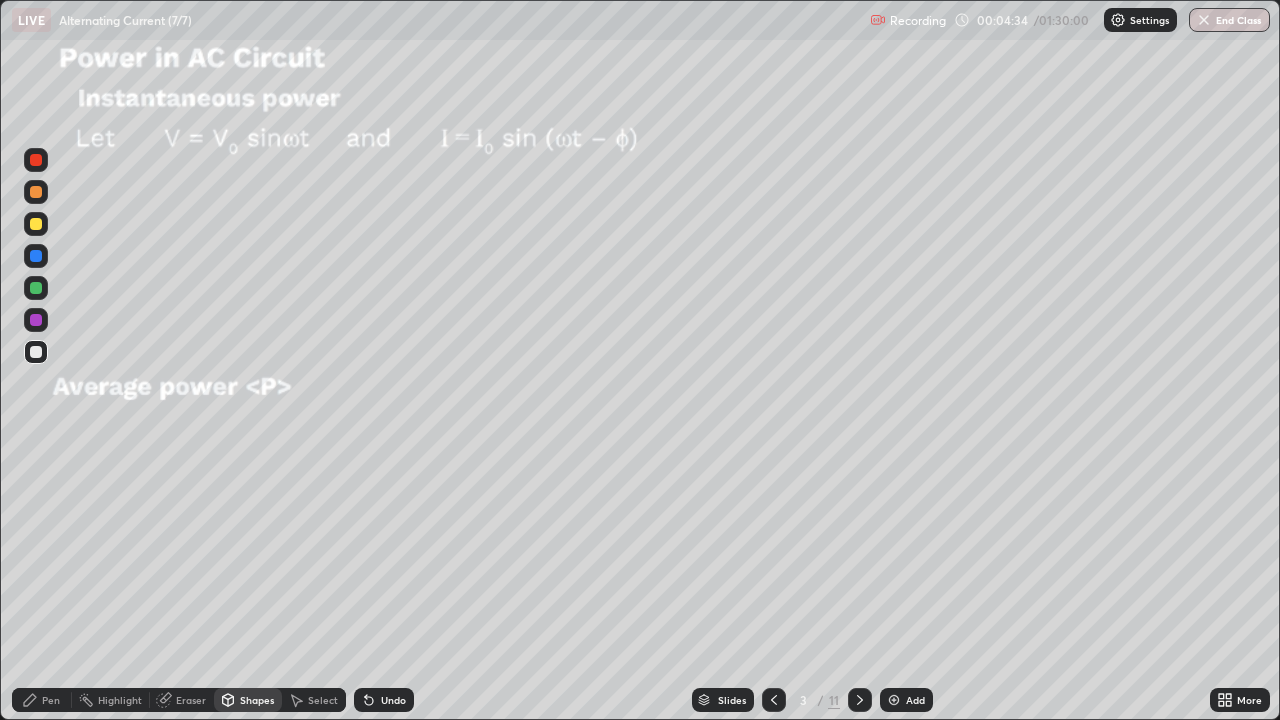 click 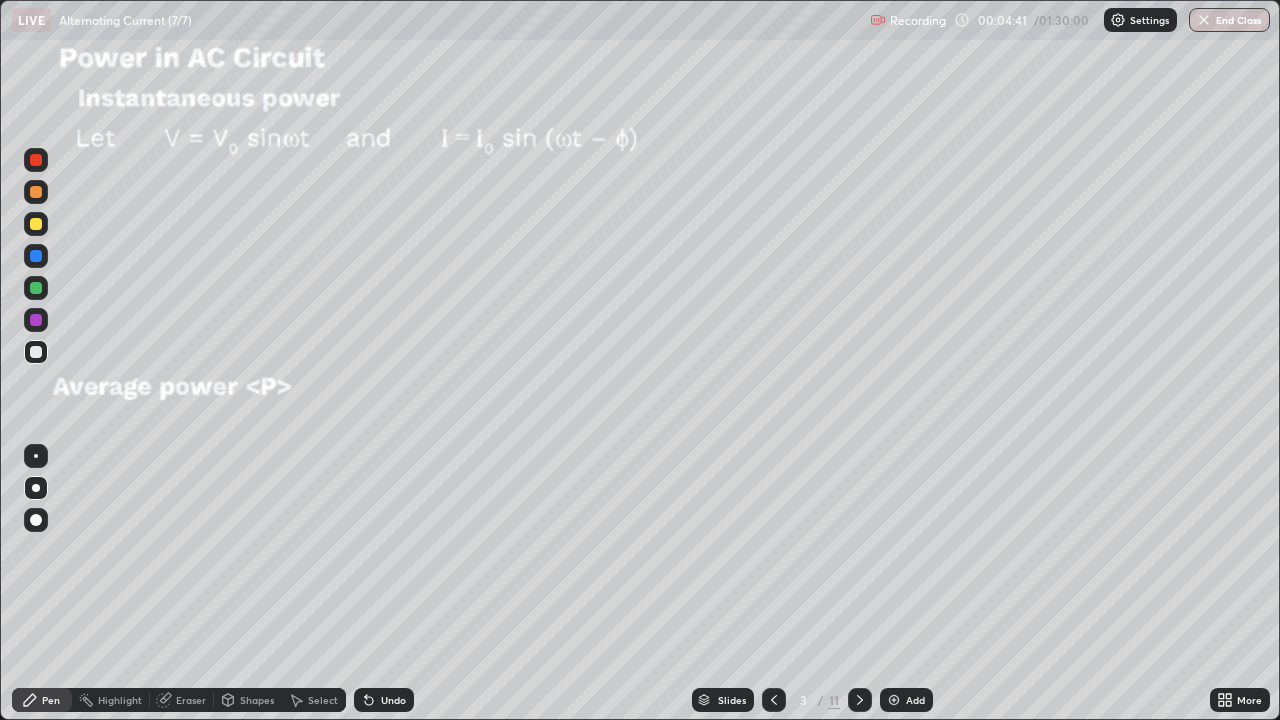 click on "Undo" at bounding box center (393, 700) 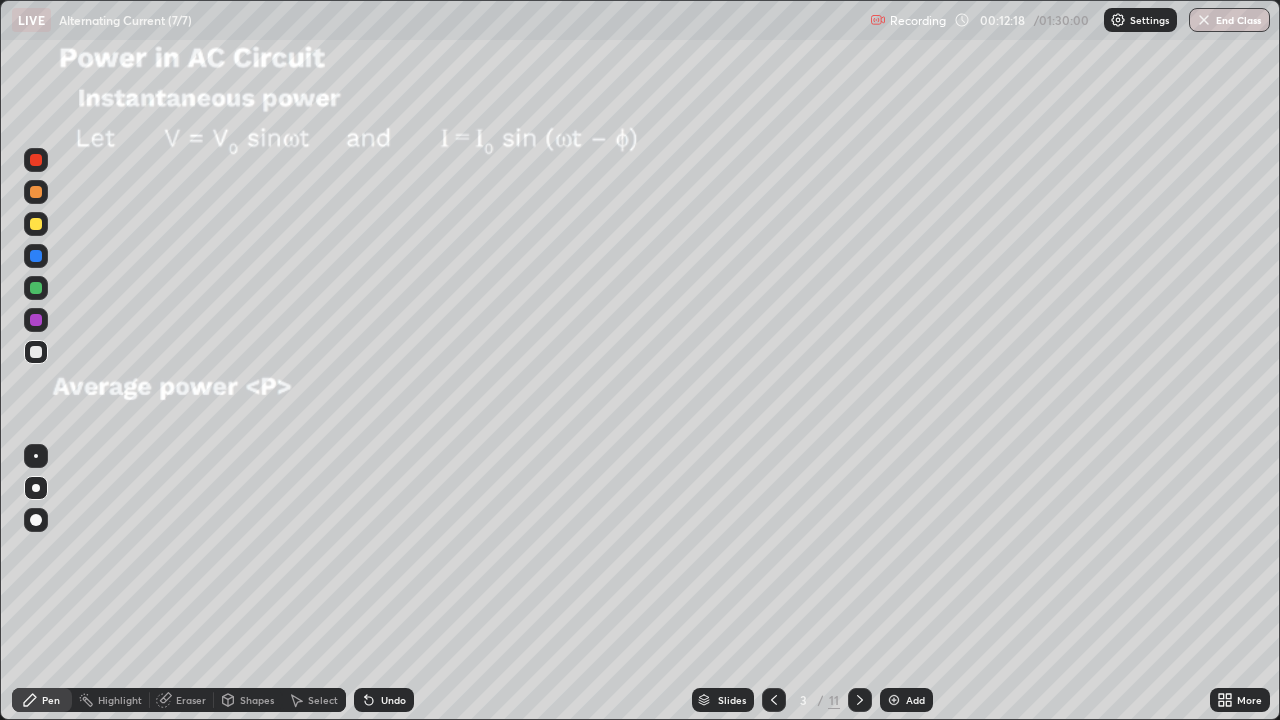 click on "Add" at bounding box center [915, 700] 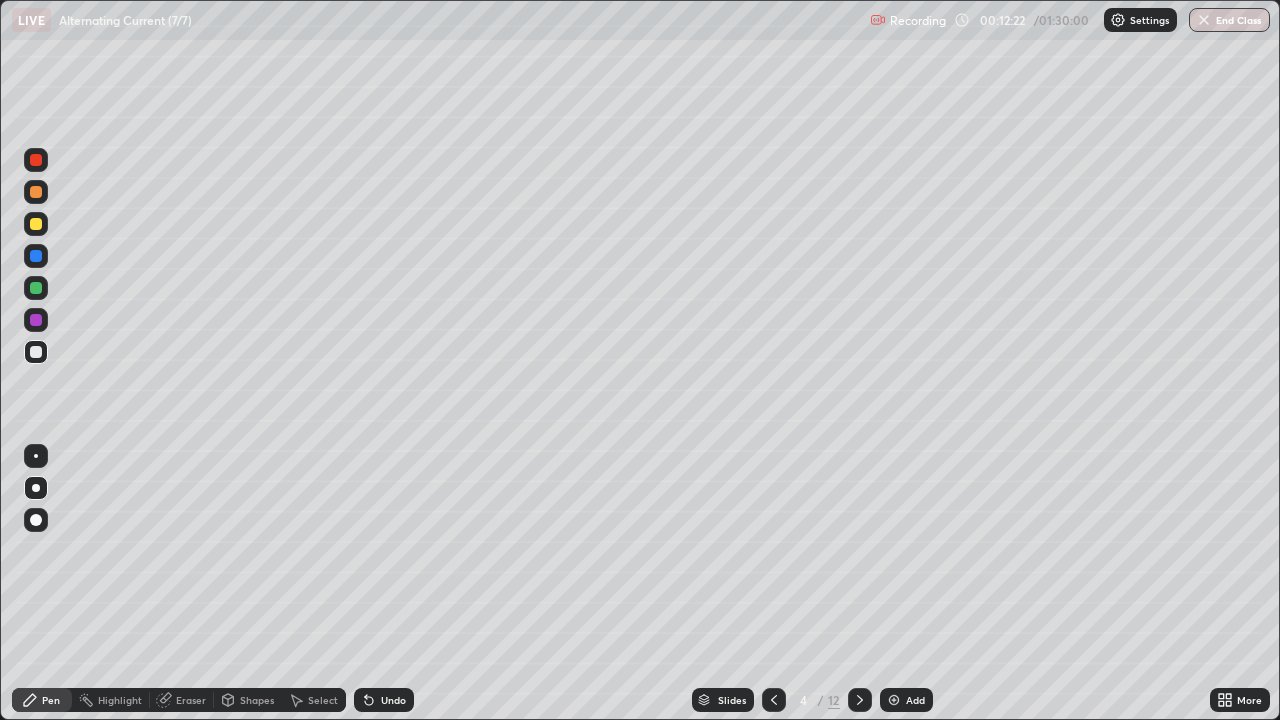 click at bounding box center (36, 224) 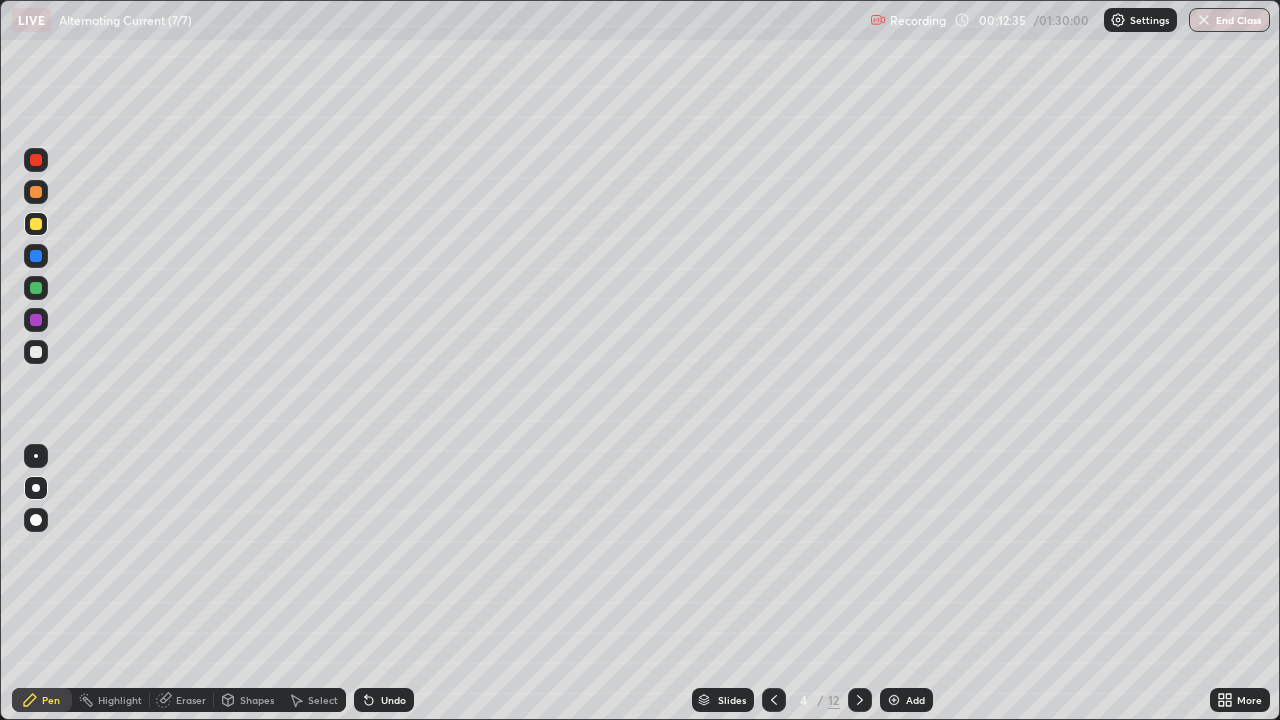 click on "Undo" at bounding box center [393, 700] 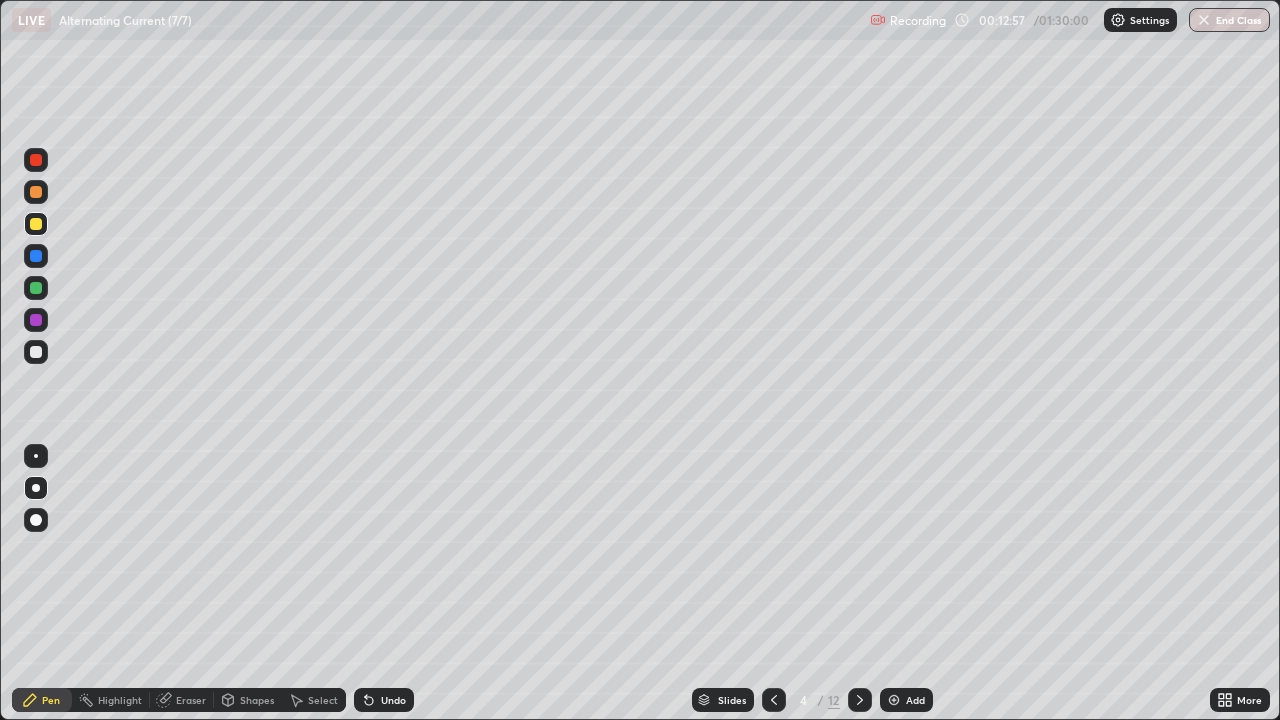 click on "Select" at bounding box center [323, 700] 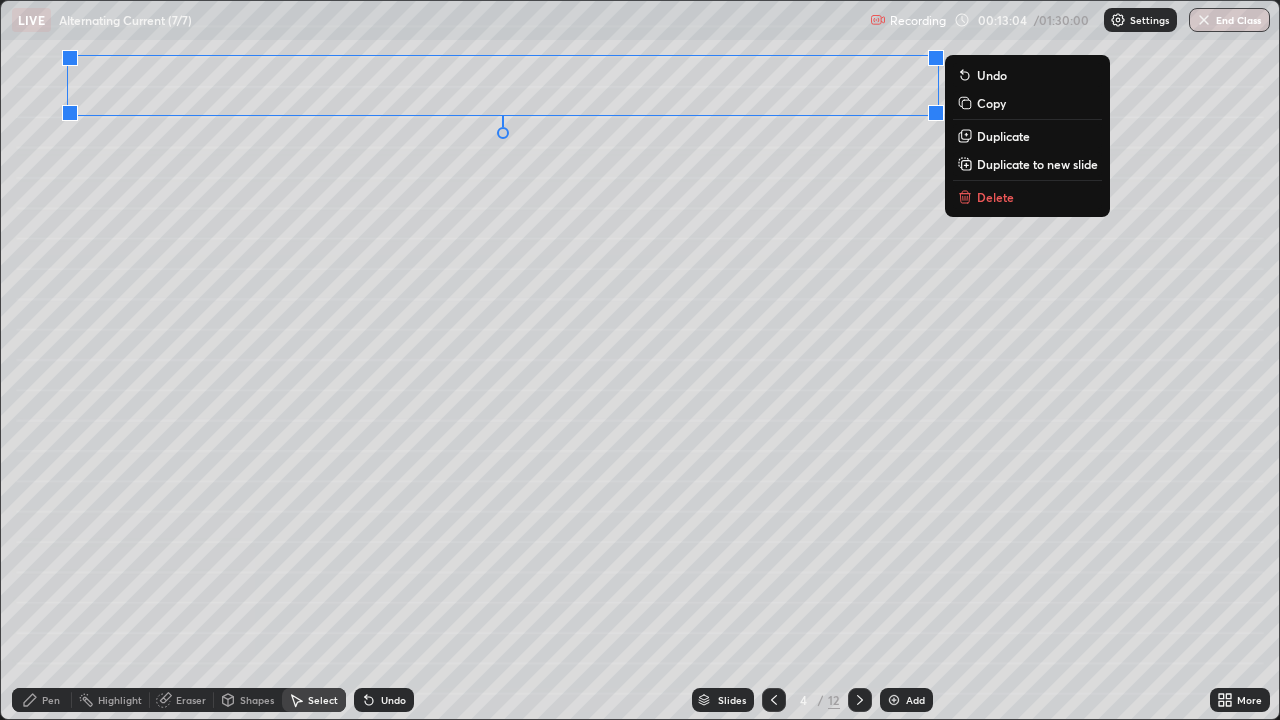 click on "Pen" at bounding box center [51, 700] 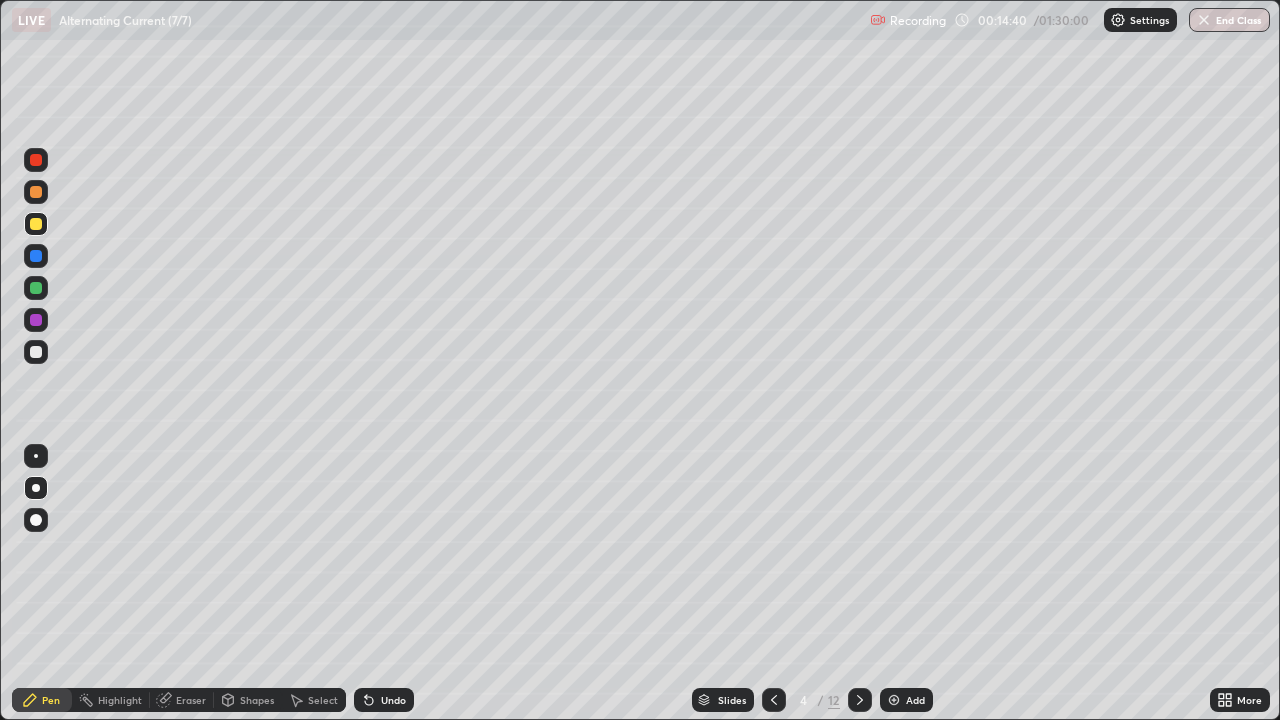 click at bounding box center [36, 352] 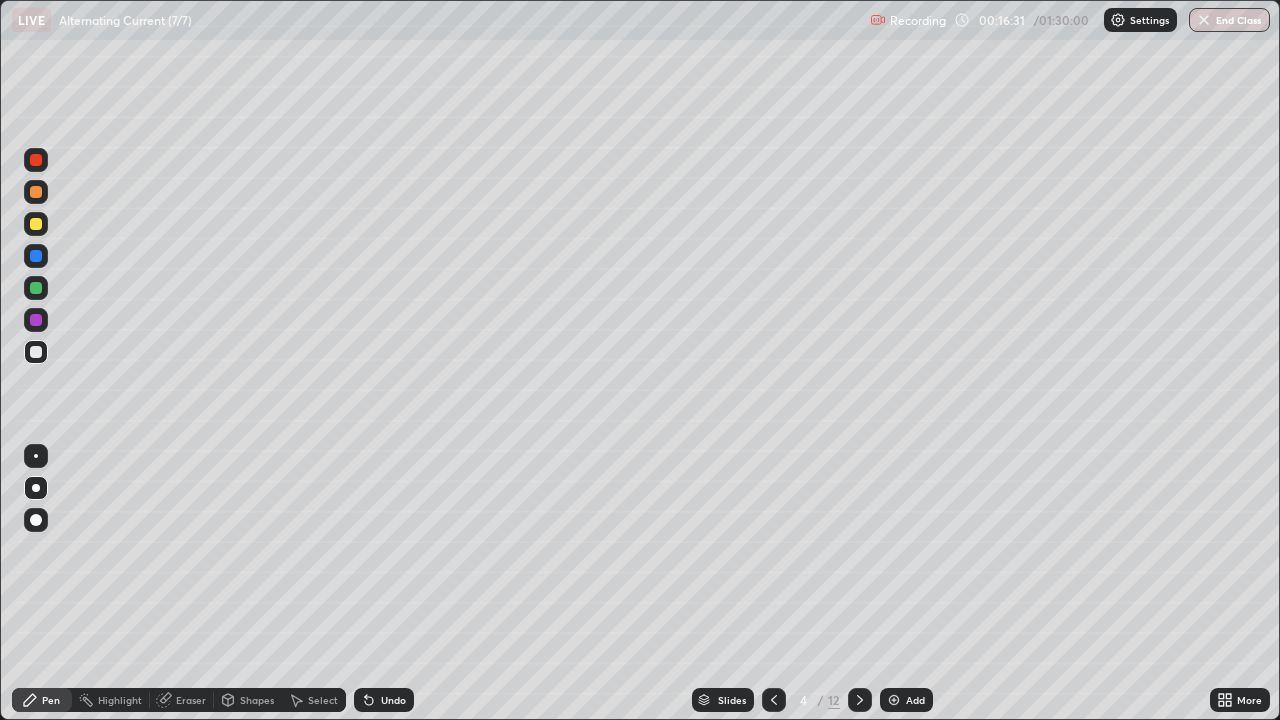 click on "Select" at bounding box center [323, 700] 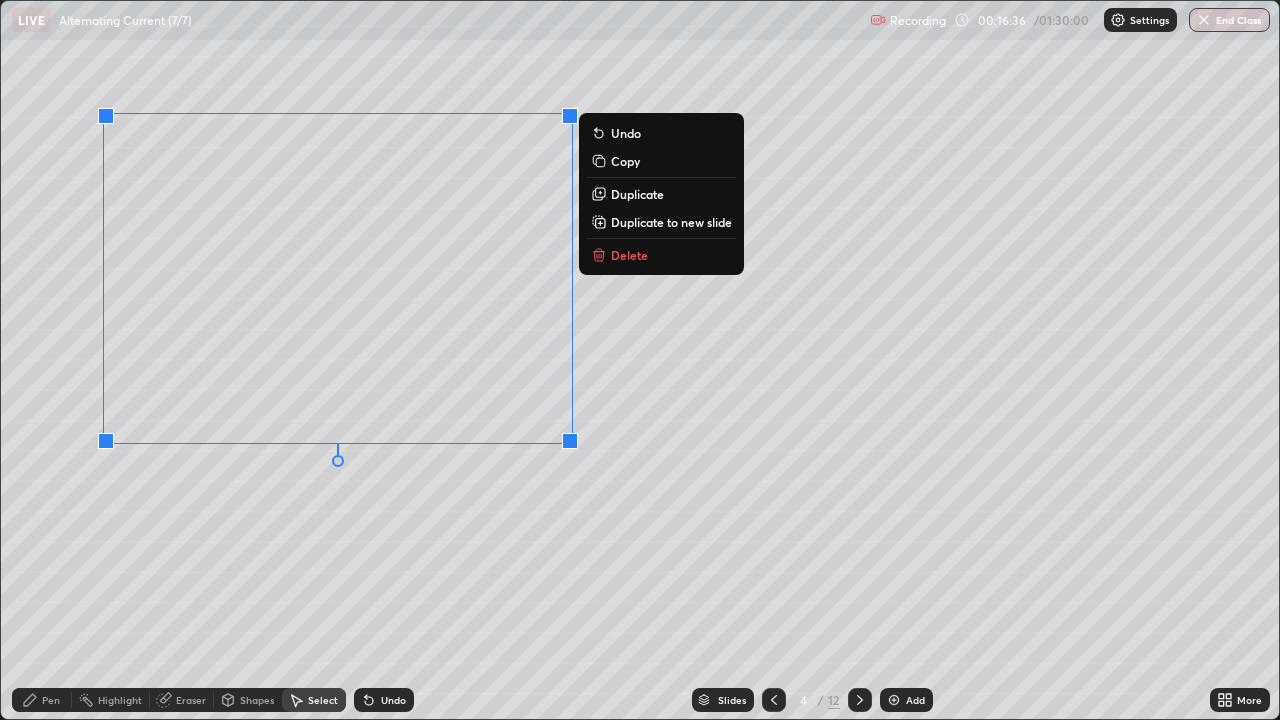 click on "Pen" at bounding box center (51, 700) 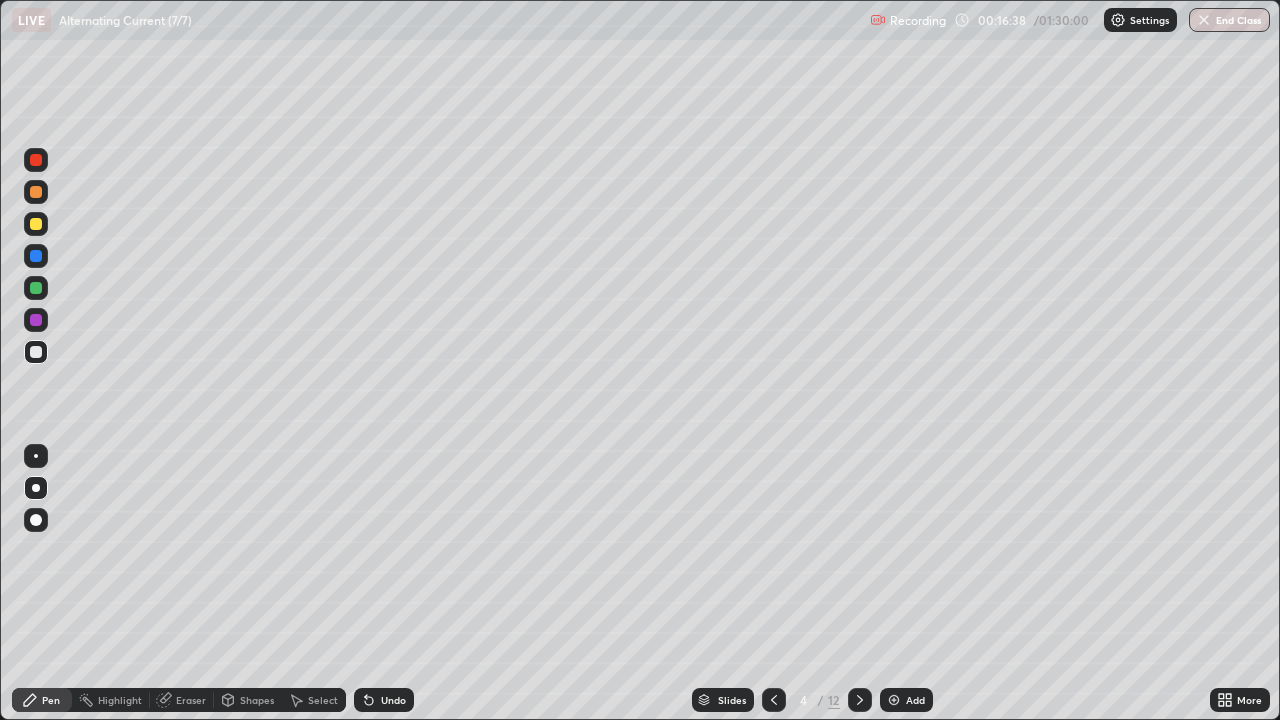 click at bounding box center [36, 224] 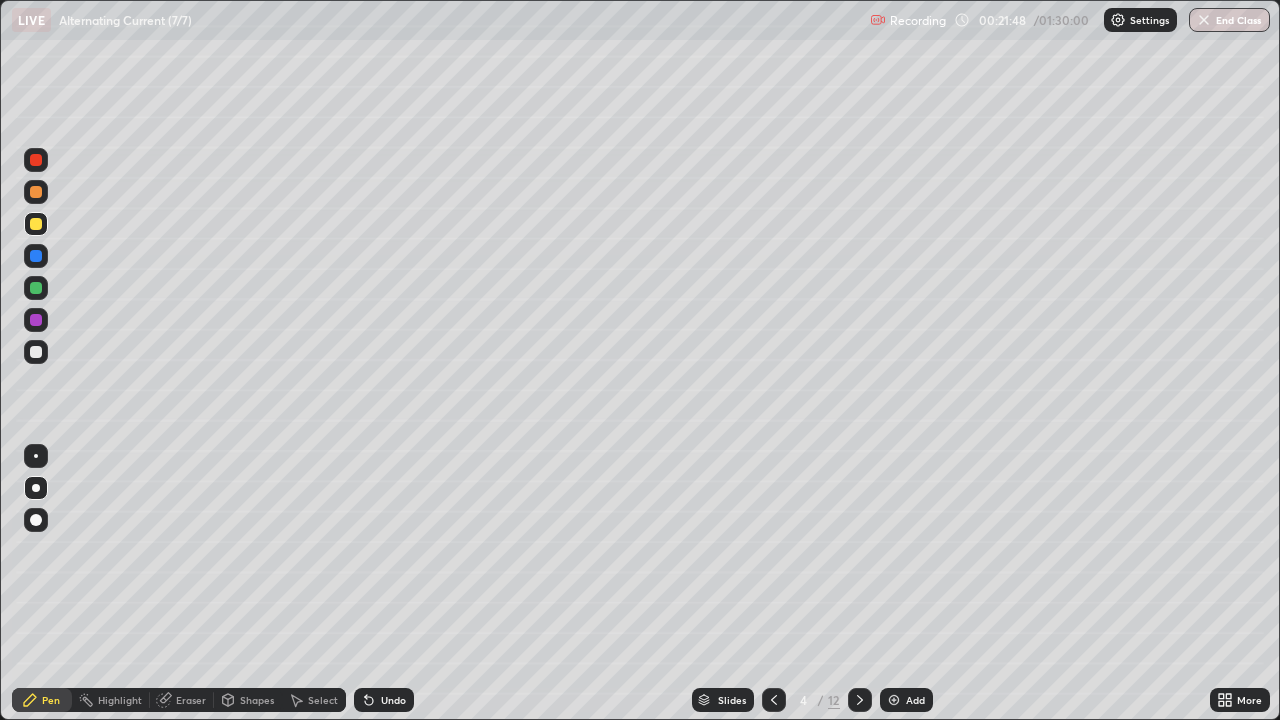 click on "Add" at bounding box center (906, 700) 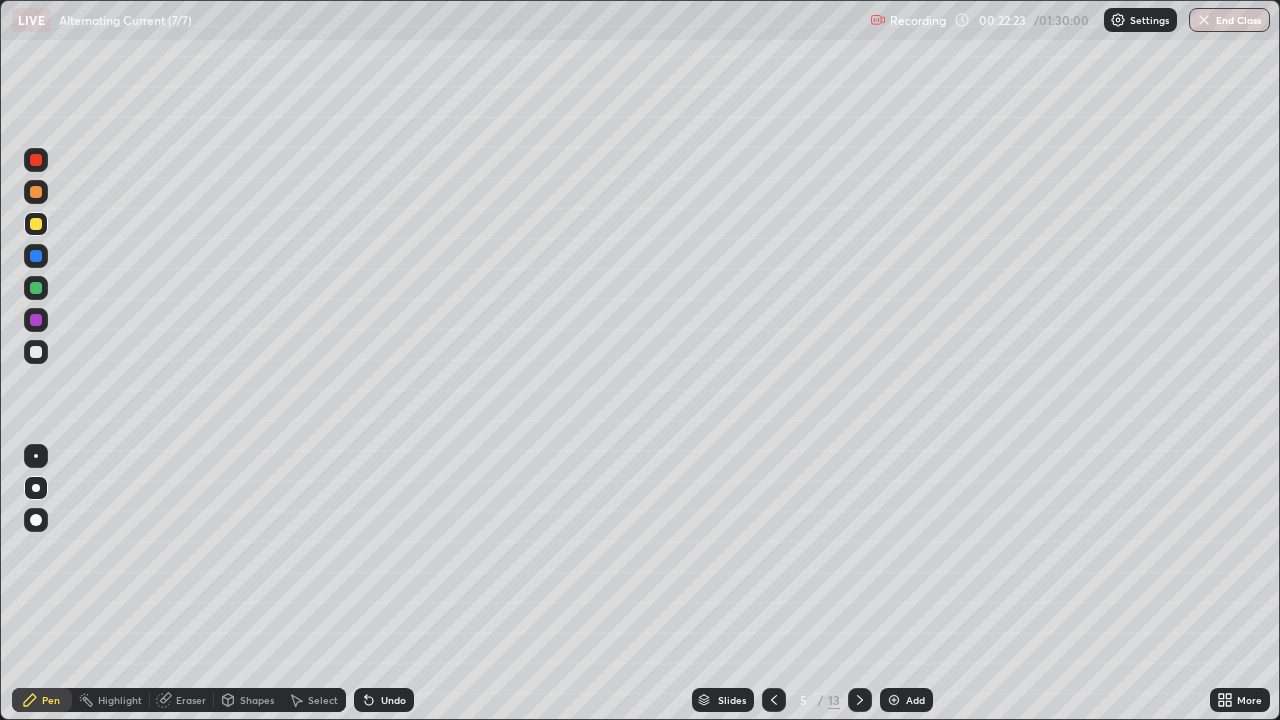 click on "Select" at bounding box center [323, 700] 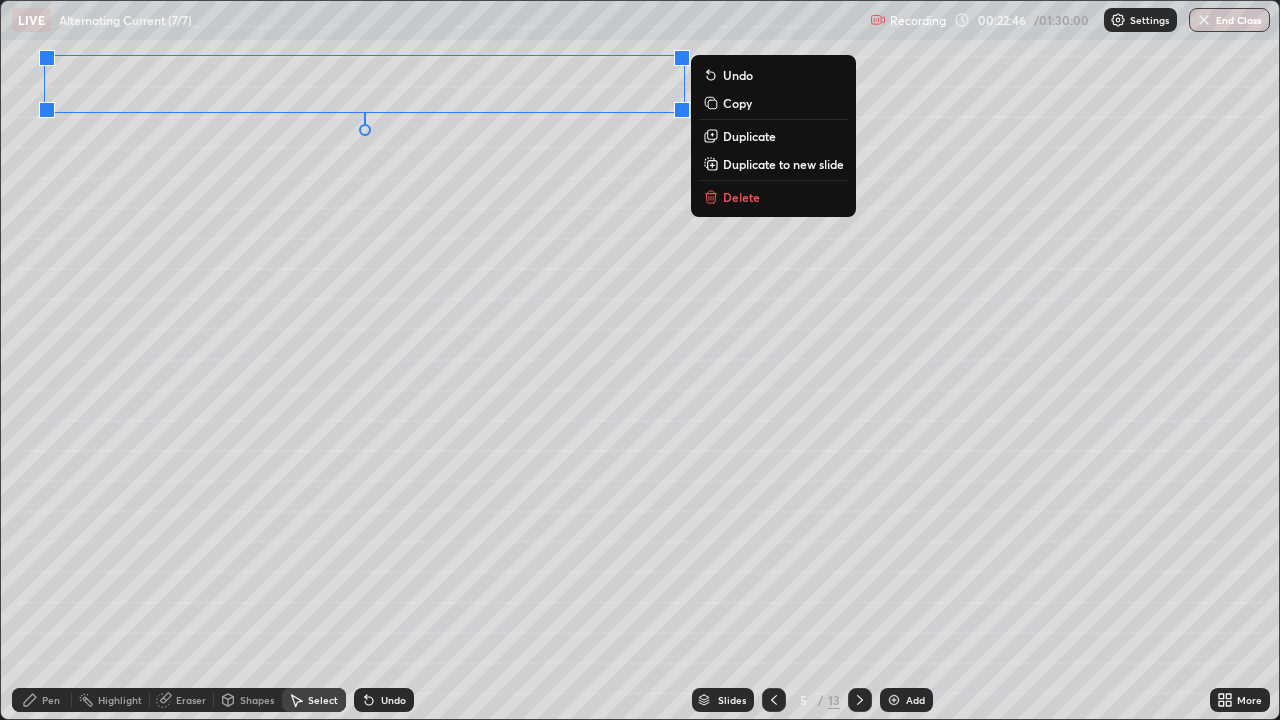click on "0 ° Undo Copy Duplicate Duplicate to new slide Delete" at bounding box center [640, 360] 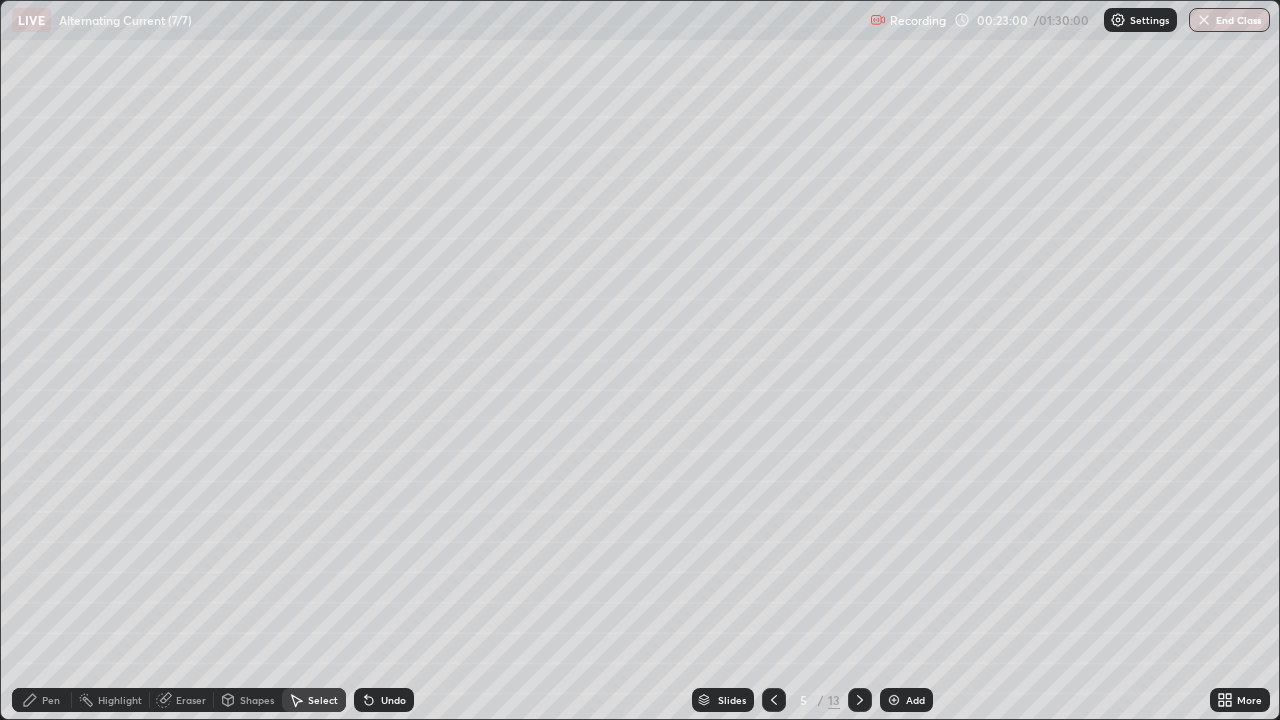 click on "Pen" at bounding box center (51, 700) 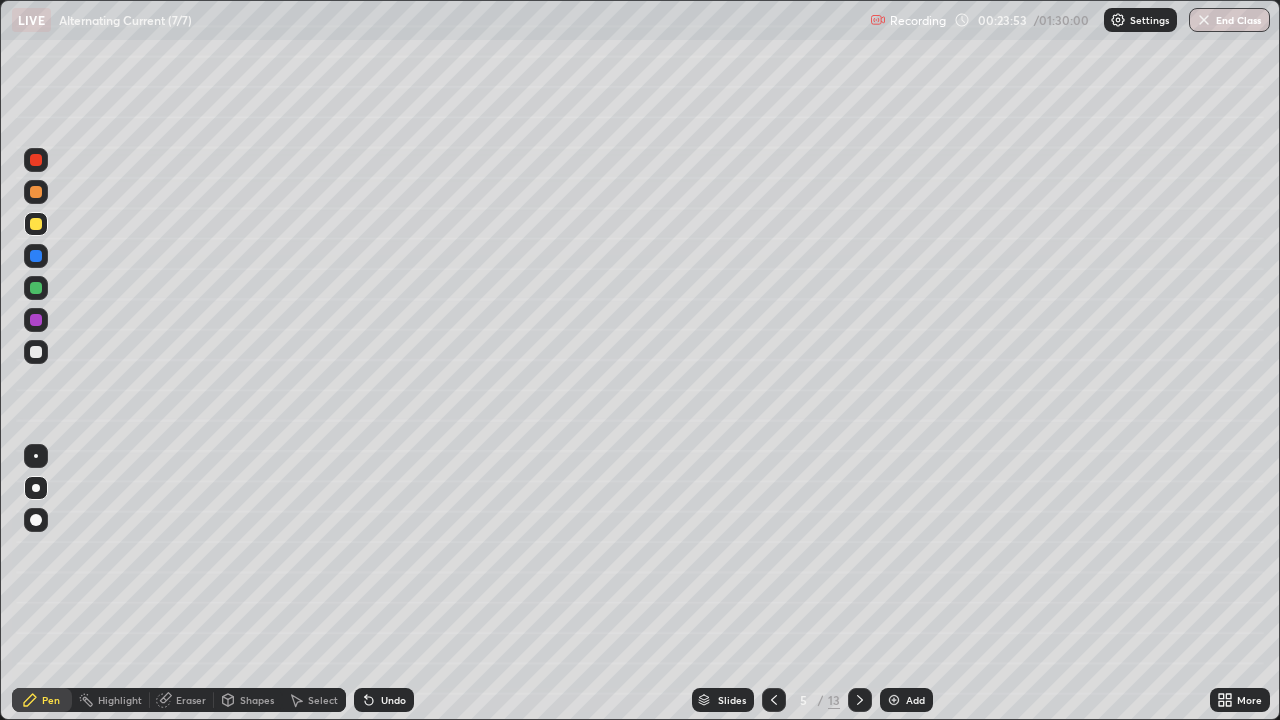 click at bounding box center (36, 352) 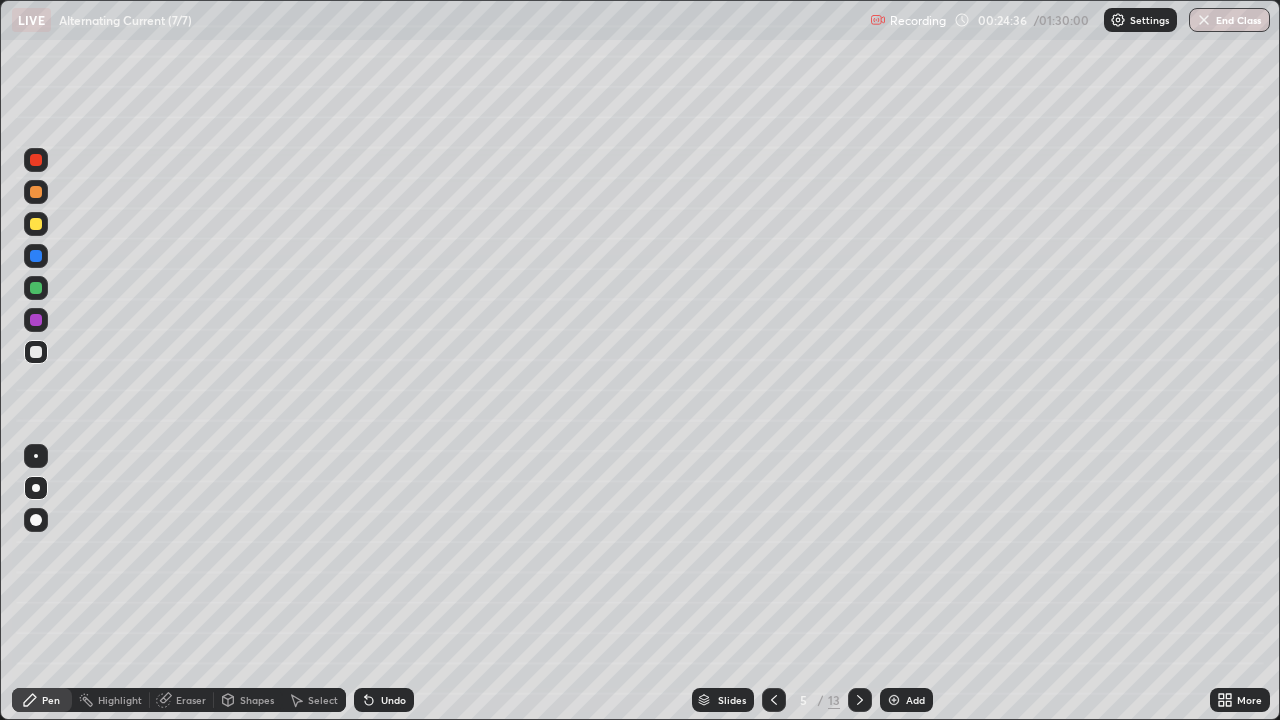 click on "Select" at bounding box center (323, 700) 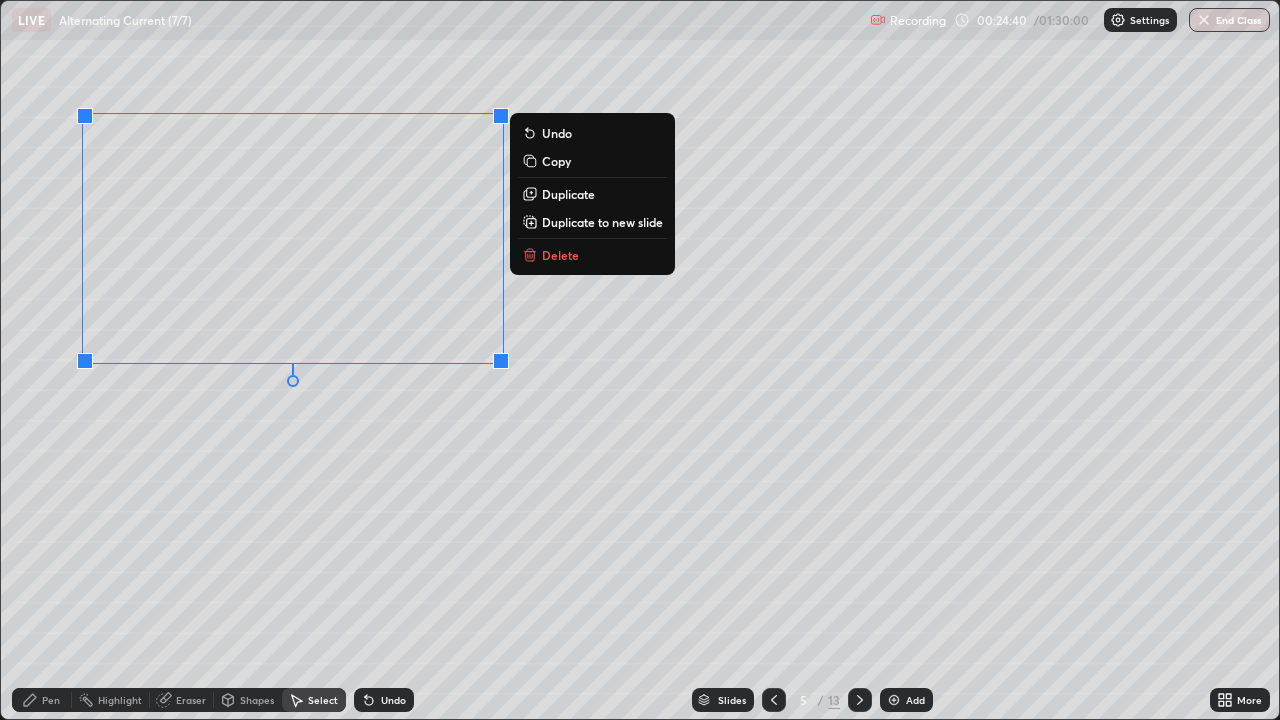 click on "0 ° Undo Copy Duplicate Duplicate to new slide Delete" at bounding box center [640, 360] 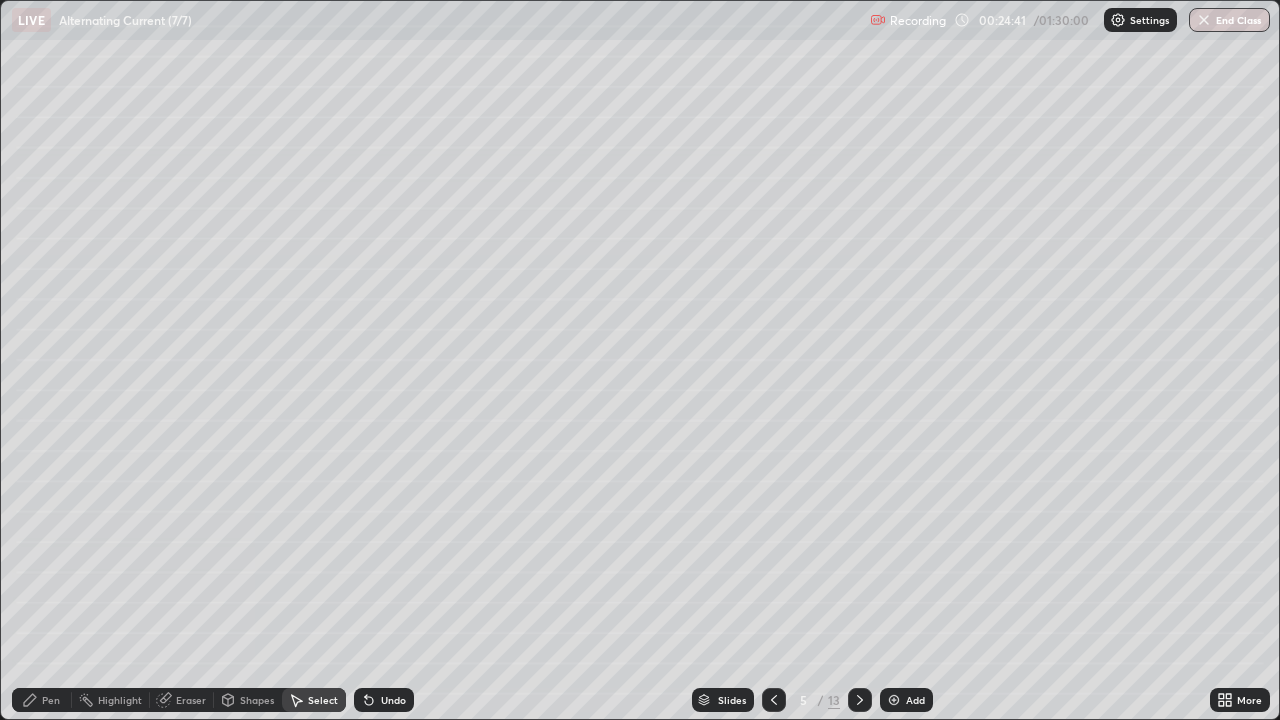 click on "Pen" at bounding box center [51, 700] 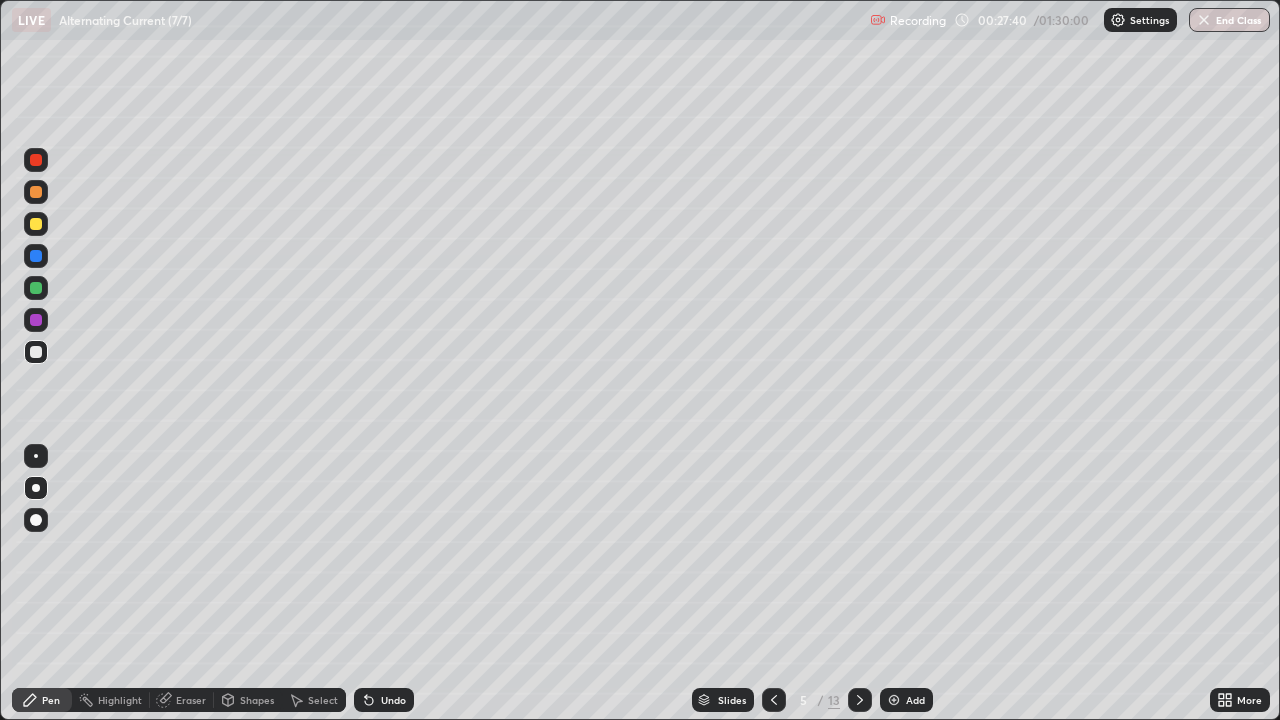 click 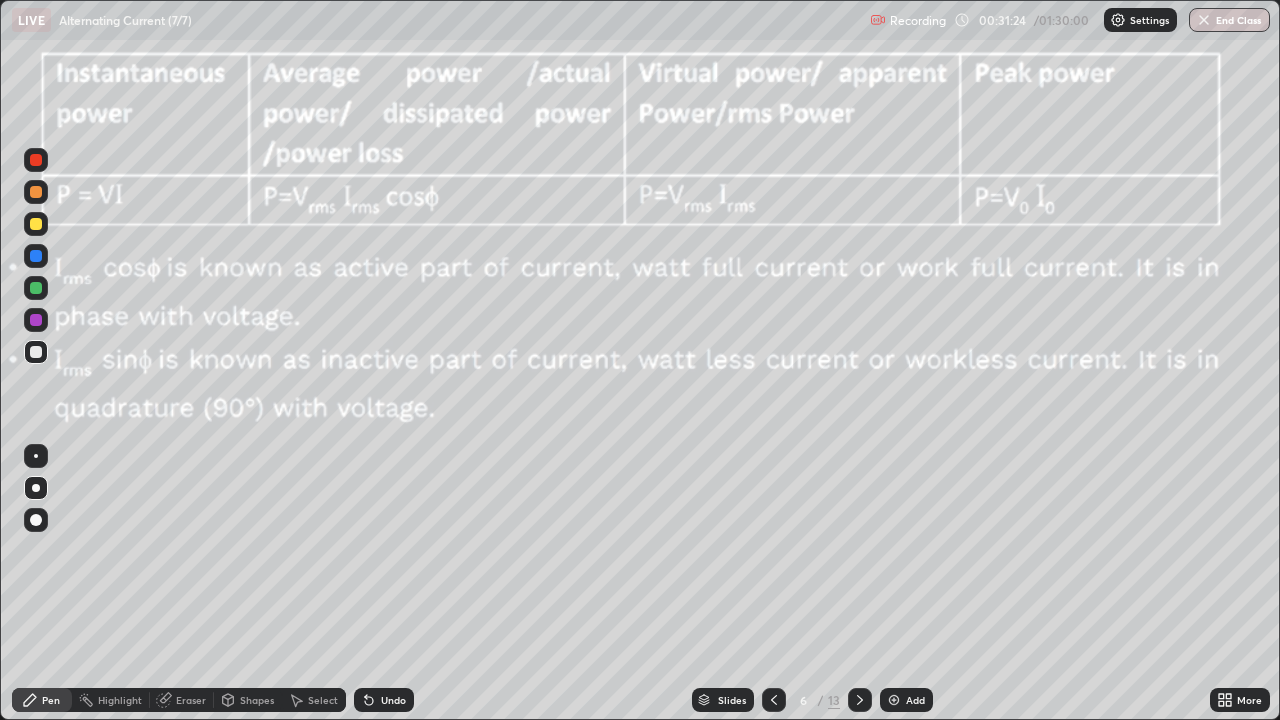 click on "Shapes" at bounding box center (248, 700) 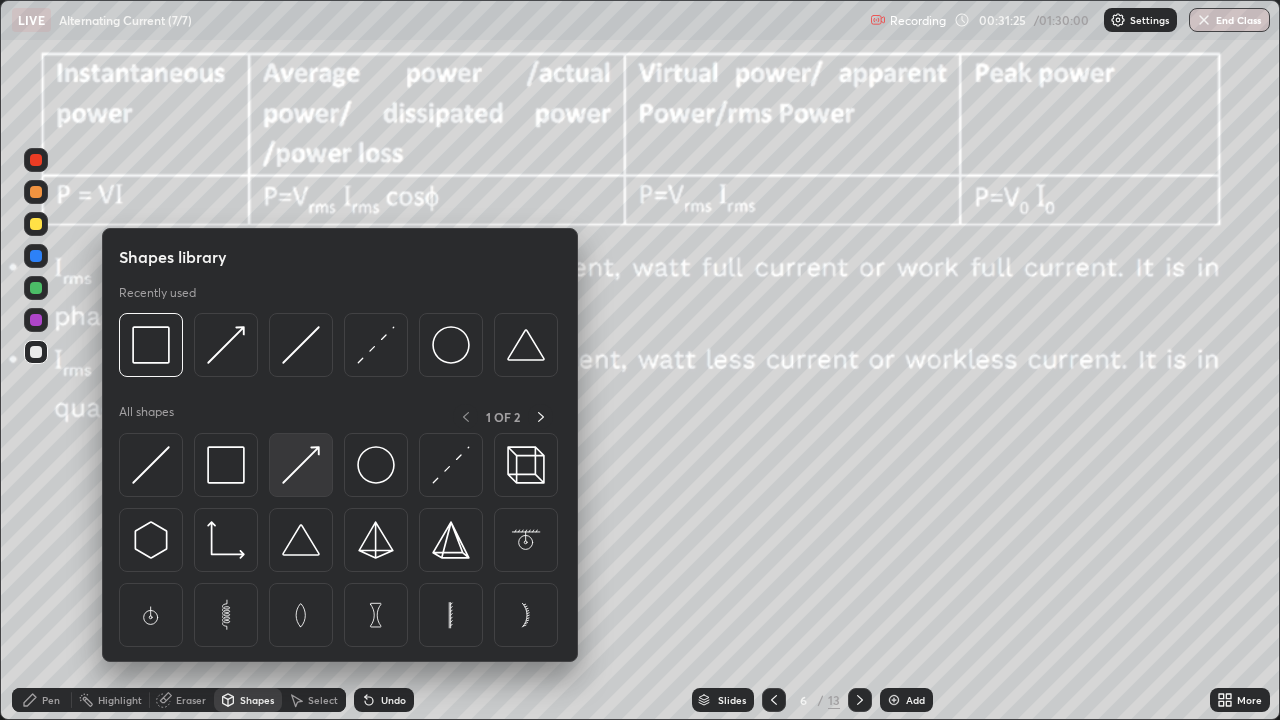 click at bounding box center [301, 465] 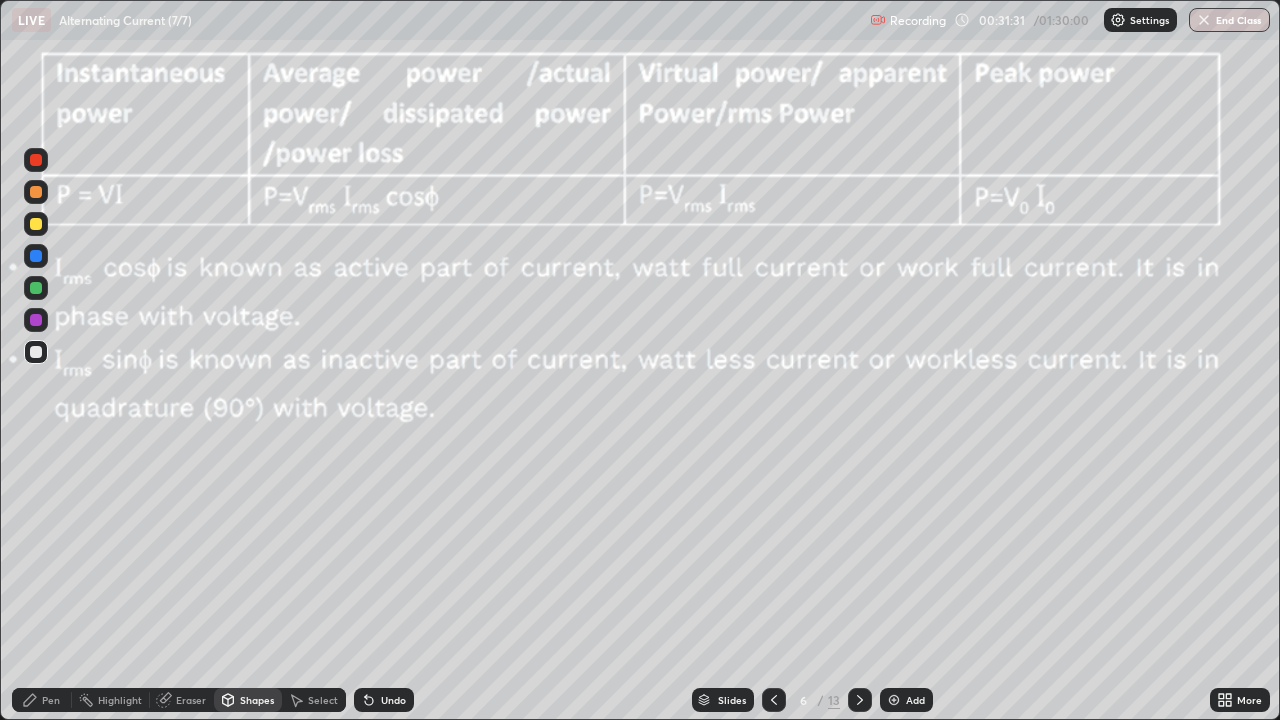 click at bounding box center (36, 224) 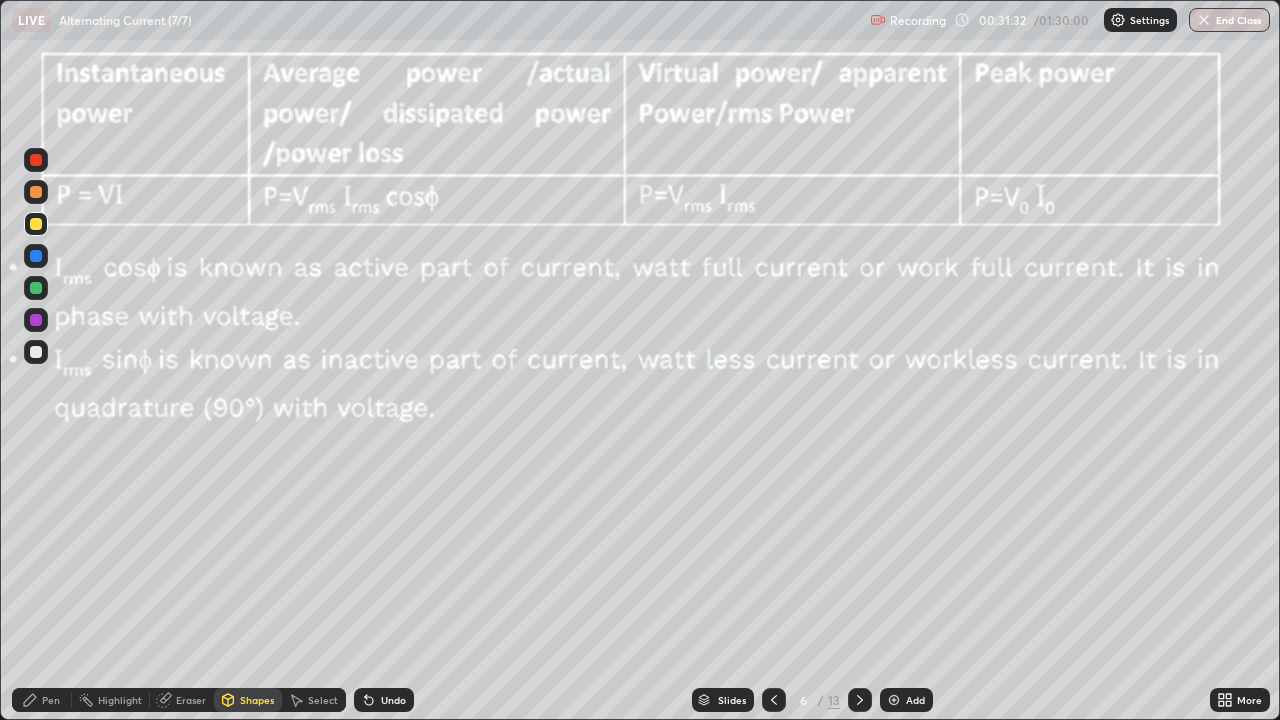 click on "Shapes" at bounding box center (257, 700) 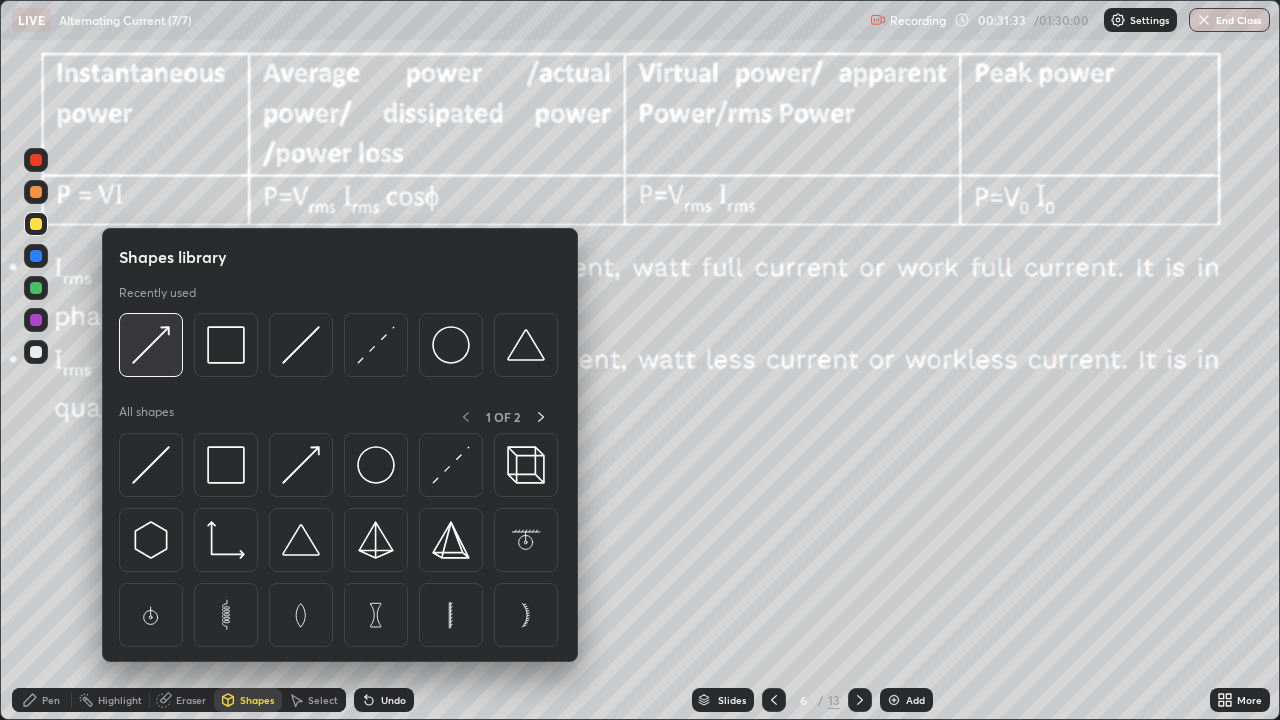 click at bounding box center (151, 345) 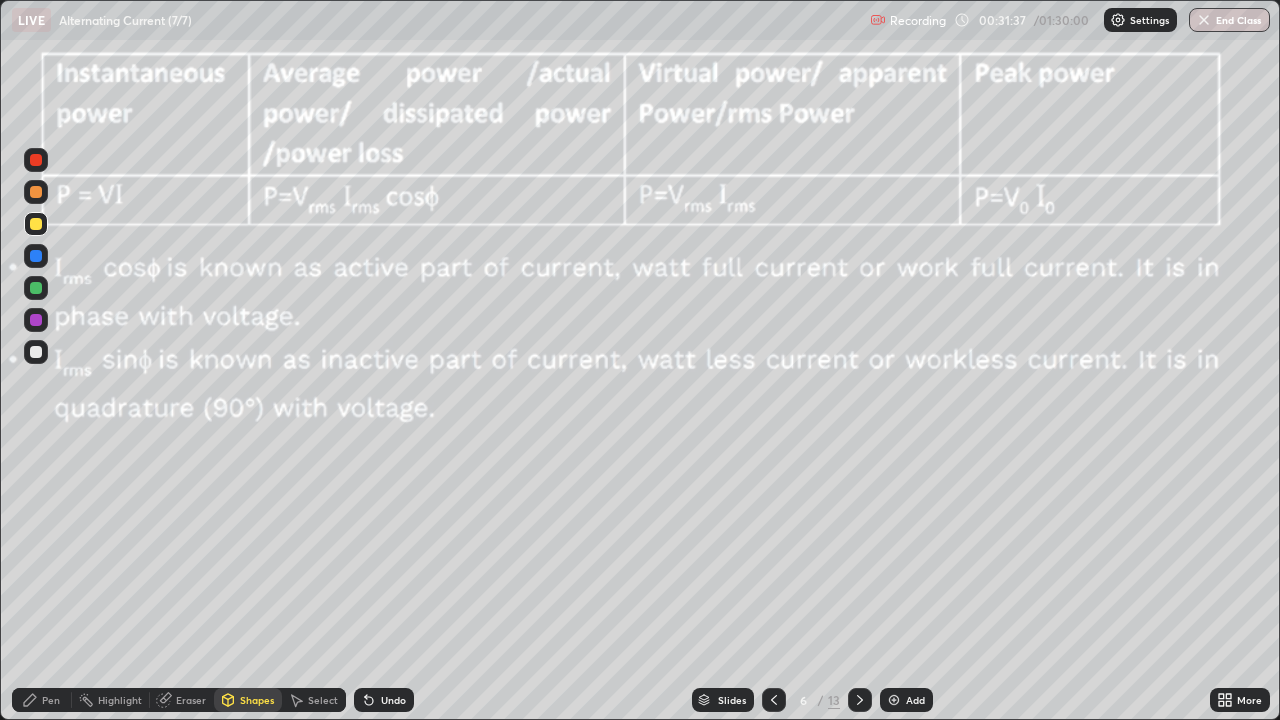 click at bounding box center (36, 288) 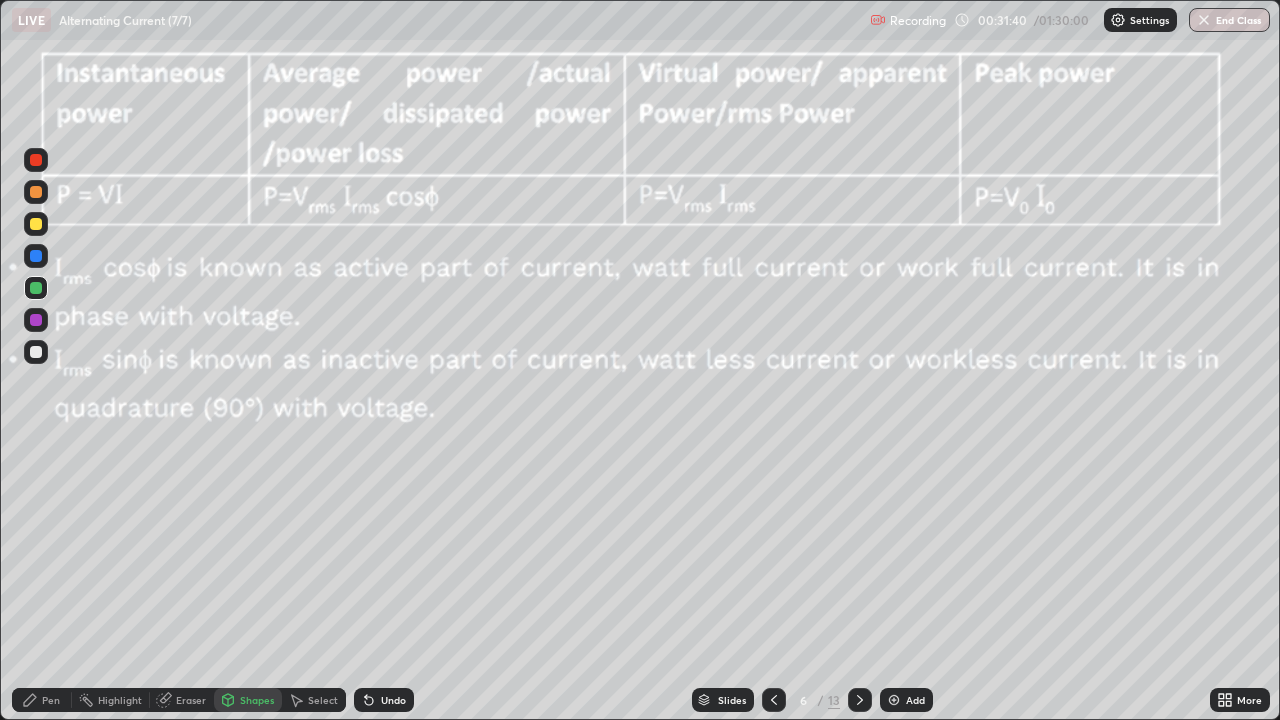 click on "Pen" at bounding box center (51, 700) 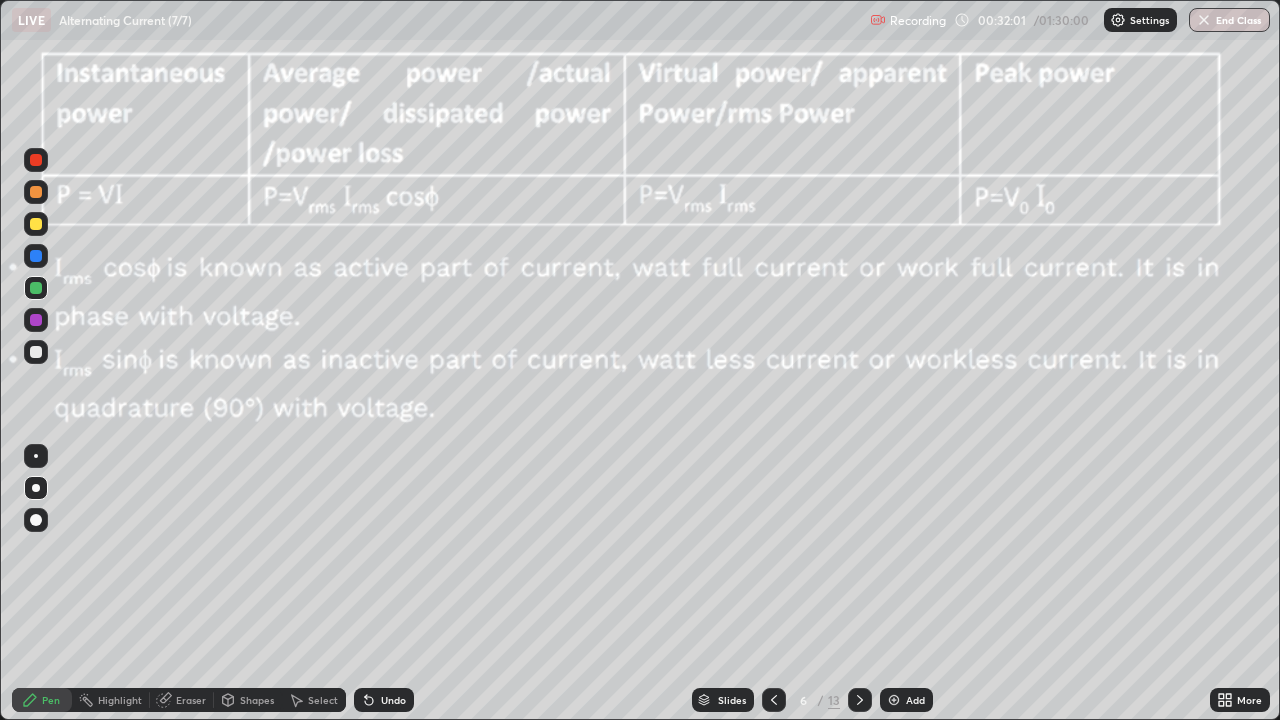 click at bounding box center (36, 320) 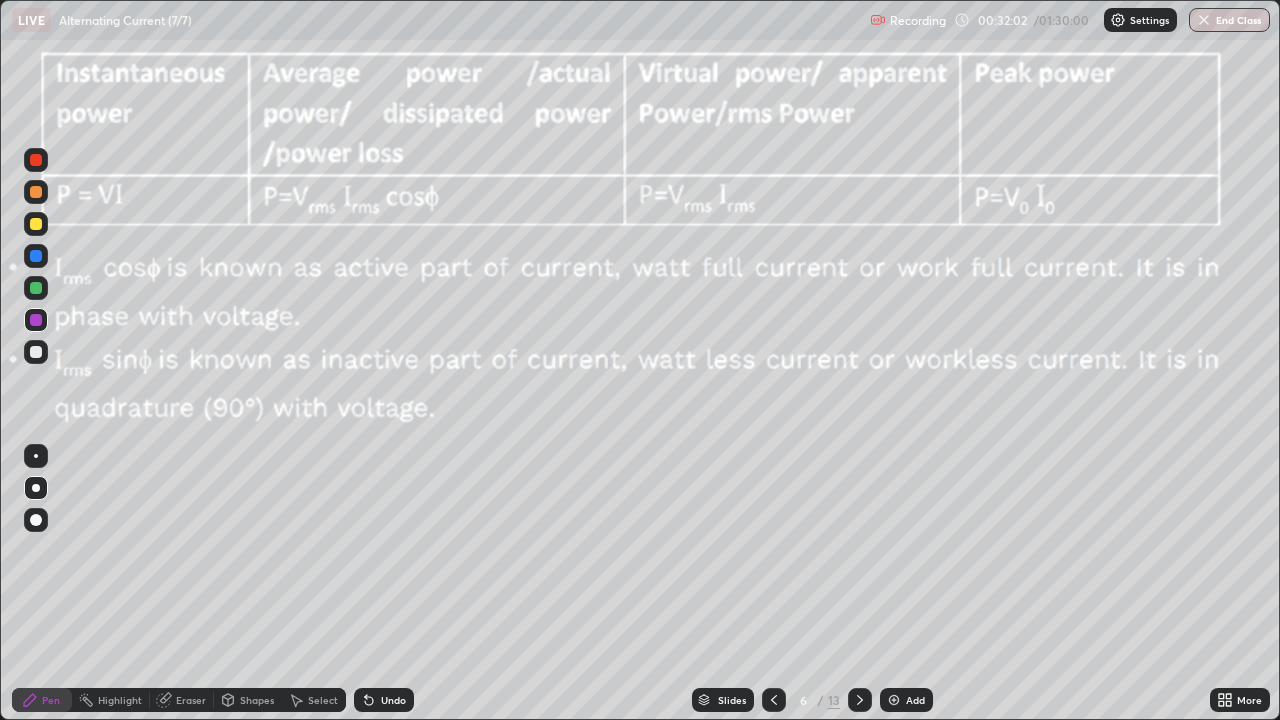click on "Shapes" at bounding box center [257, 700] 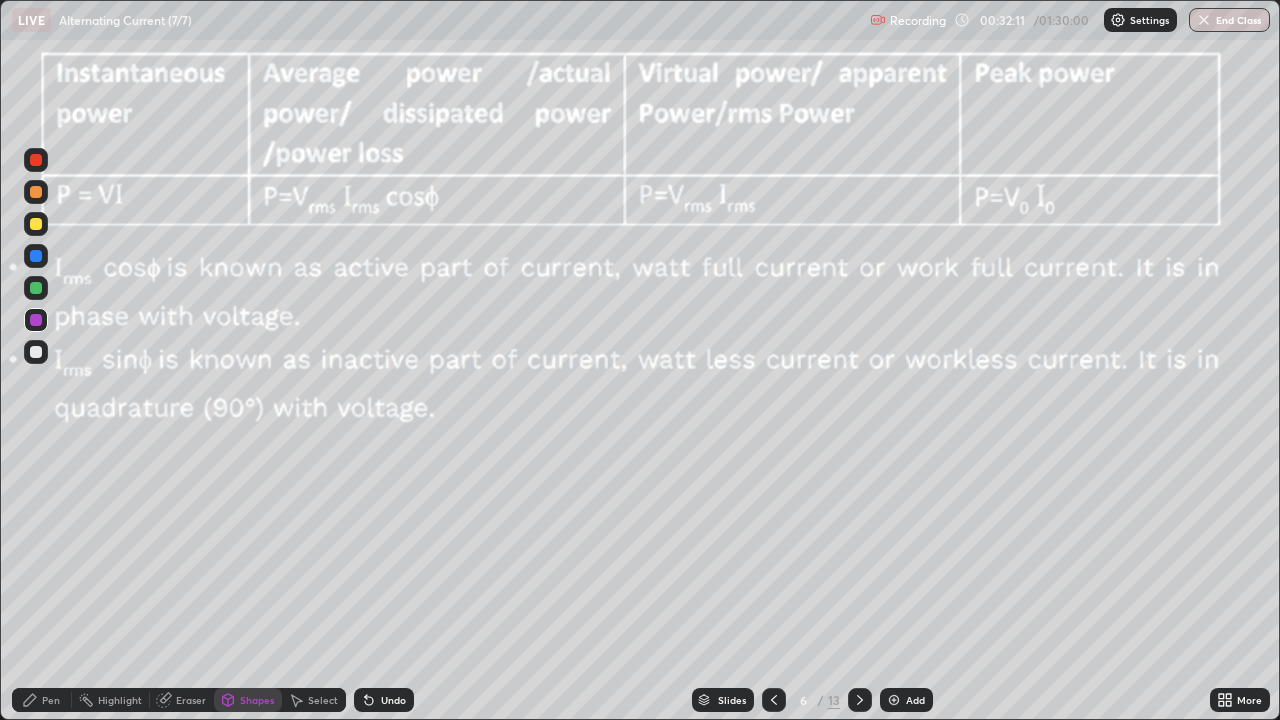 click on "Pen" at bounding box center [51, 700] 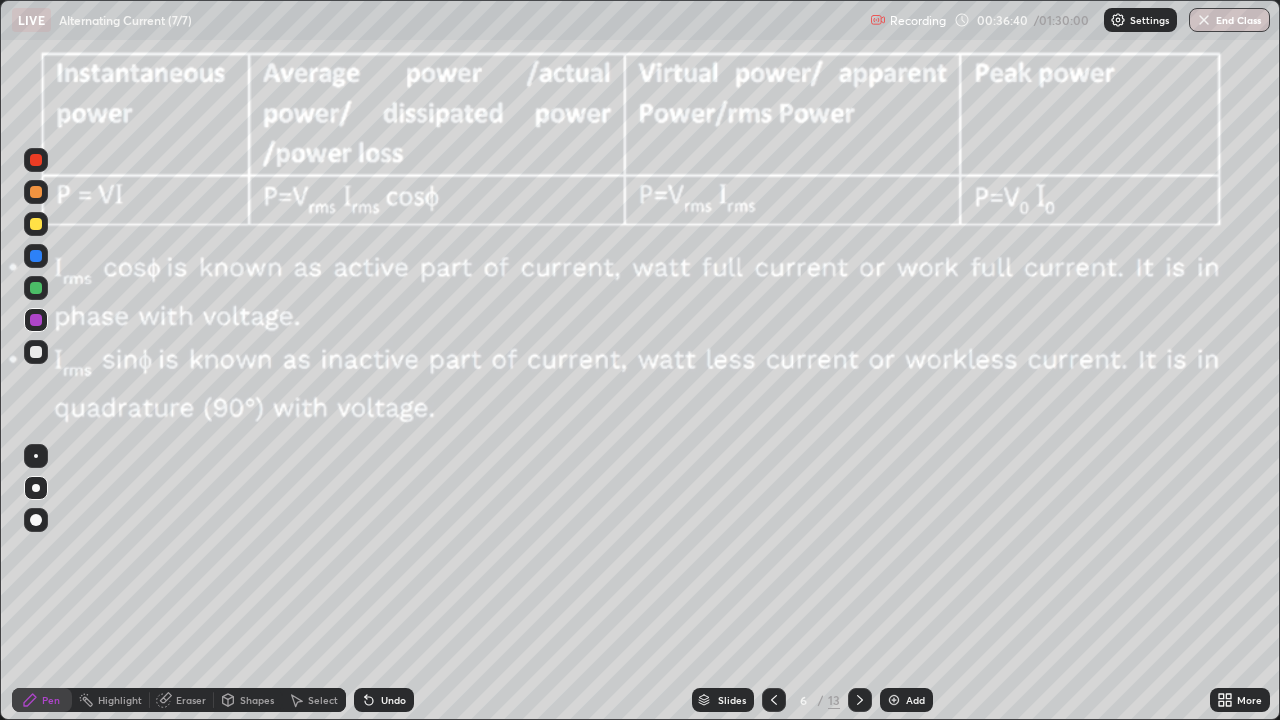click 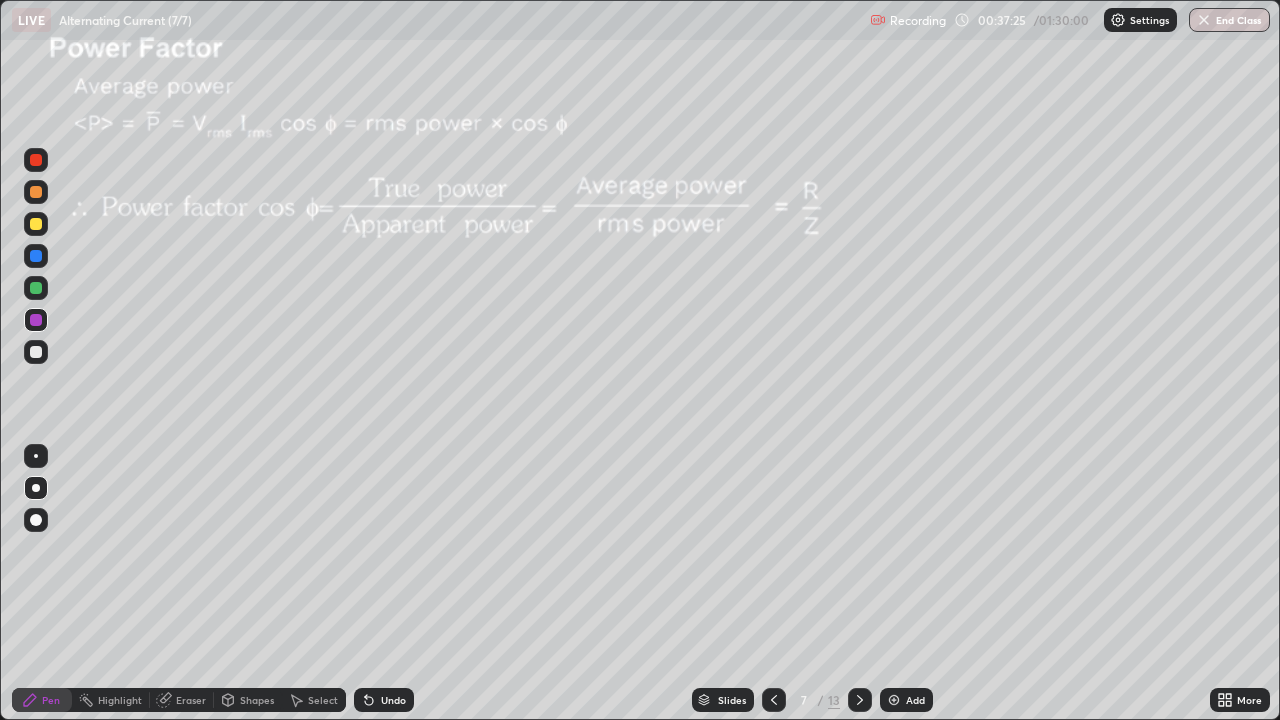 click on "Shapes" at bounding box center (257, 700) 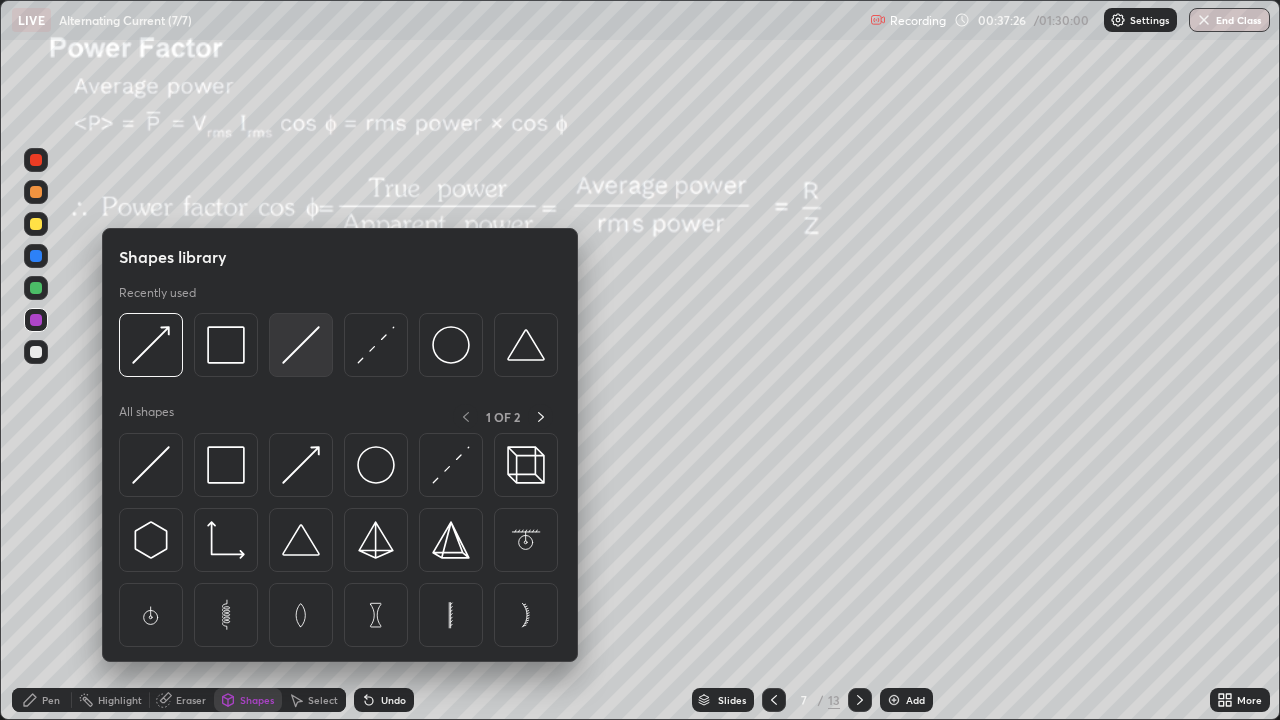 click at bounding box center (301, 345) 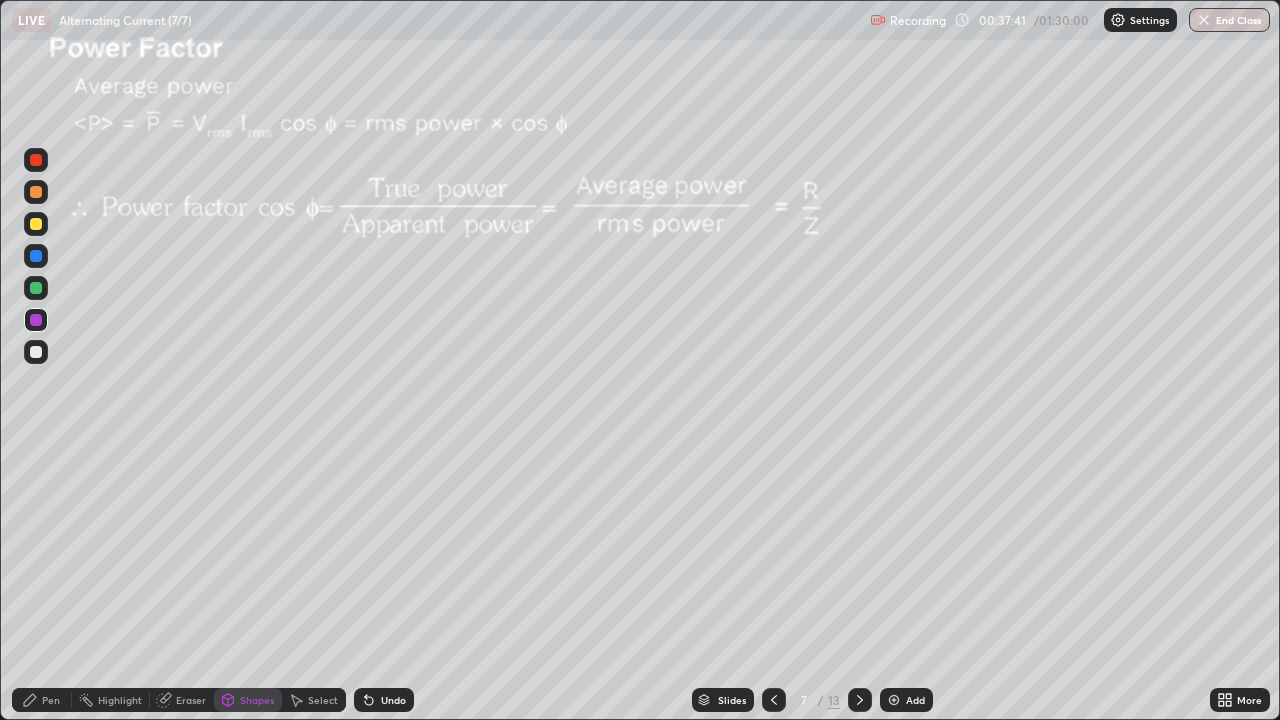 click on "Pen" at bounding box center (42, 700) 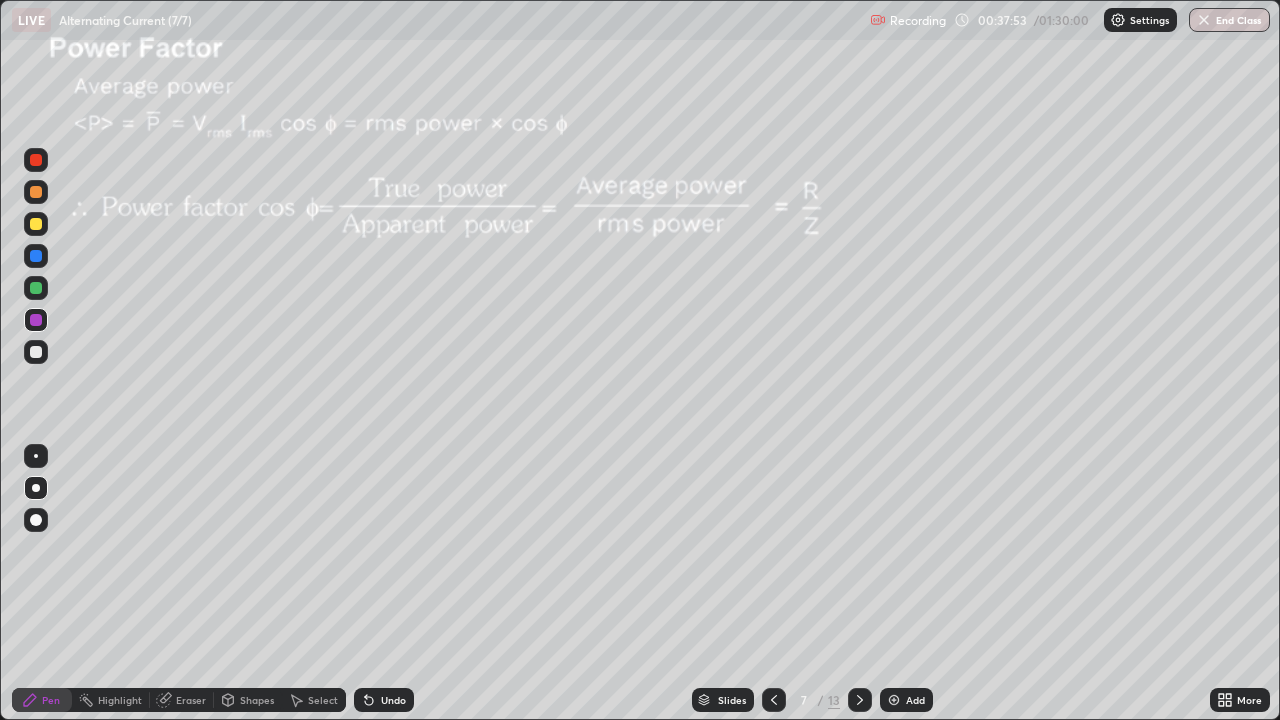 click on "Undo" at bounding box center (393, 700) 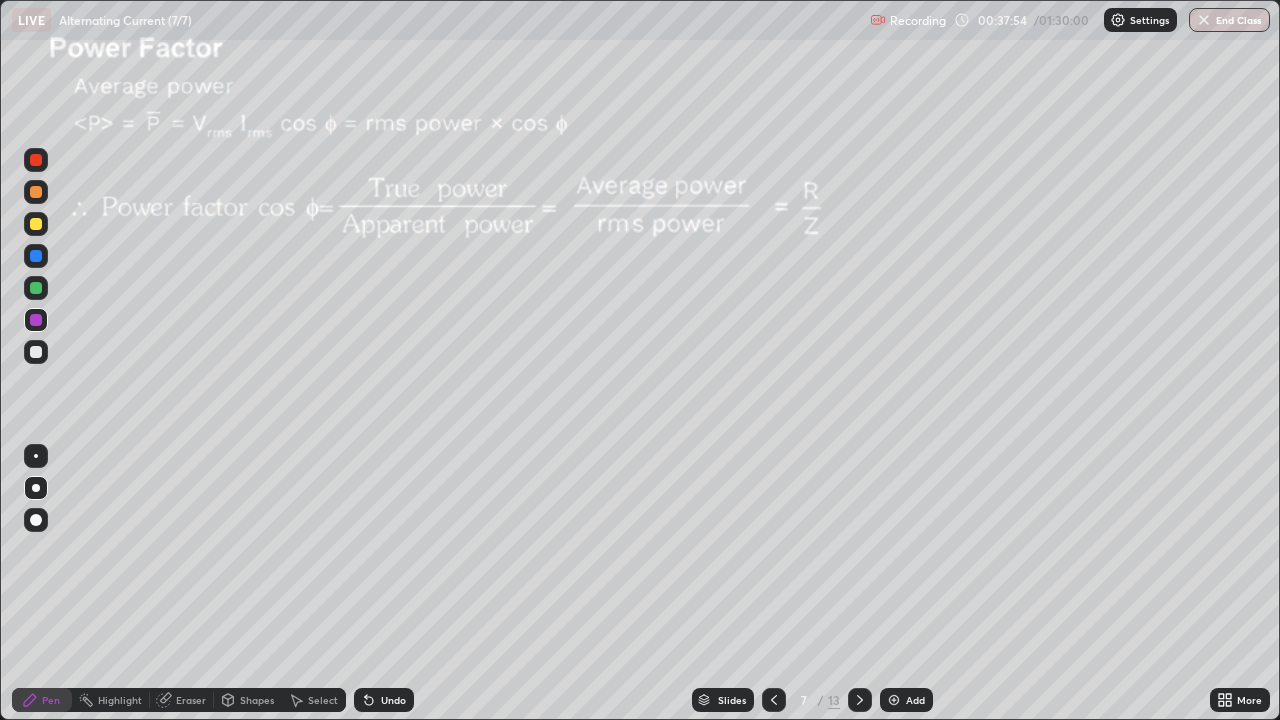 click on "Undo" at bounding box center [393, 700] 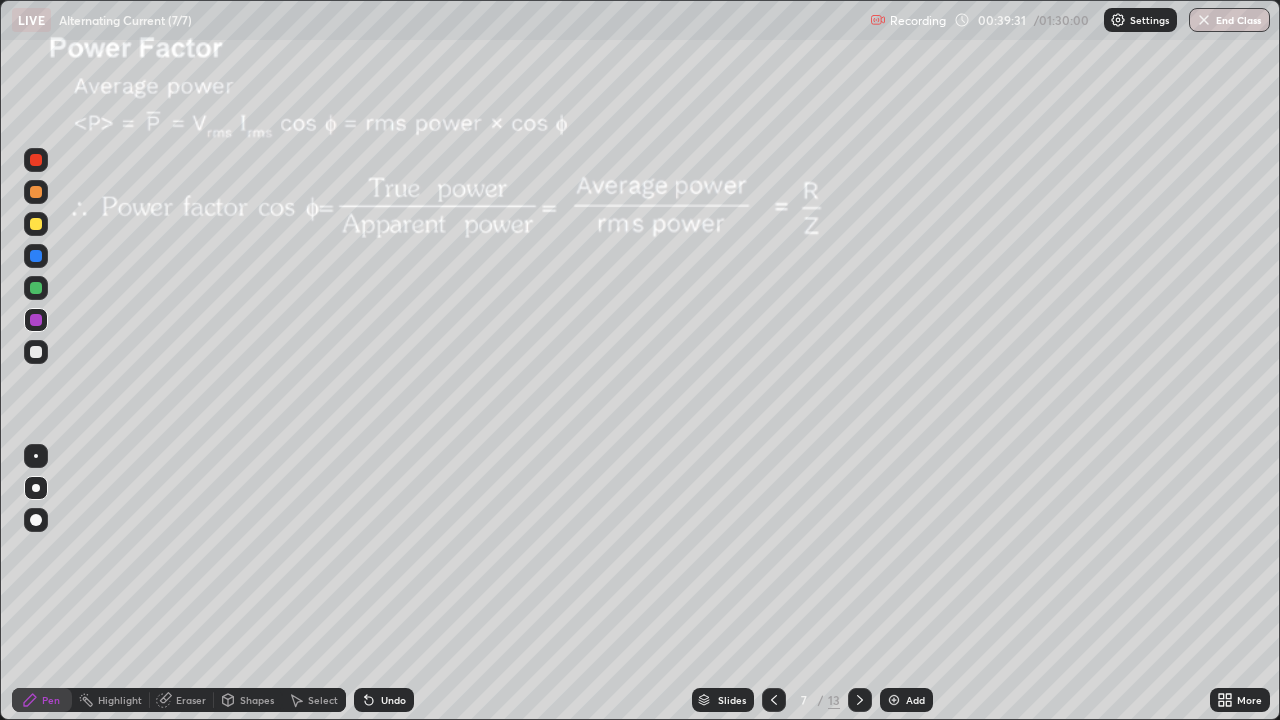 click 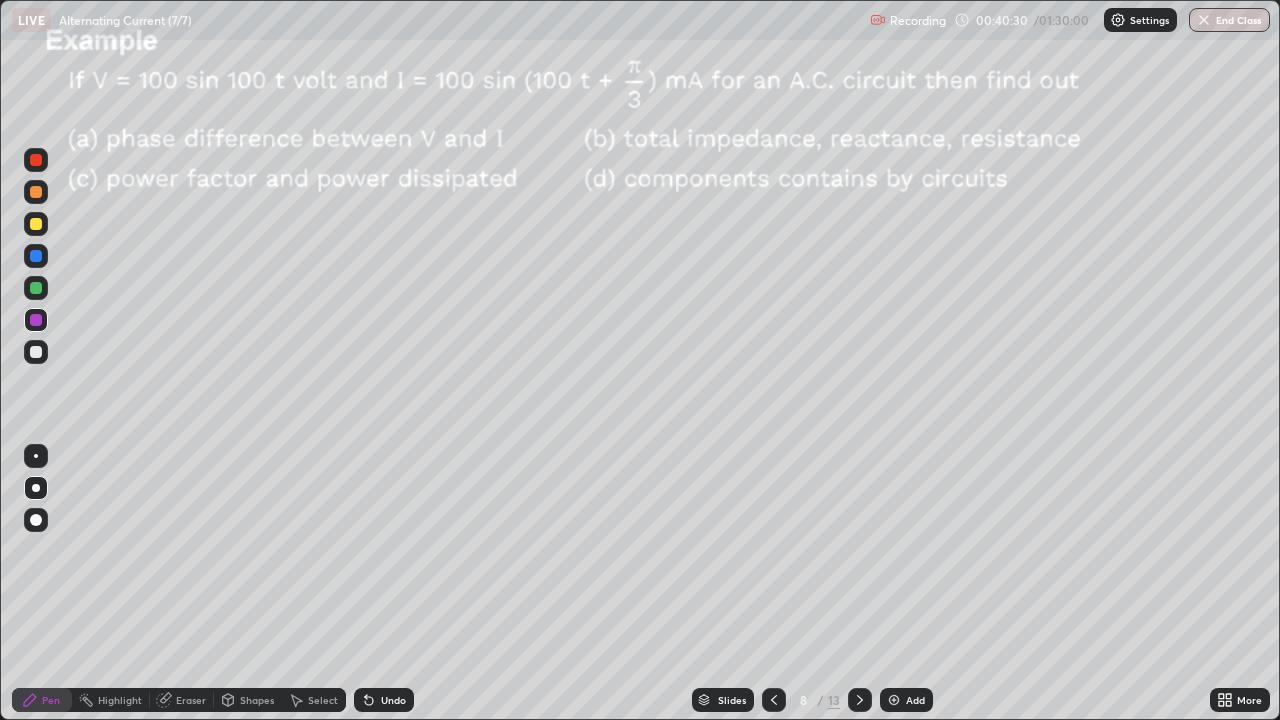 click at bounding box center [36, 192] 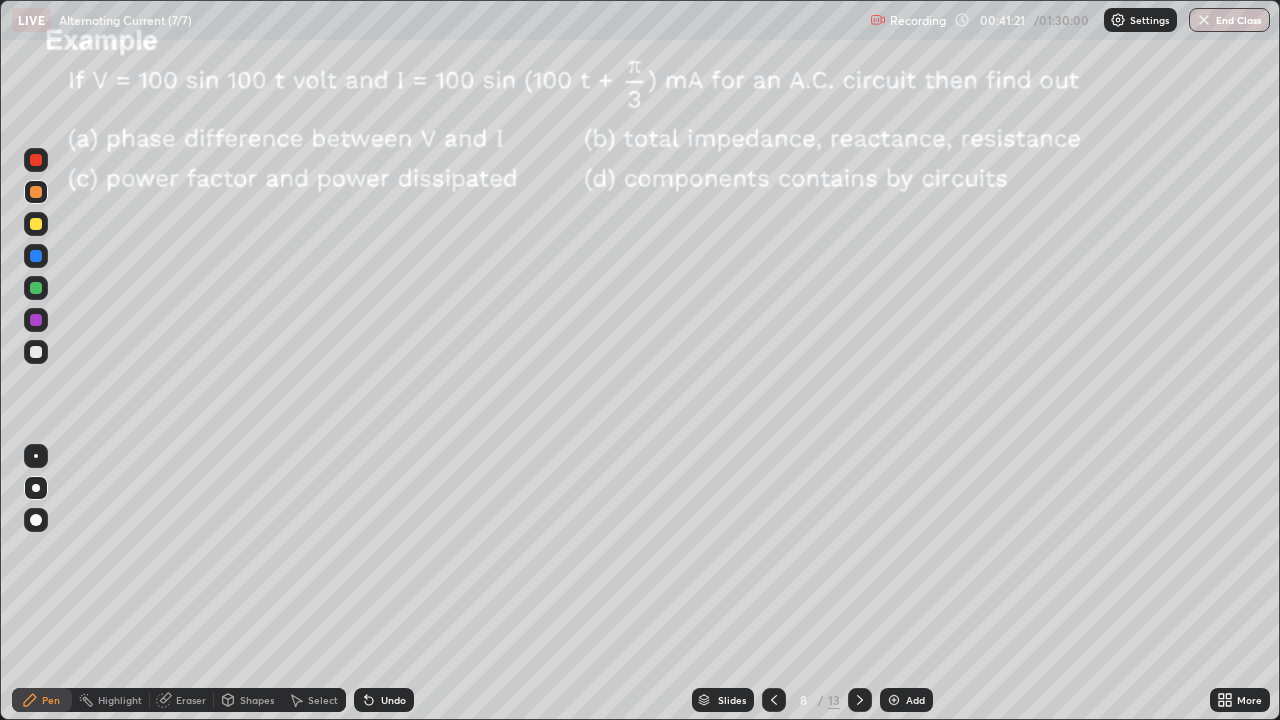 click on "Eraser" at bounding box center [182, 700] 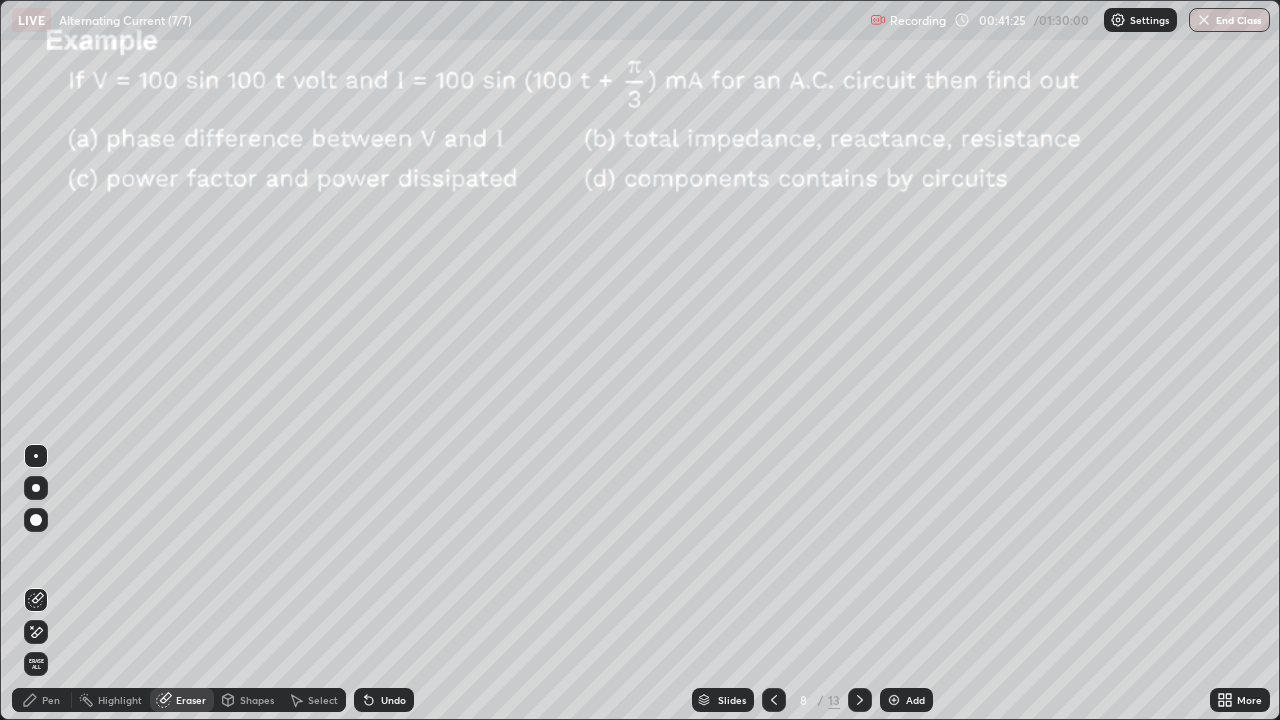 click on "Pen" at bounding box center (51, 700) 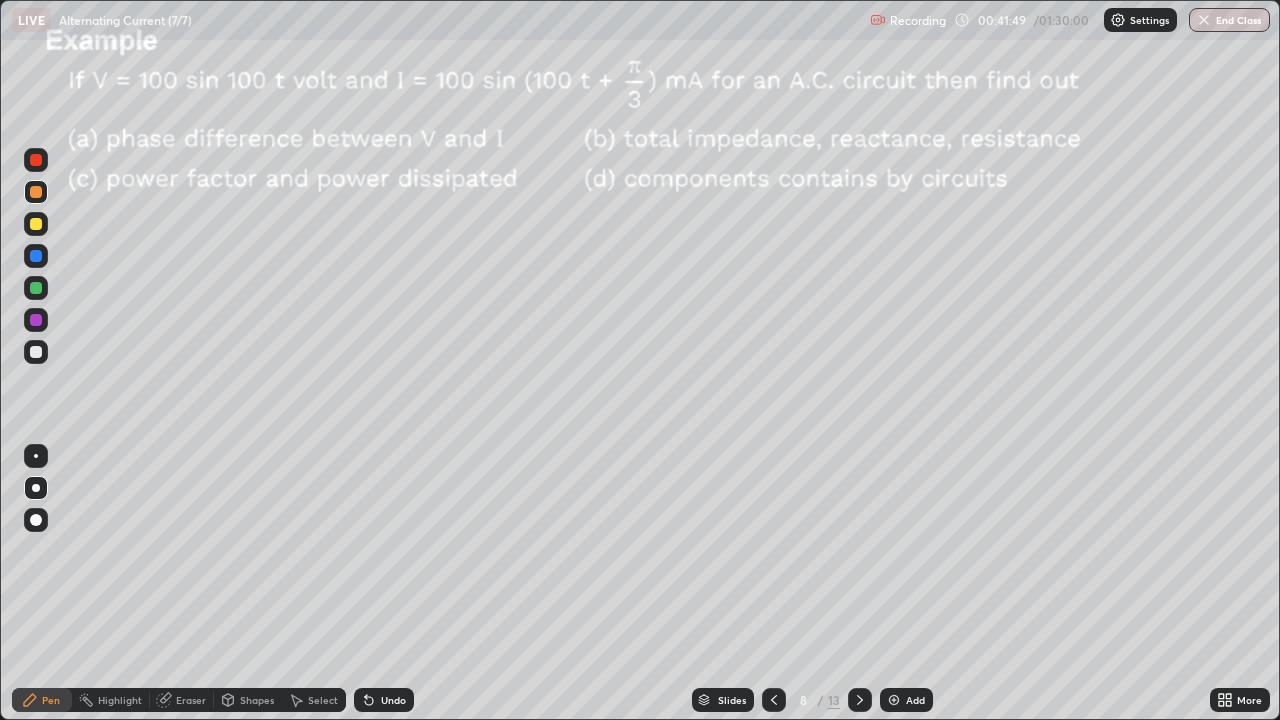 click at bounding box center [36, 352] 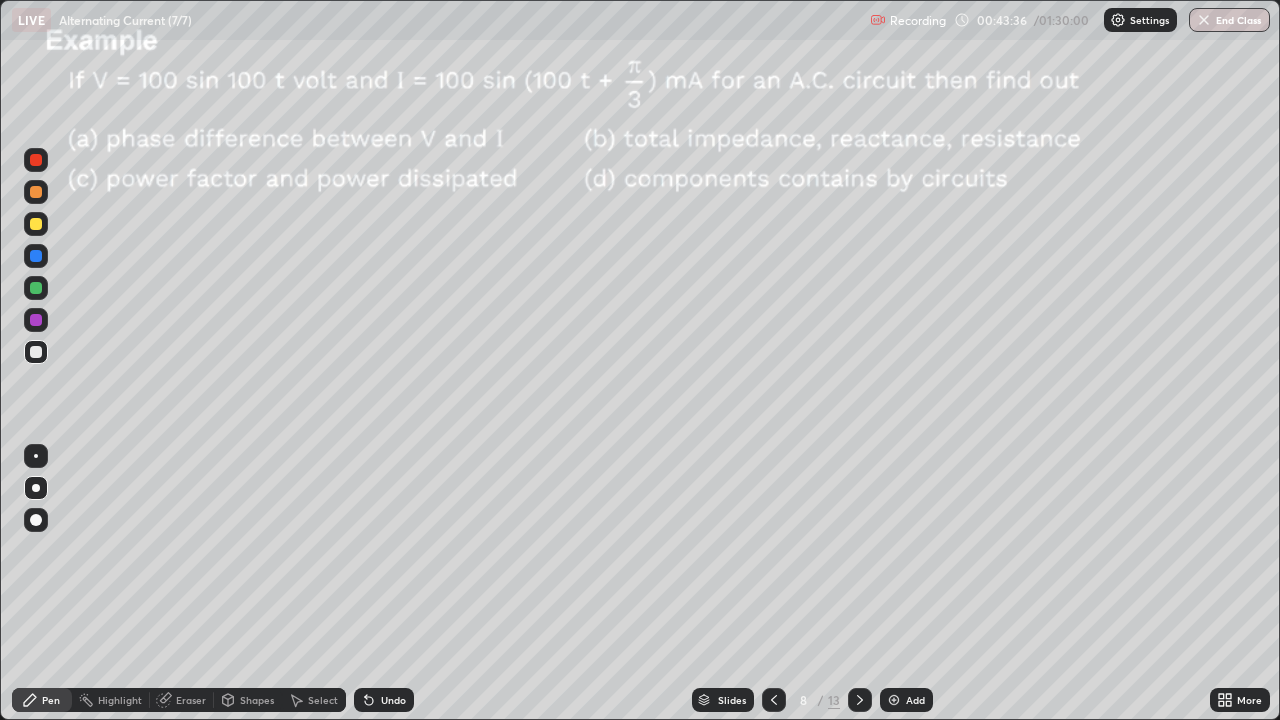 click at bounding box center [36, 288] 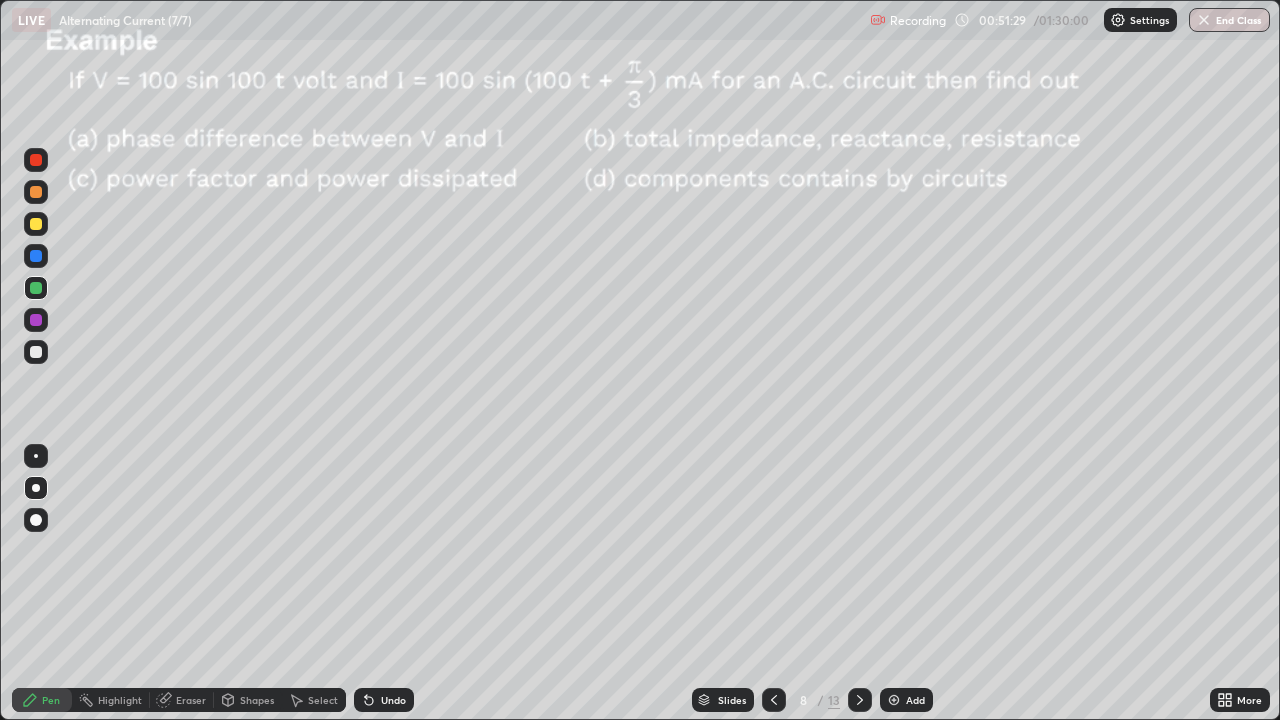 click 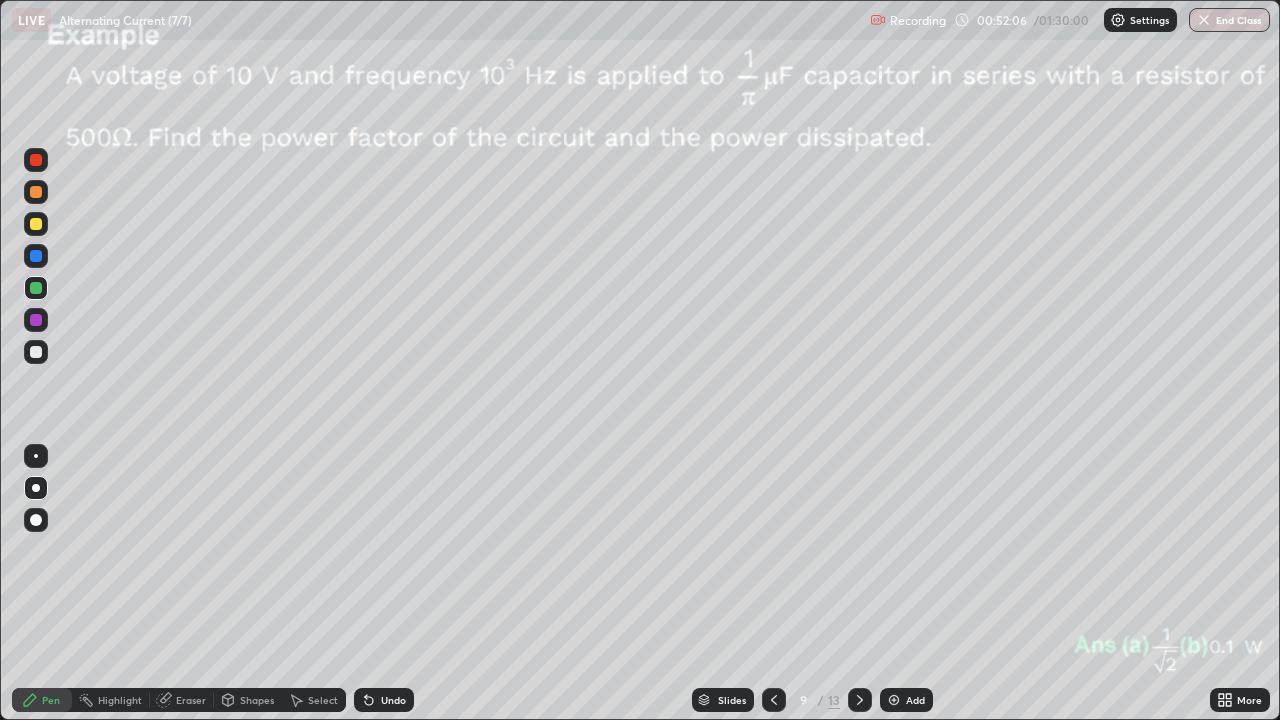 click at bounding box center (36, 192) 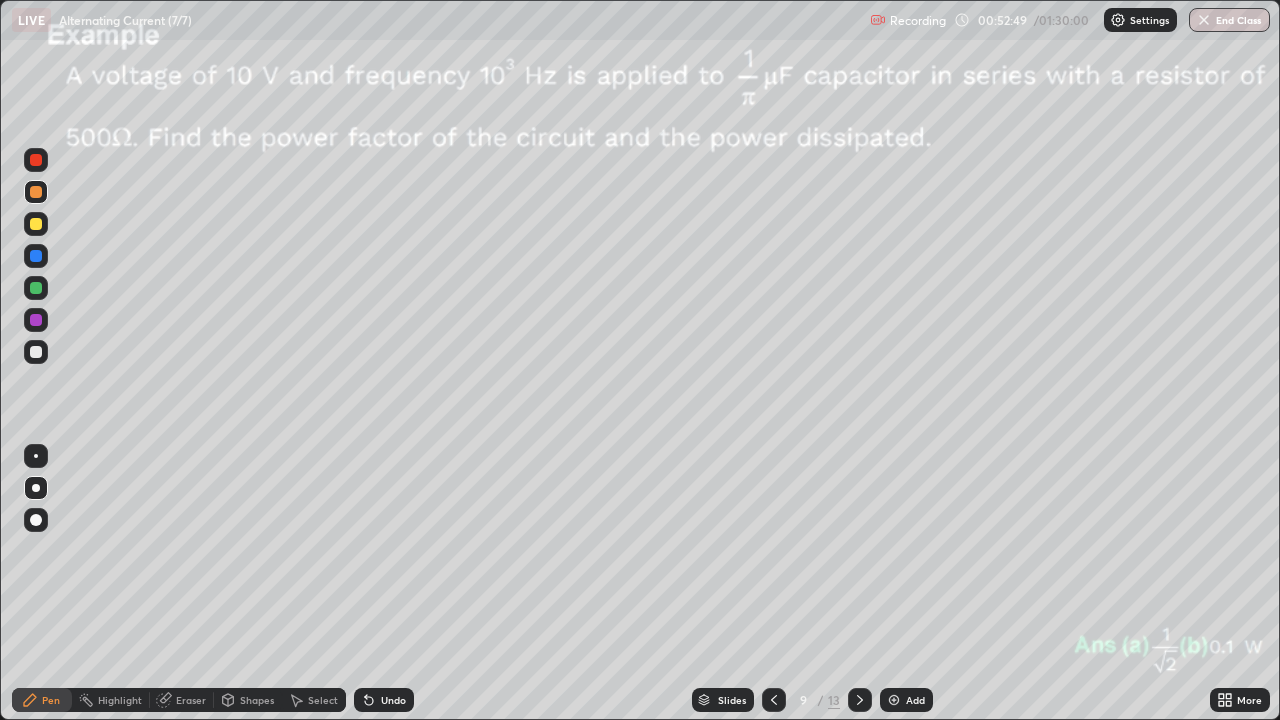 click at bounding box center (36, 224) 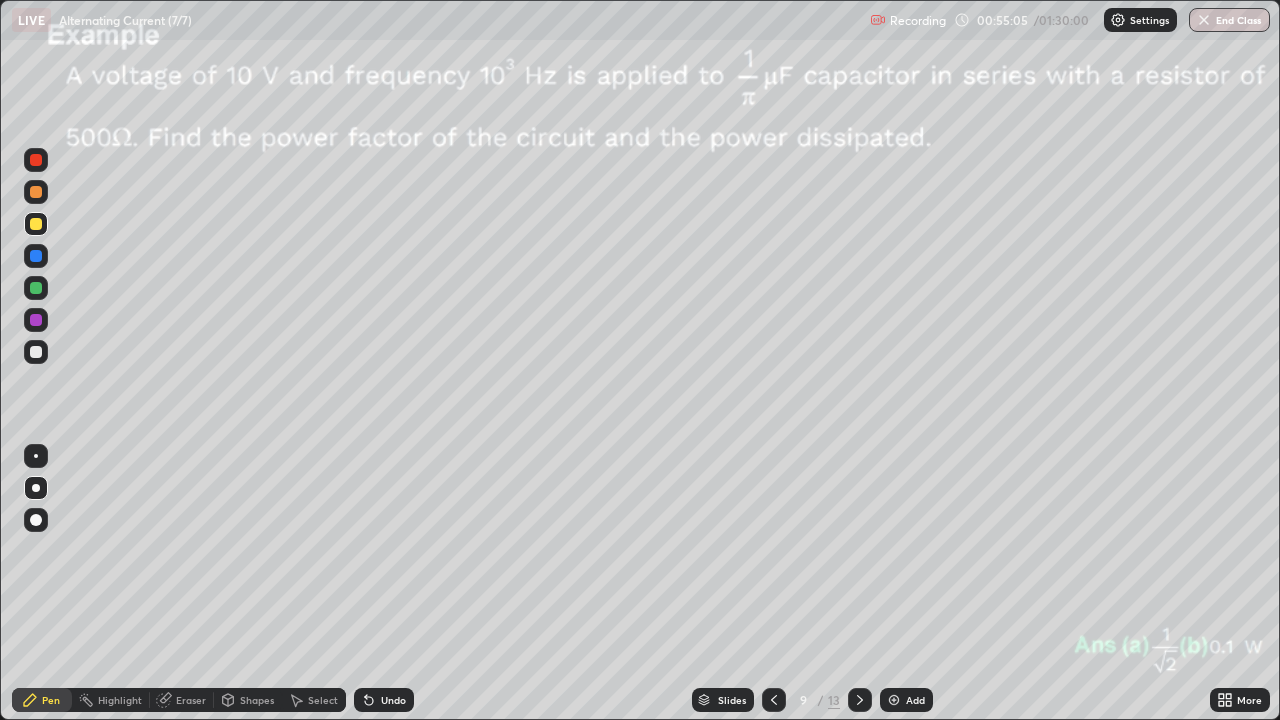 click on "Undo" at bounding box center (393, 700) 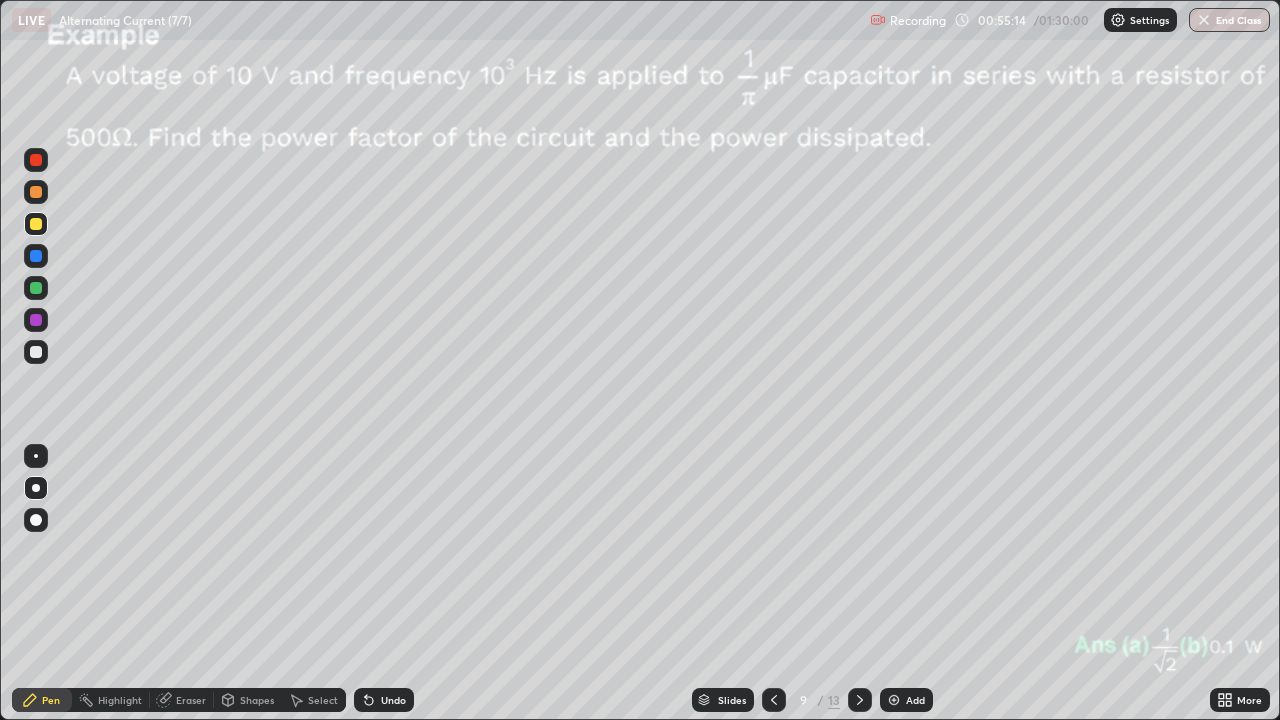 click on "Eraser" at bounding box center (191, 700) 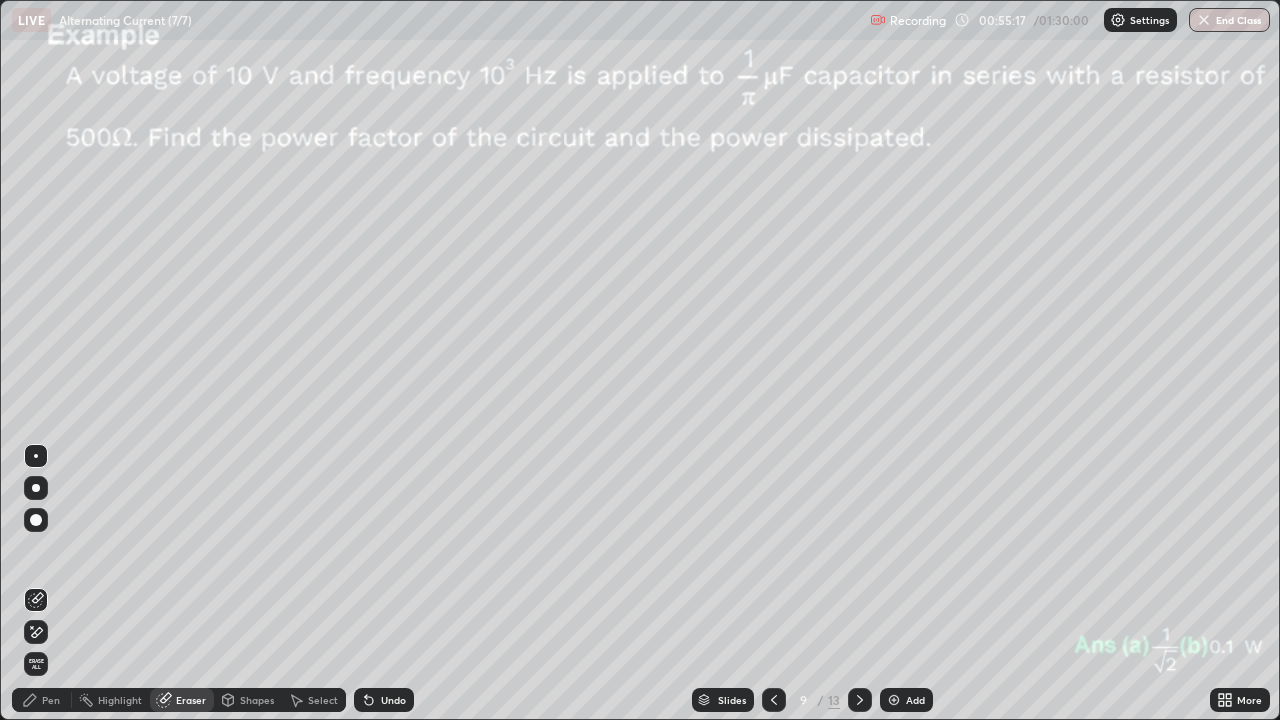 click on "Pen" at bounding box center (51, 700) 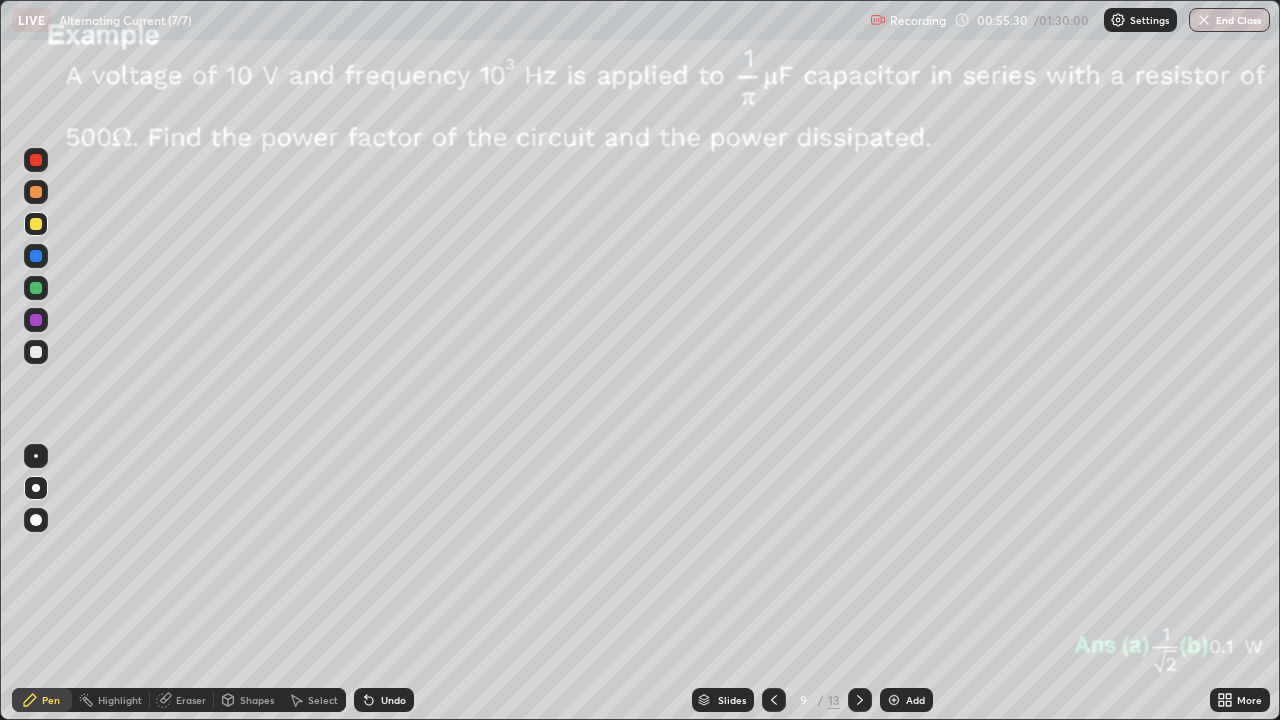 click on "Undo" at bounding box center (393, 700) 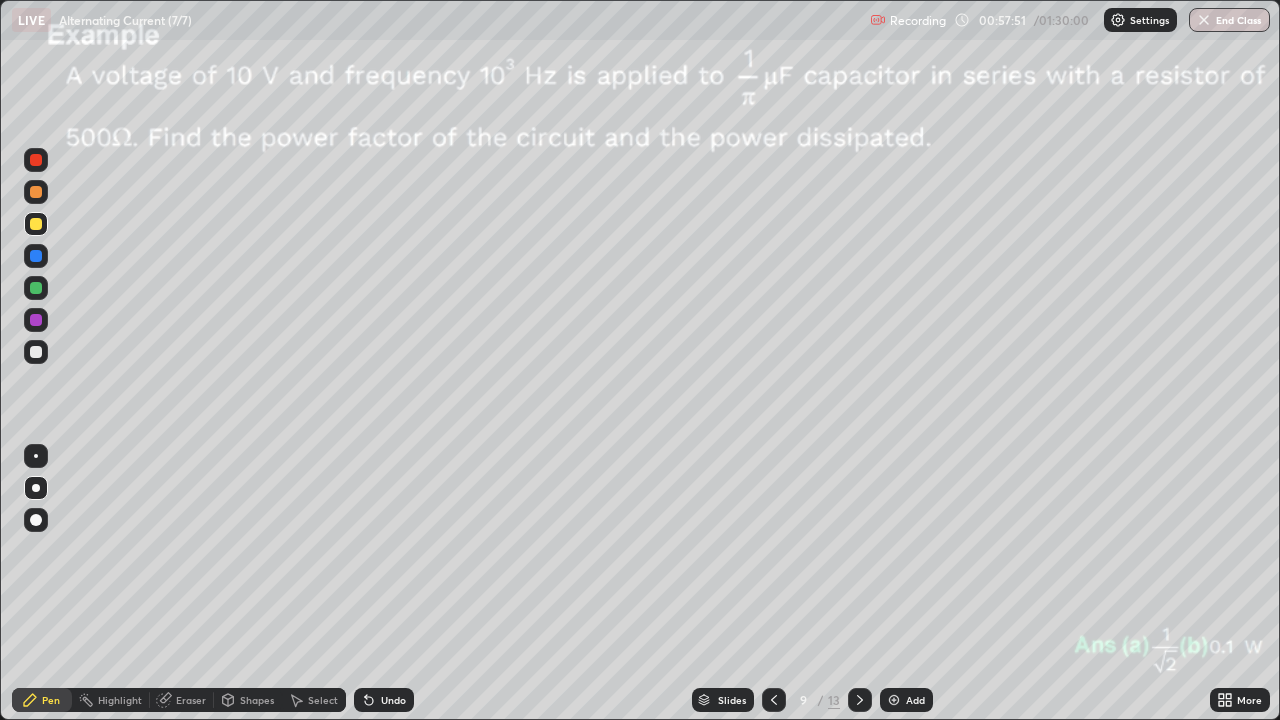 click 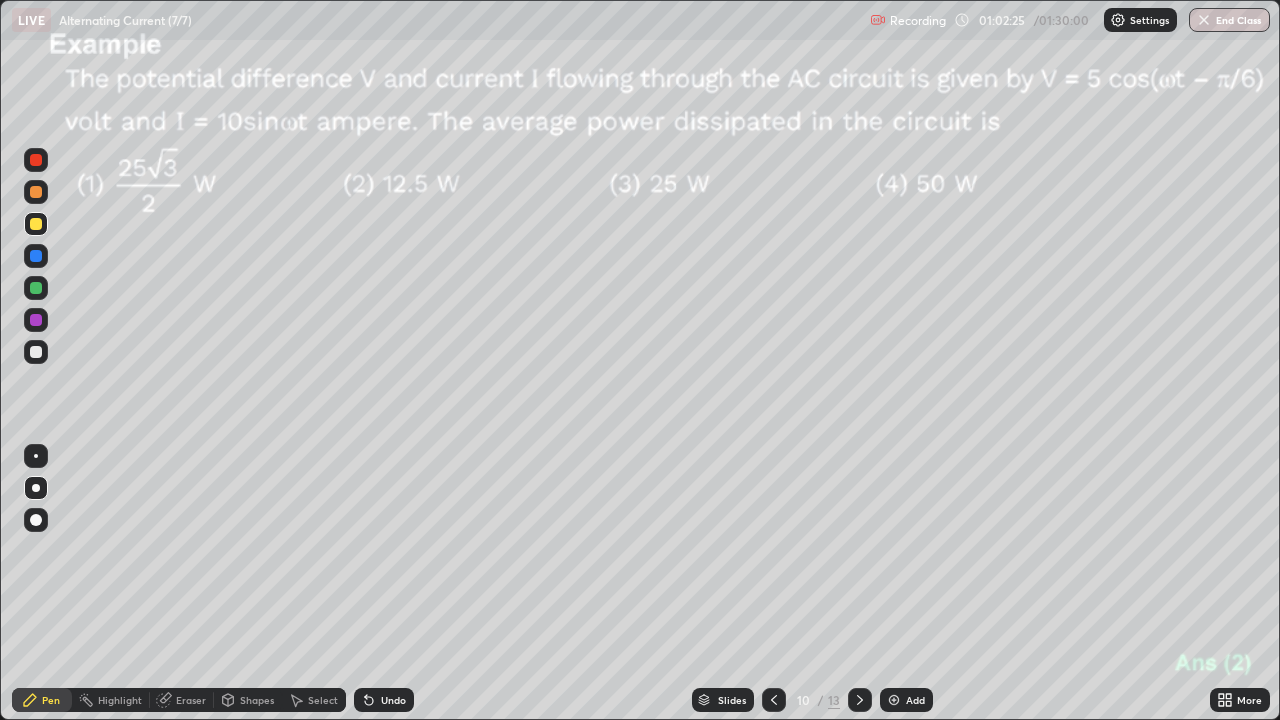 click 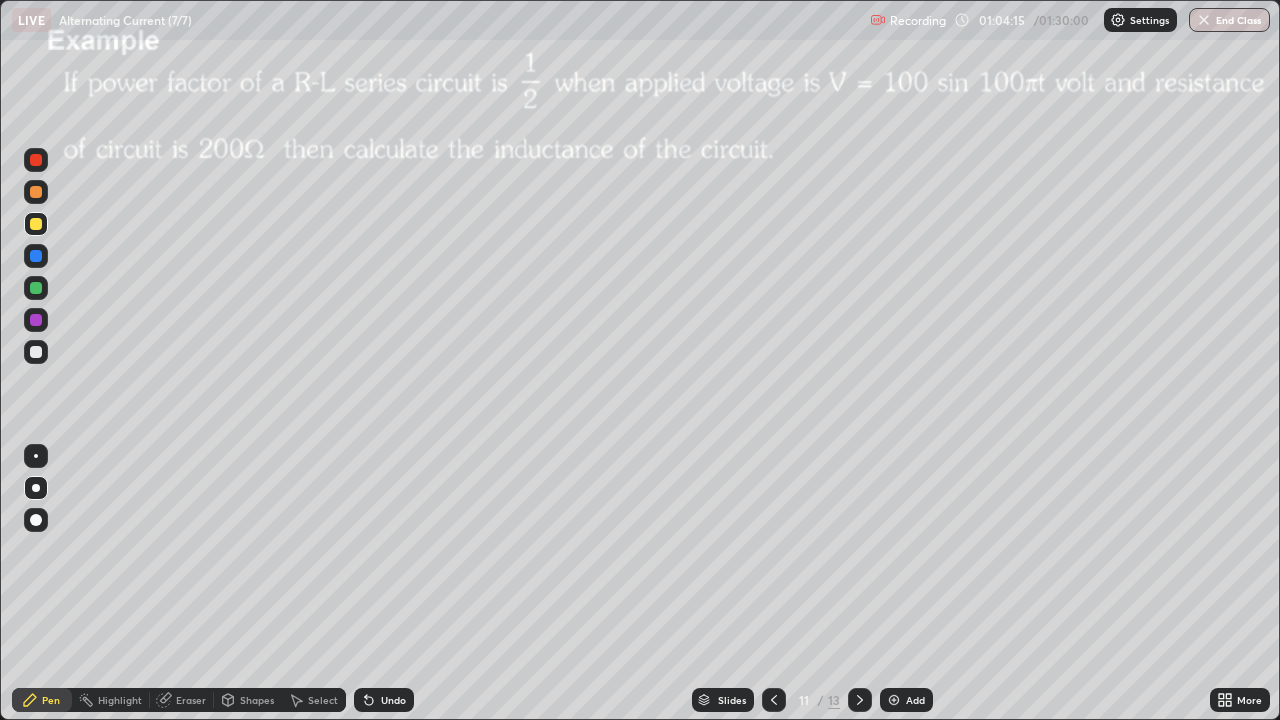 click at bounding box center (36, 456) 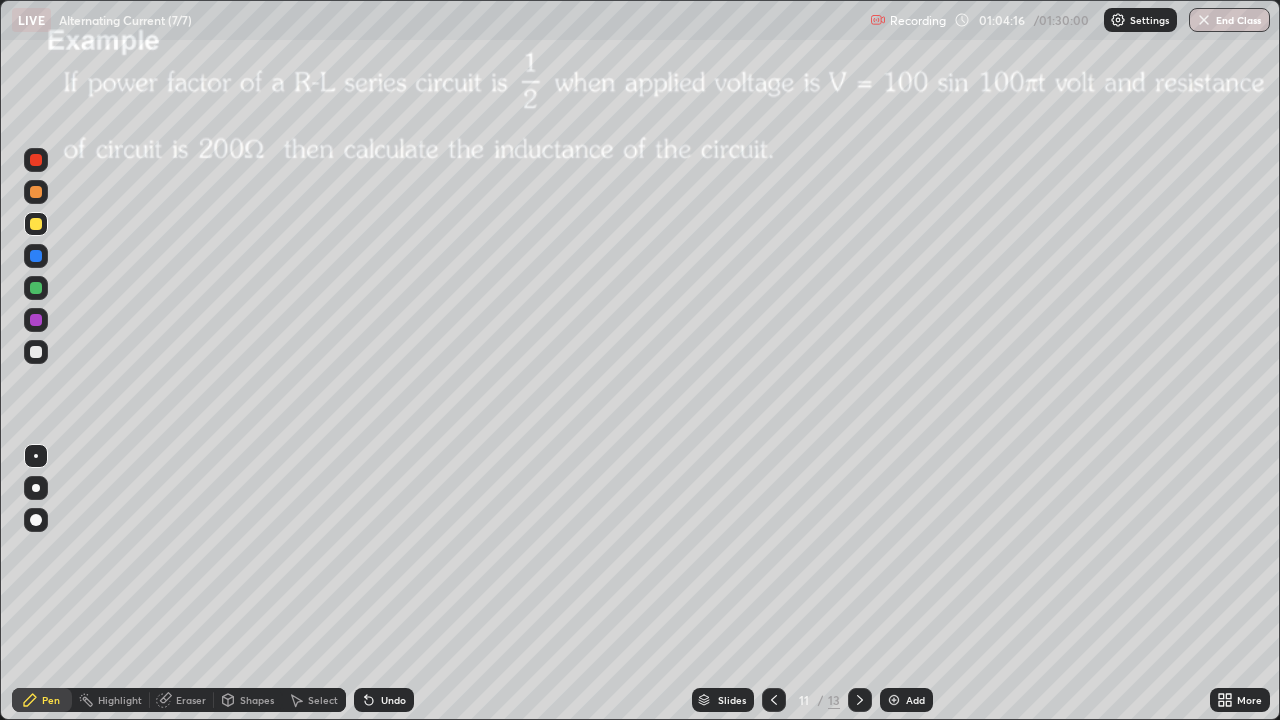 click at bounding box center [36, 192] 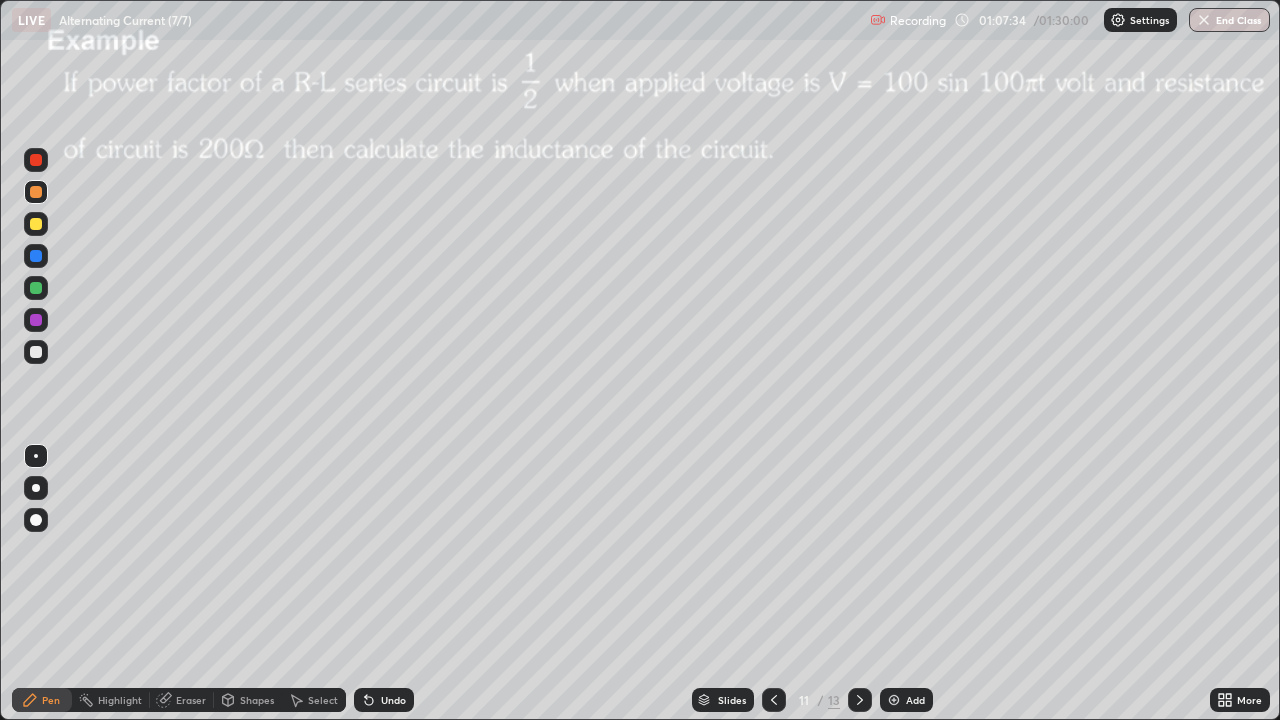 click at bounding box center [36, 224] 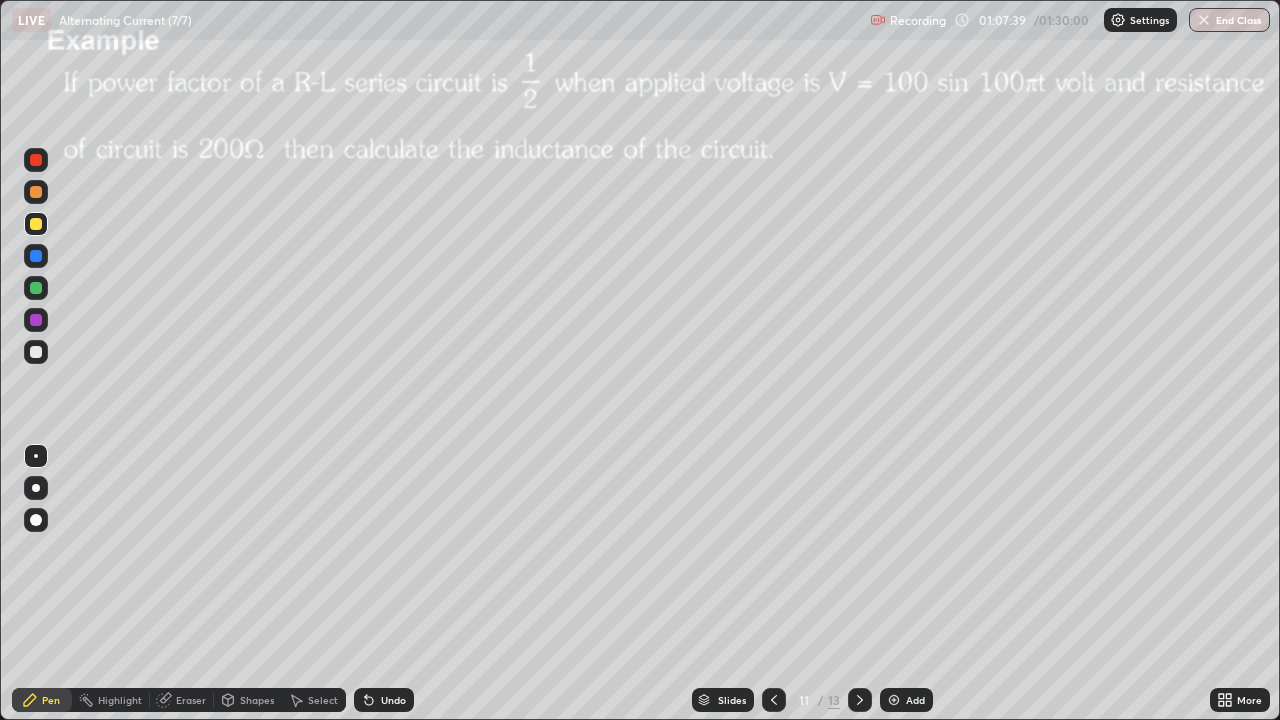click at bounding box center (36, 488) 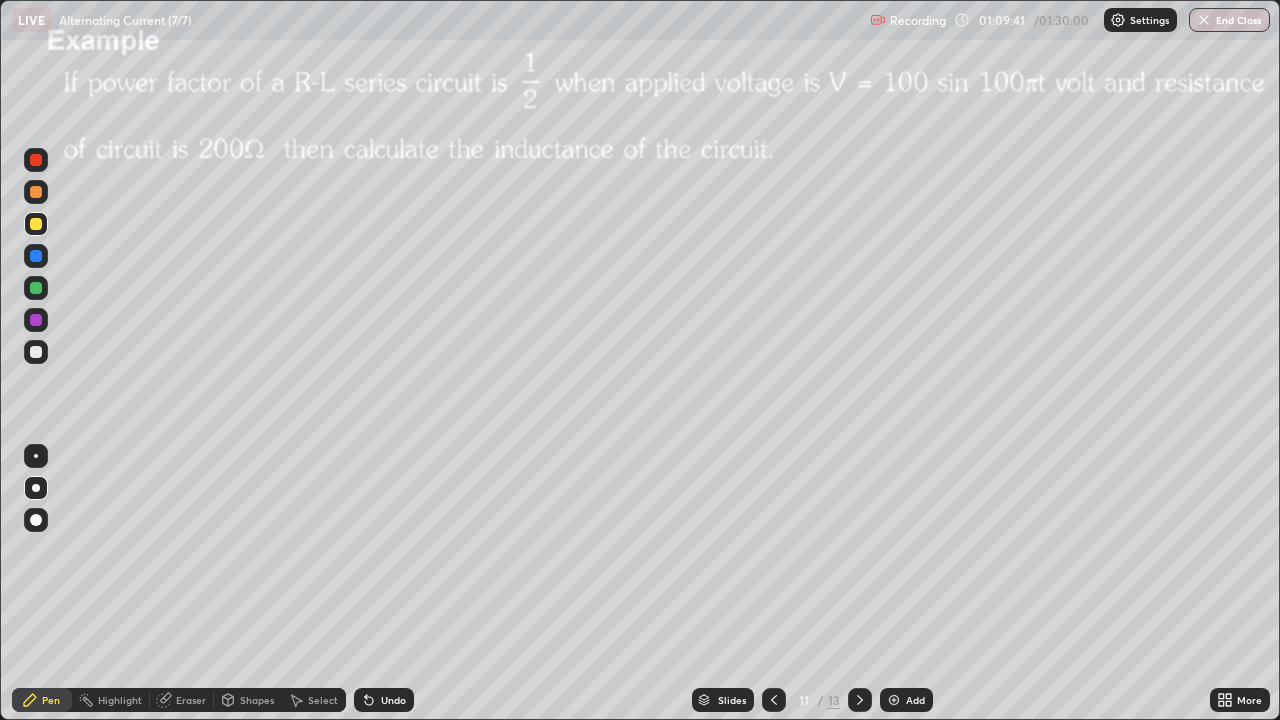 click on "Eraser" at bounding box center (191, 700) 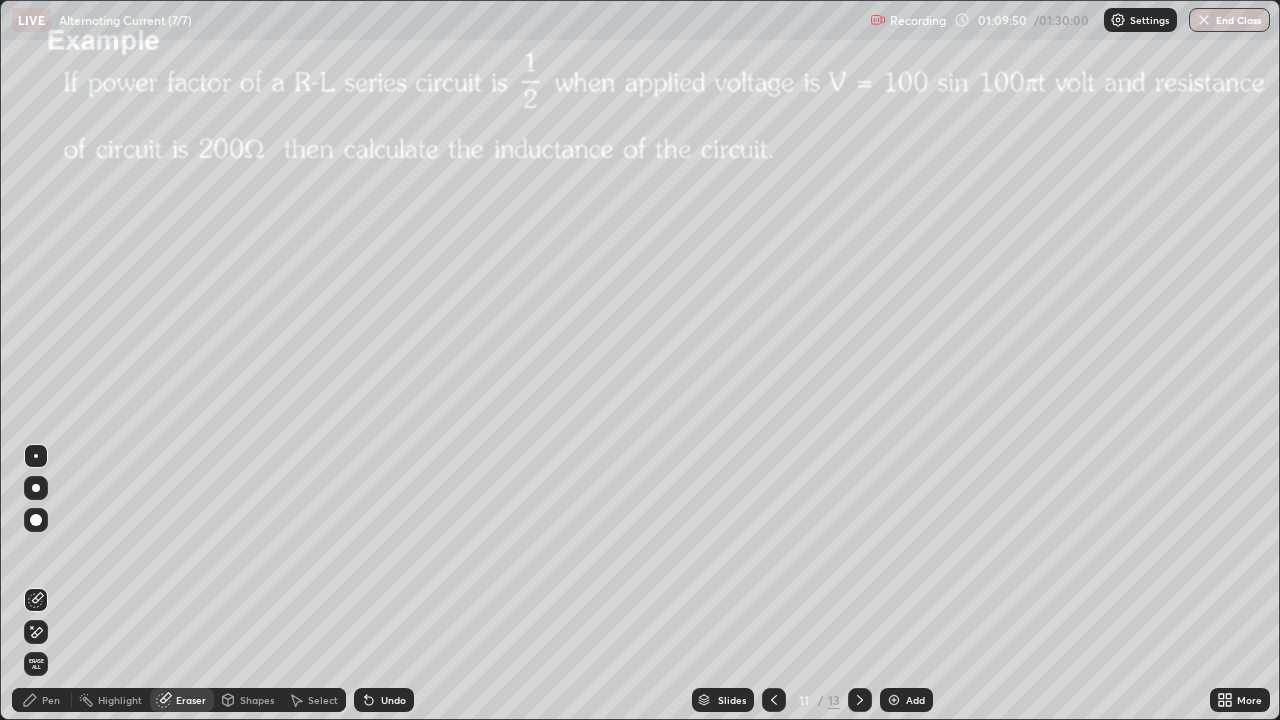 click on "Pen" at bounding box center (51, 700) 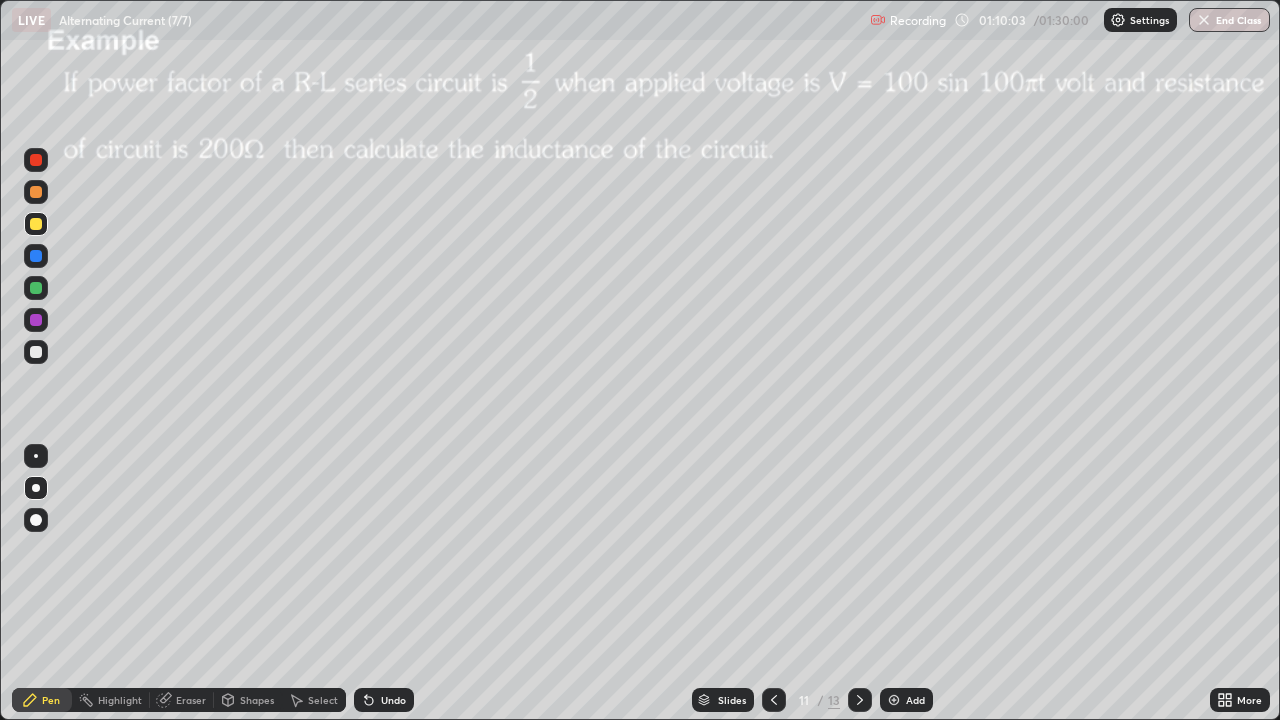 click on "Undo" at bounding box center (384, 700) 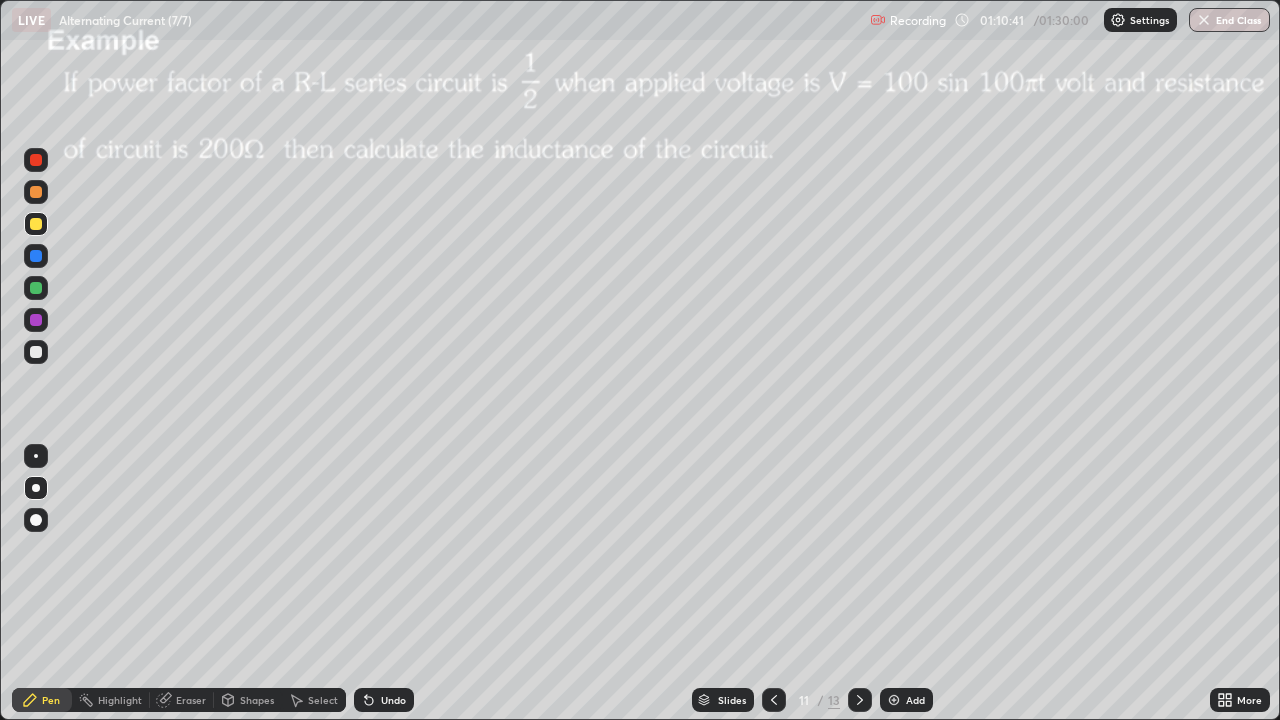 click on "Eraser" at bounding box center [191, 700] 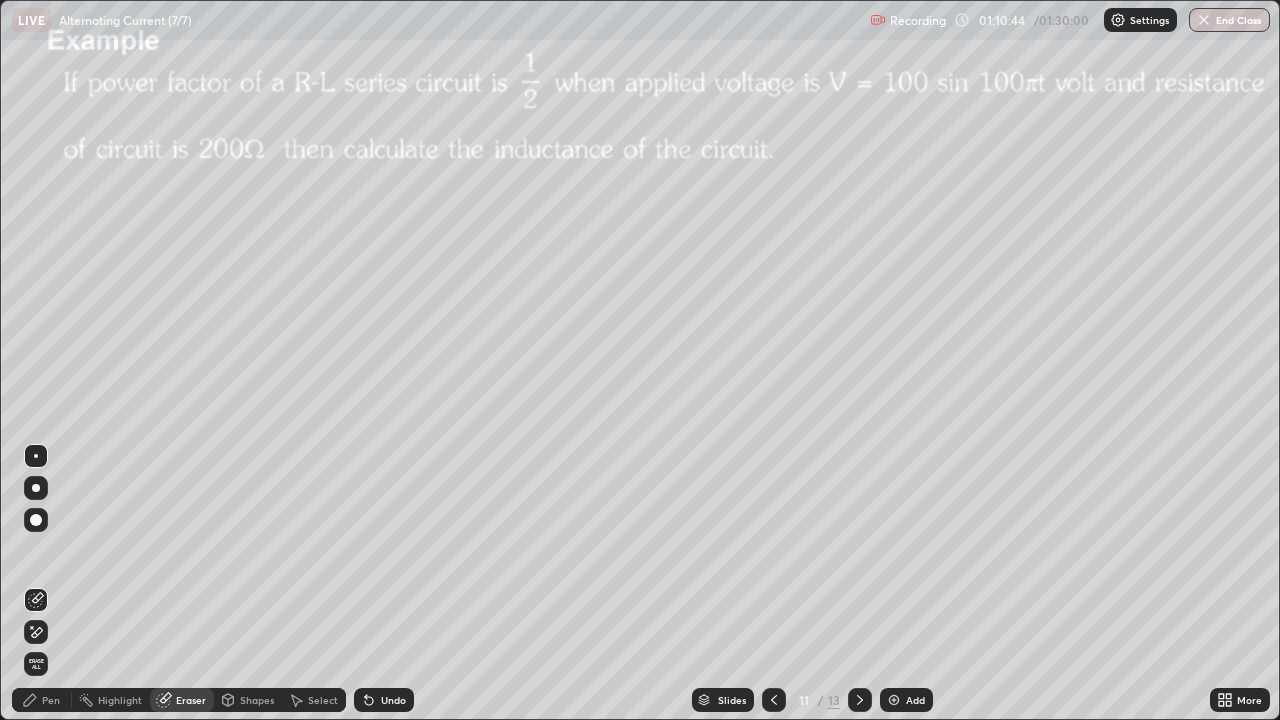 click on "Pen" at bounding box center [51, 700] 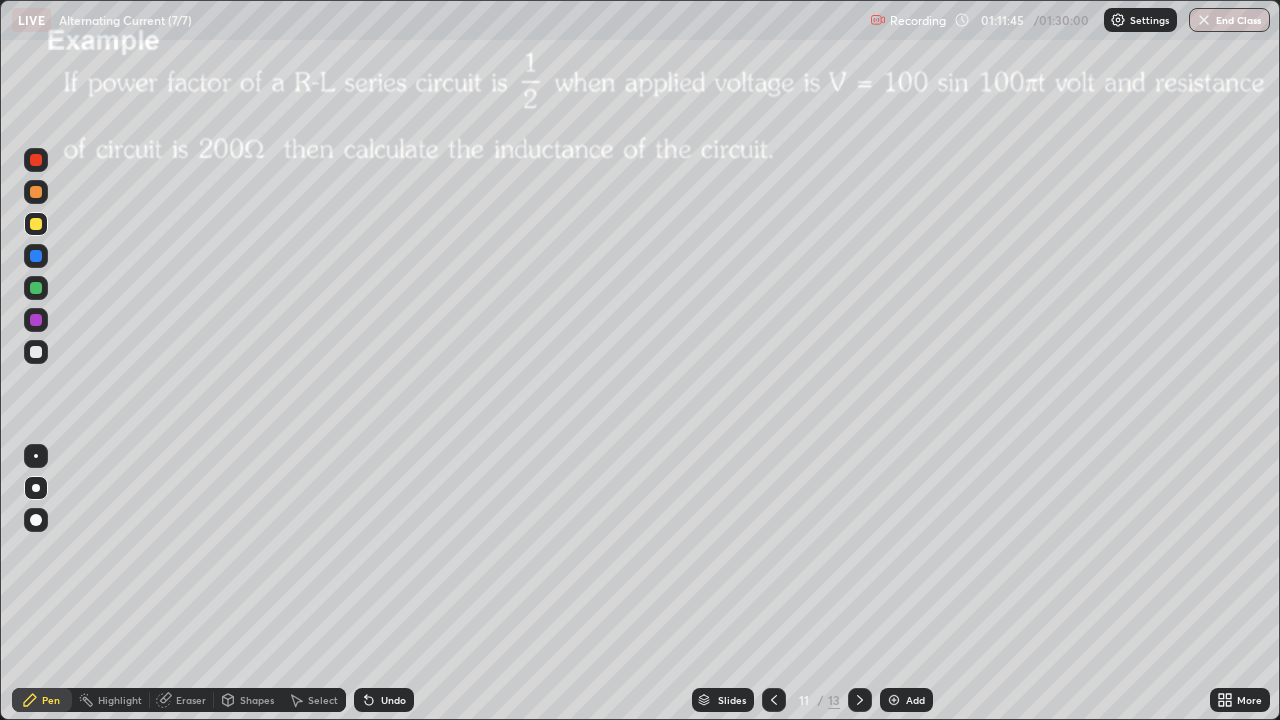 click 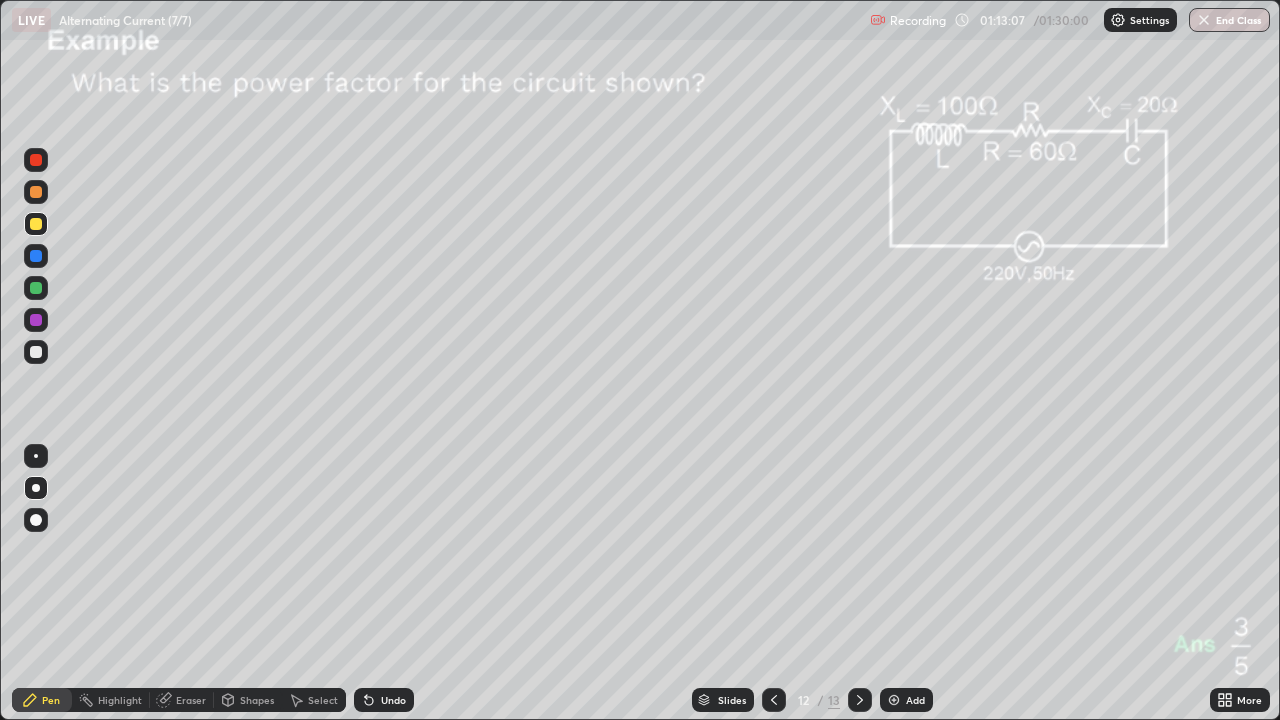 click at bounding box center (36, 192) 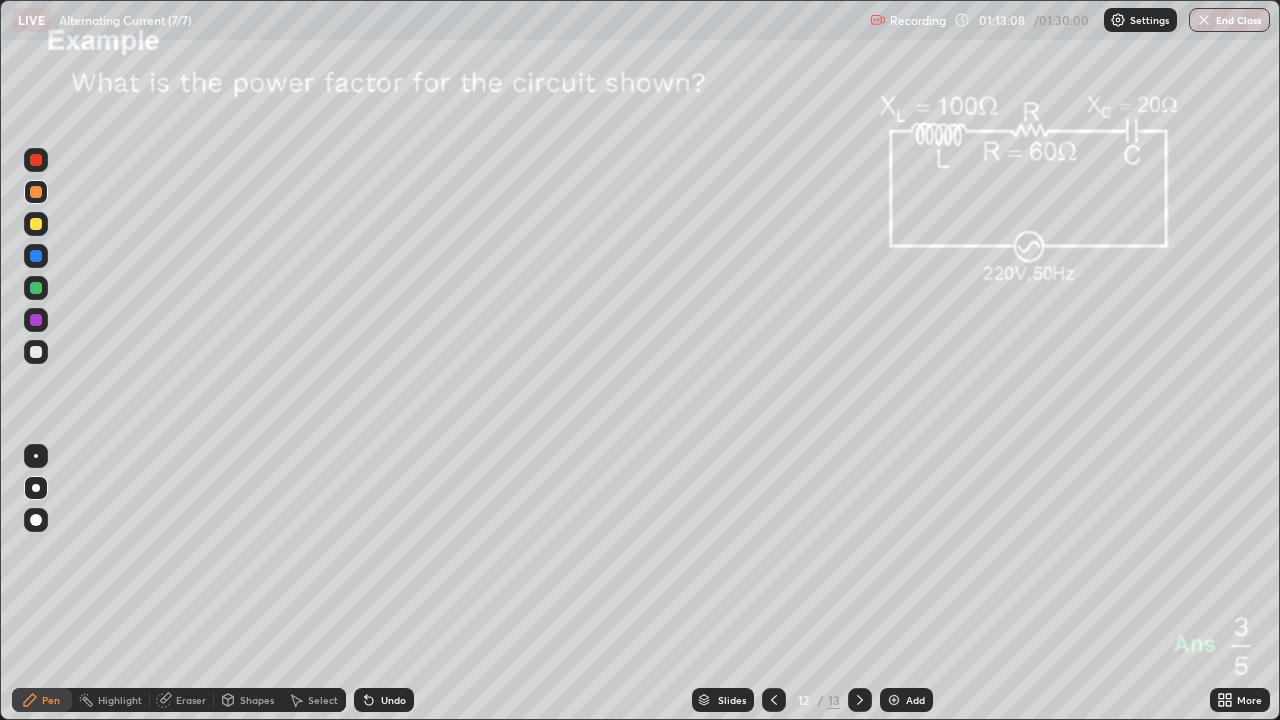 click at bounding box center [36, 456] 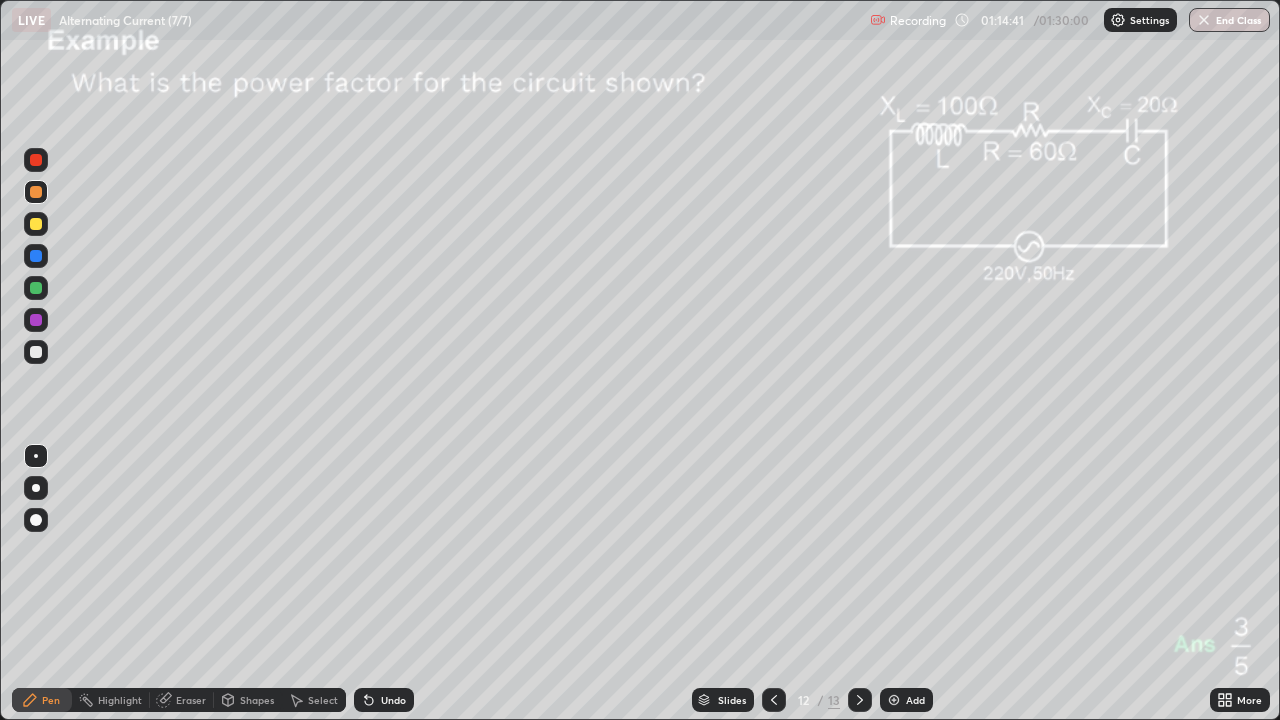 click at bounding box center (36, 224) 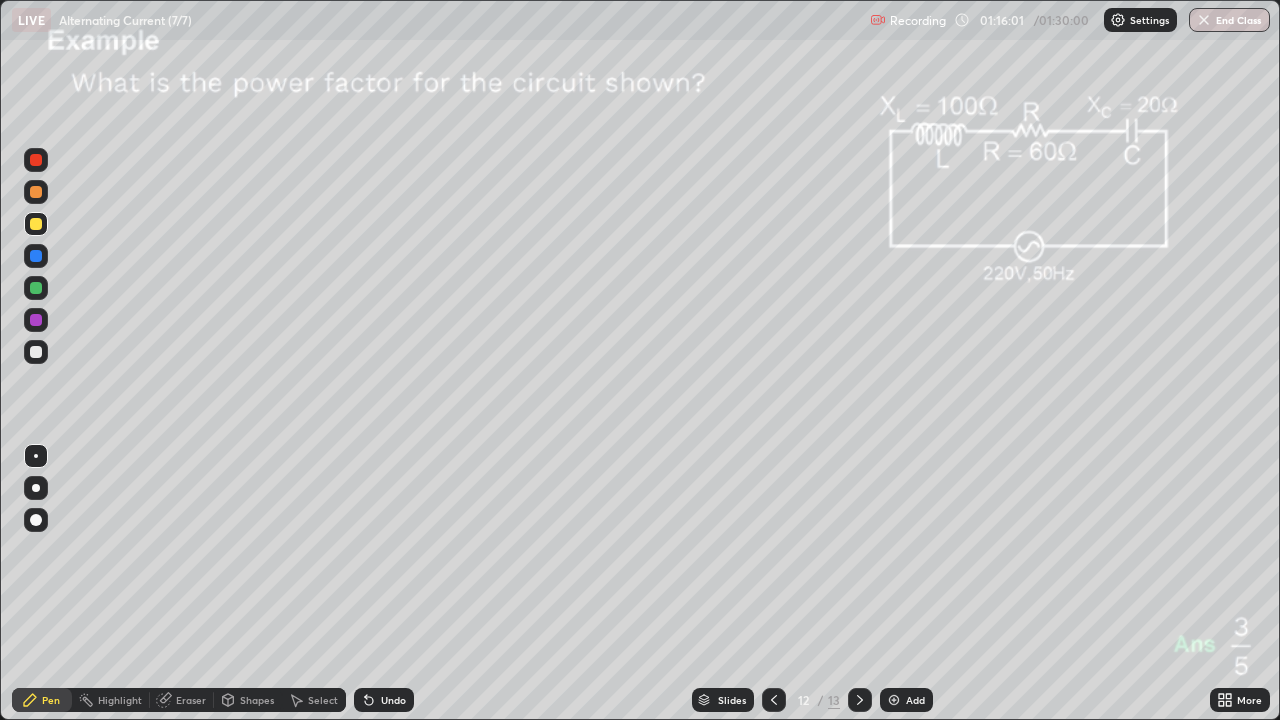click 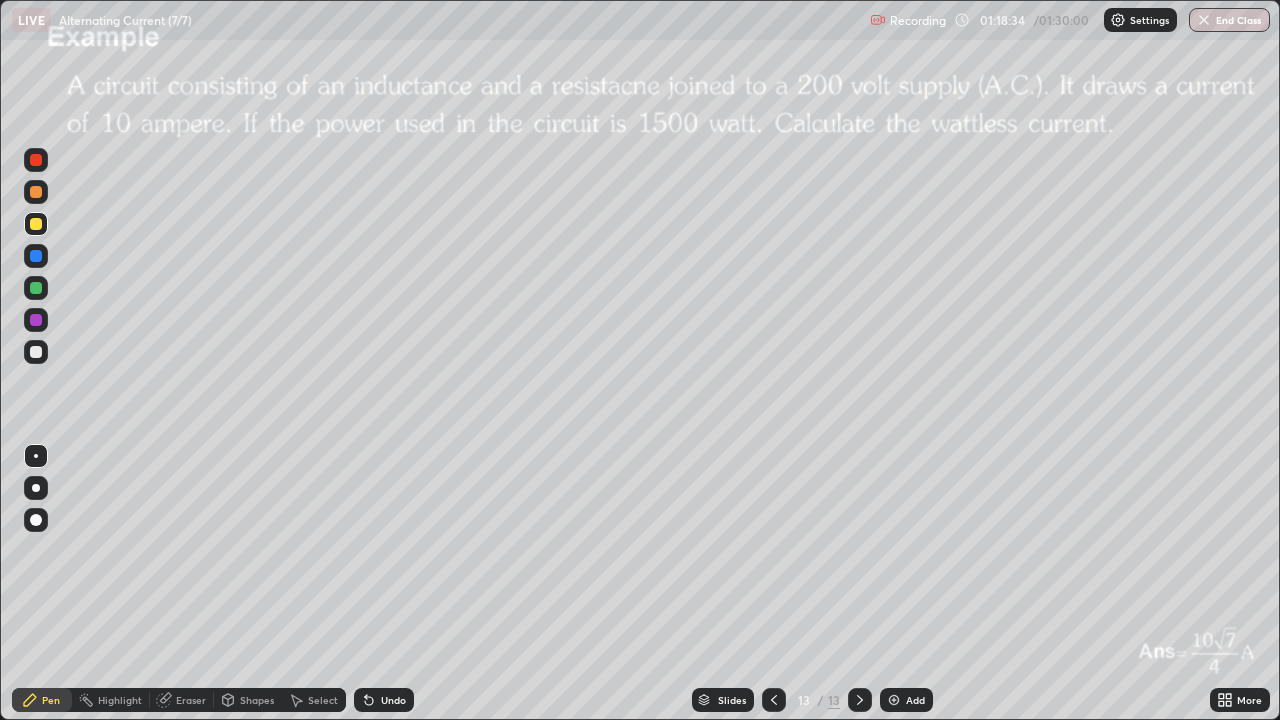 click at bounding box center [36, 192] 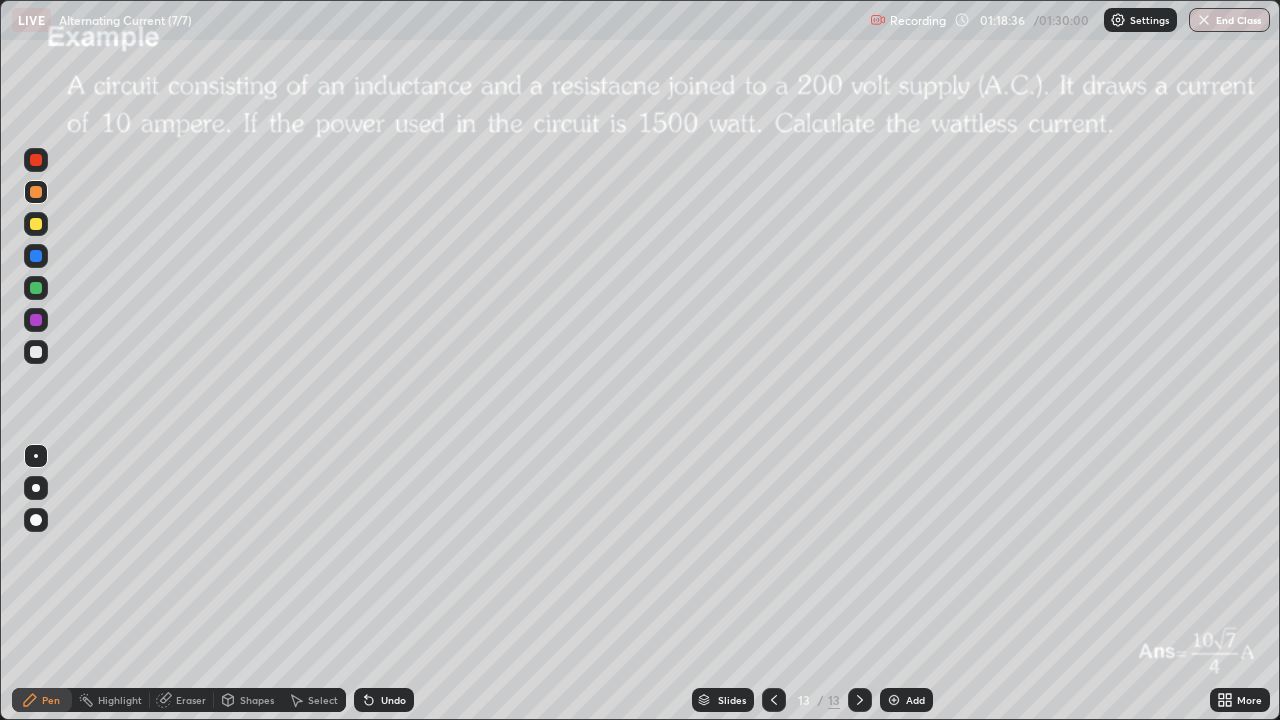 click at bounding box center (36, 488) 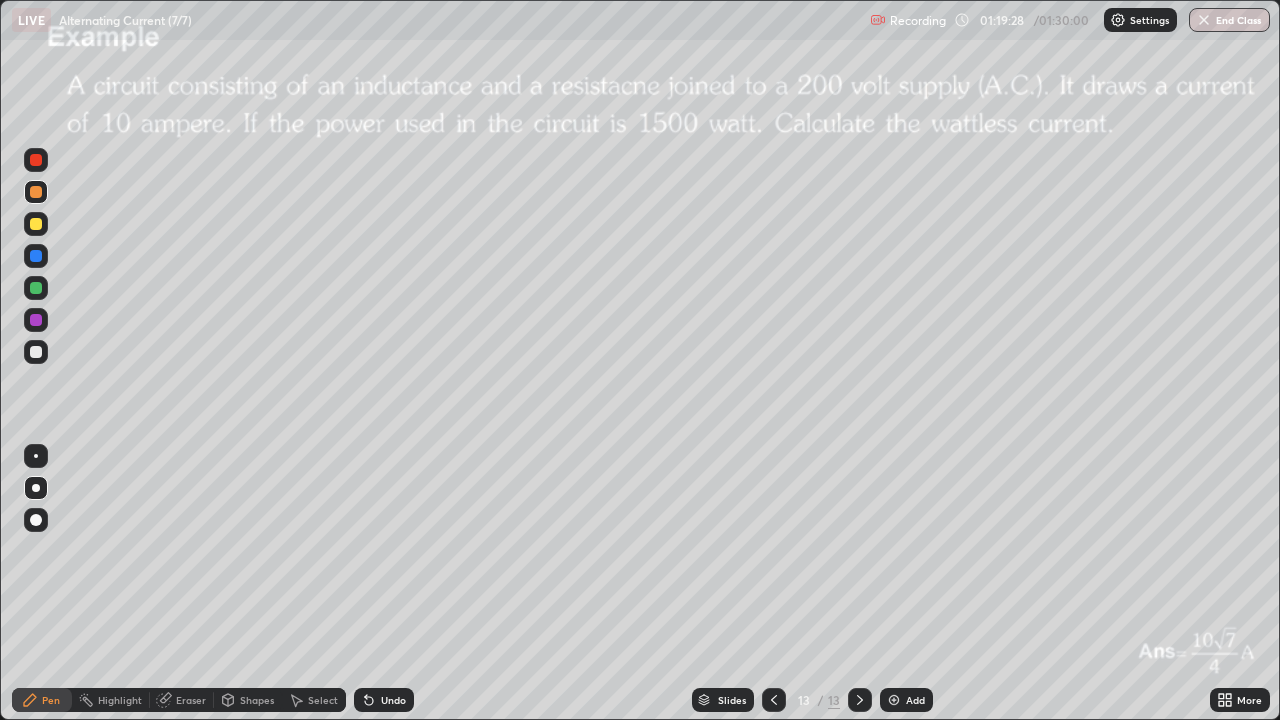 click at bounding box center (36, 352) 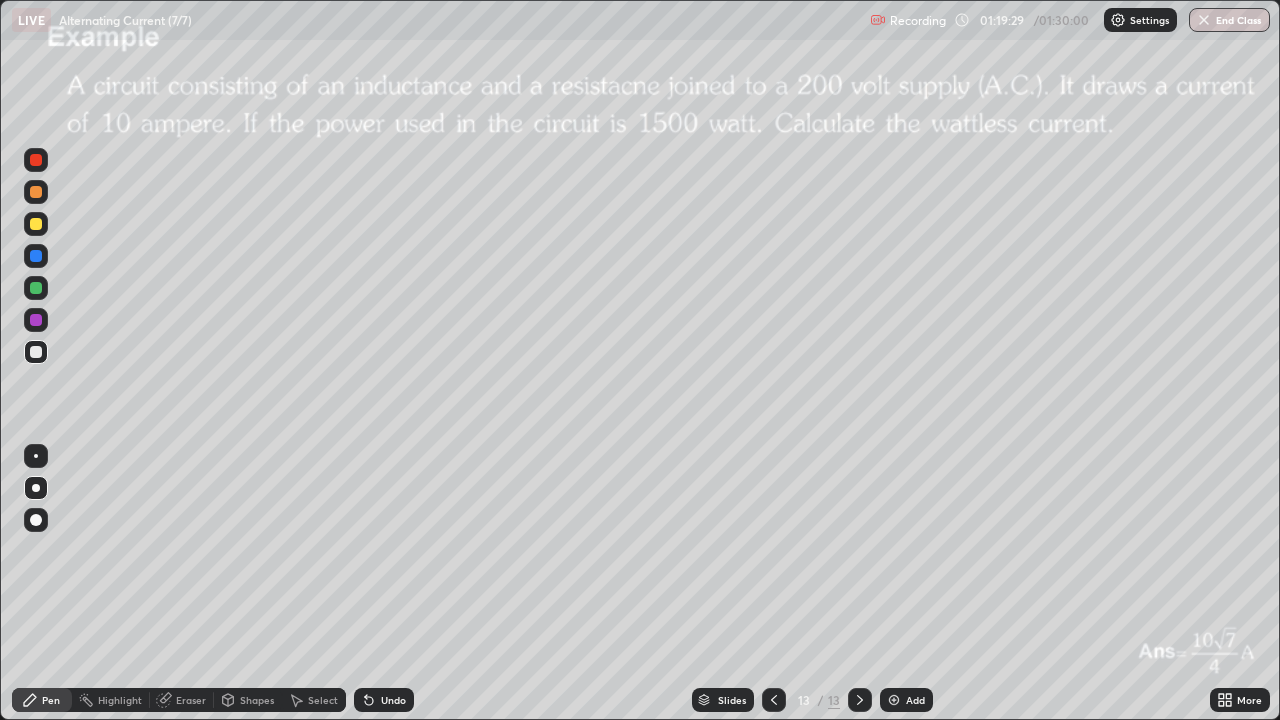 click at bounding box center (36, 456) 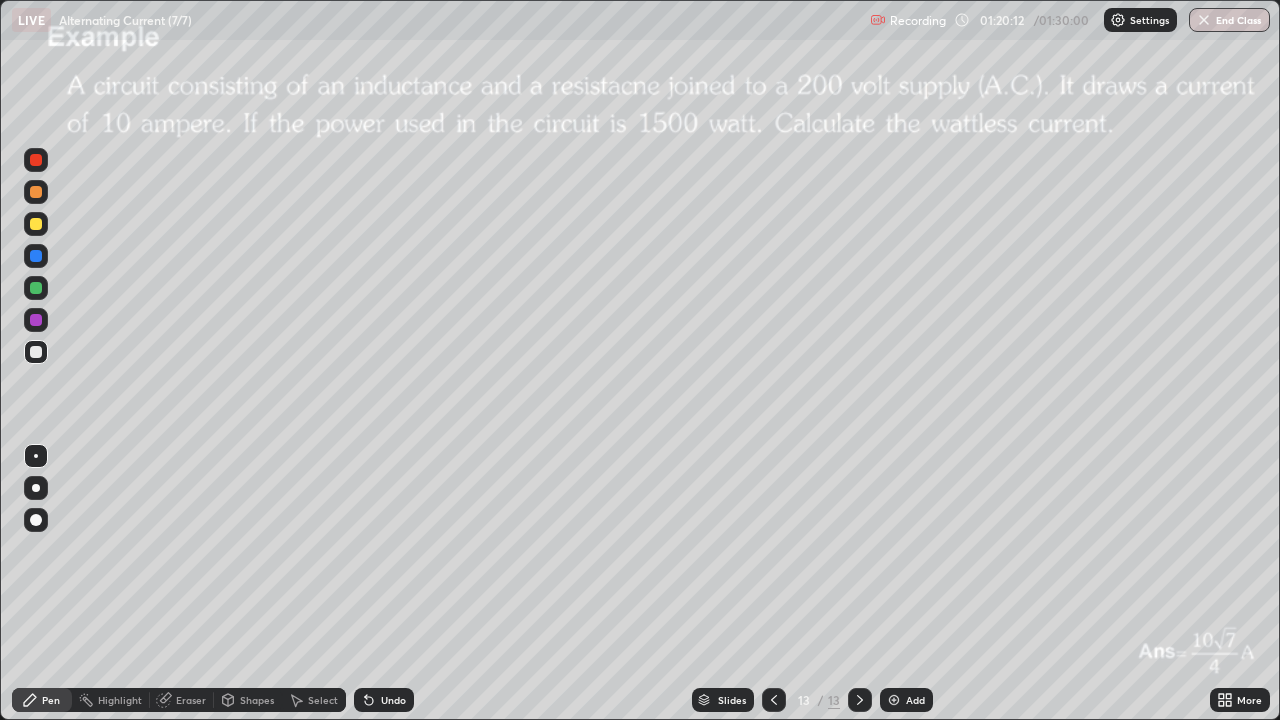 click at bounding box center (36, 224) 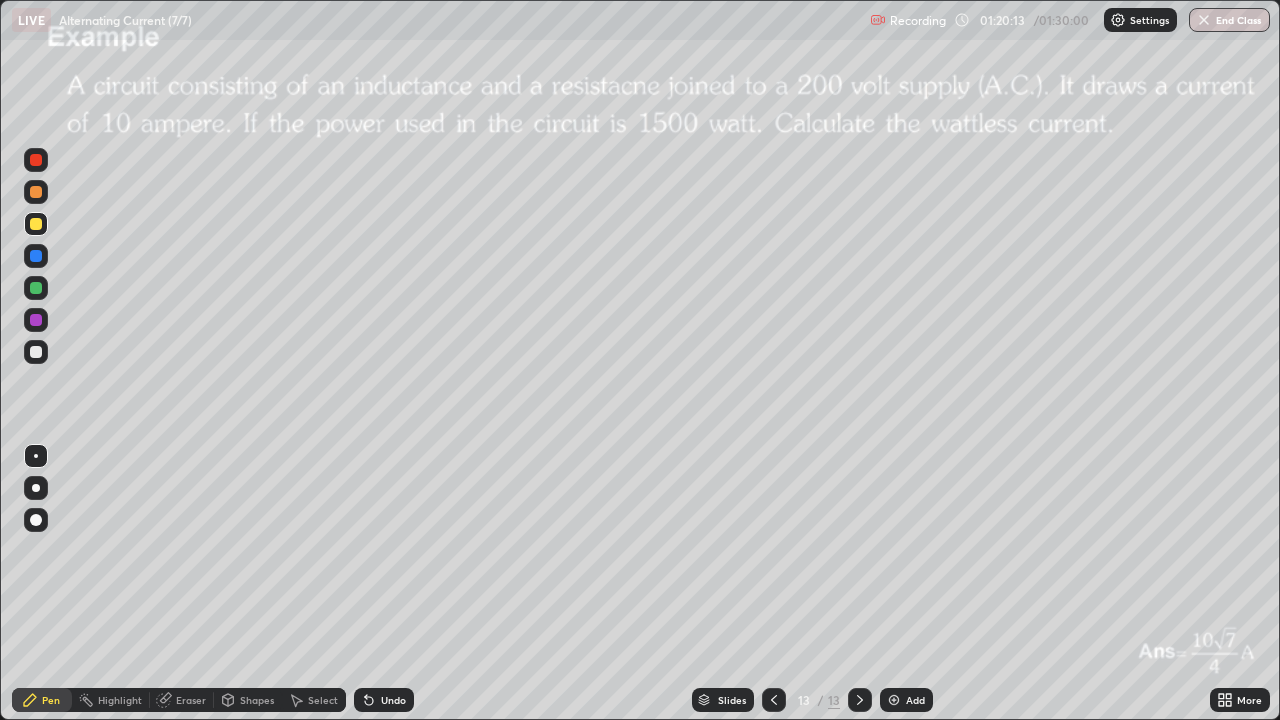 click at bounding box center [36, 224] 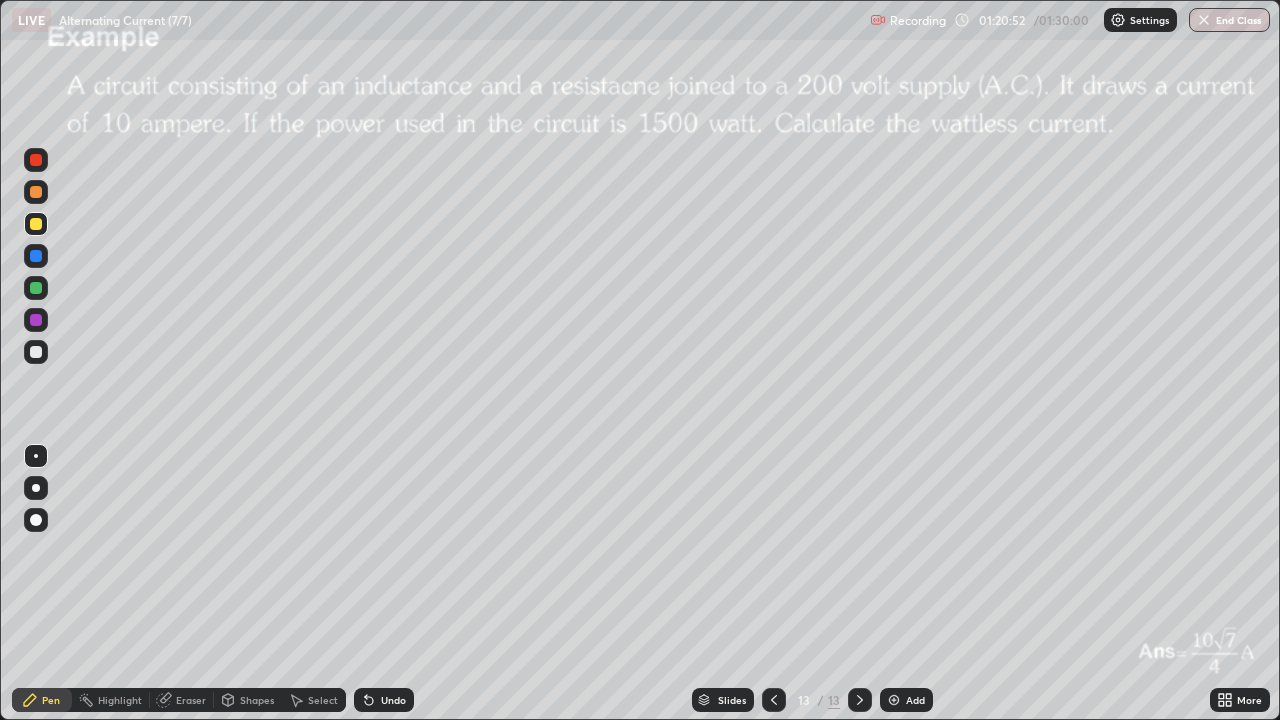 click on "Eraser" at bounding box center [191, 700] 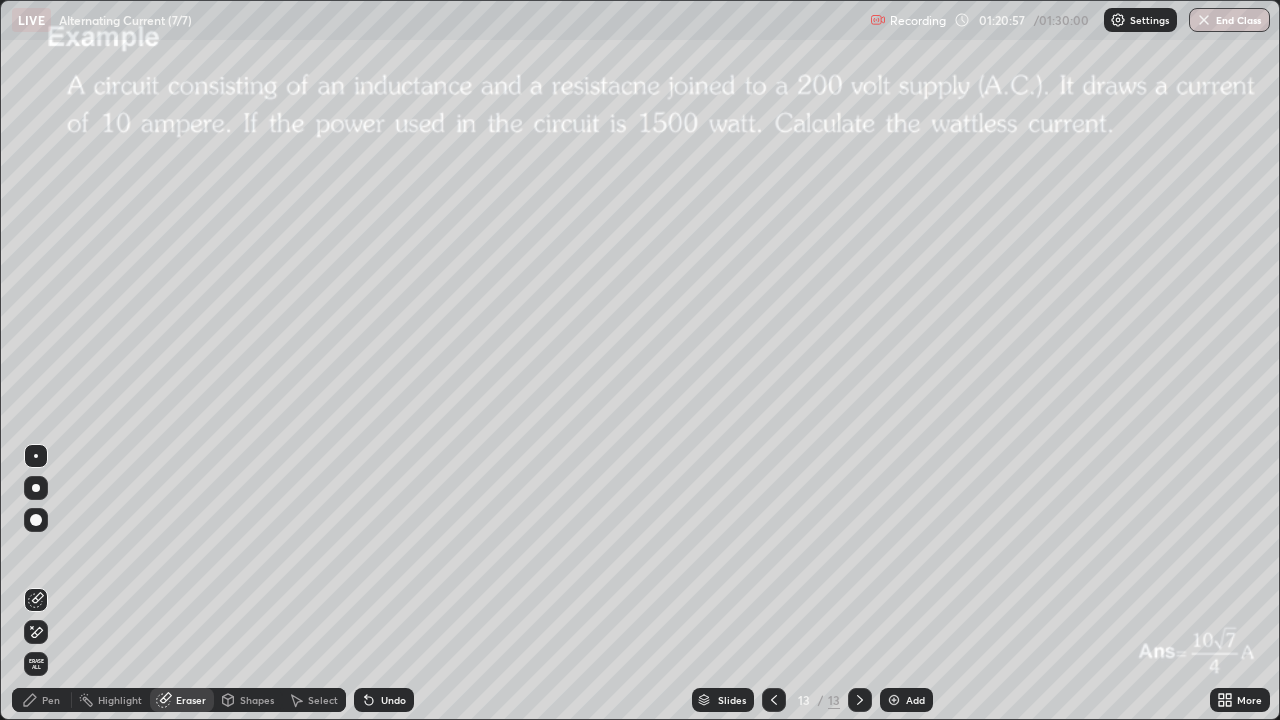 click on "Pen" at bounding box center (42, 700) 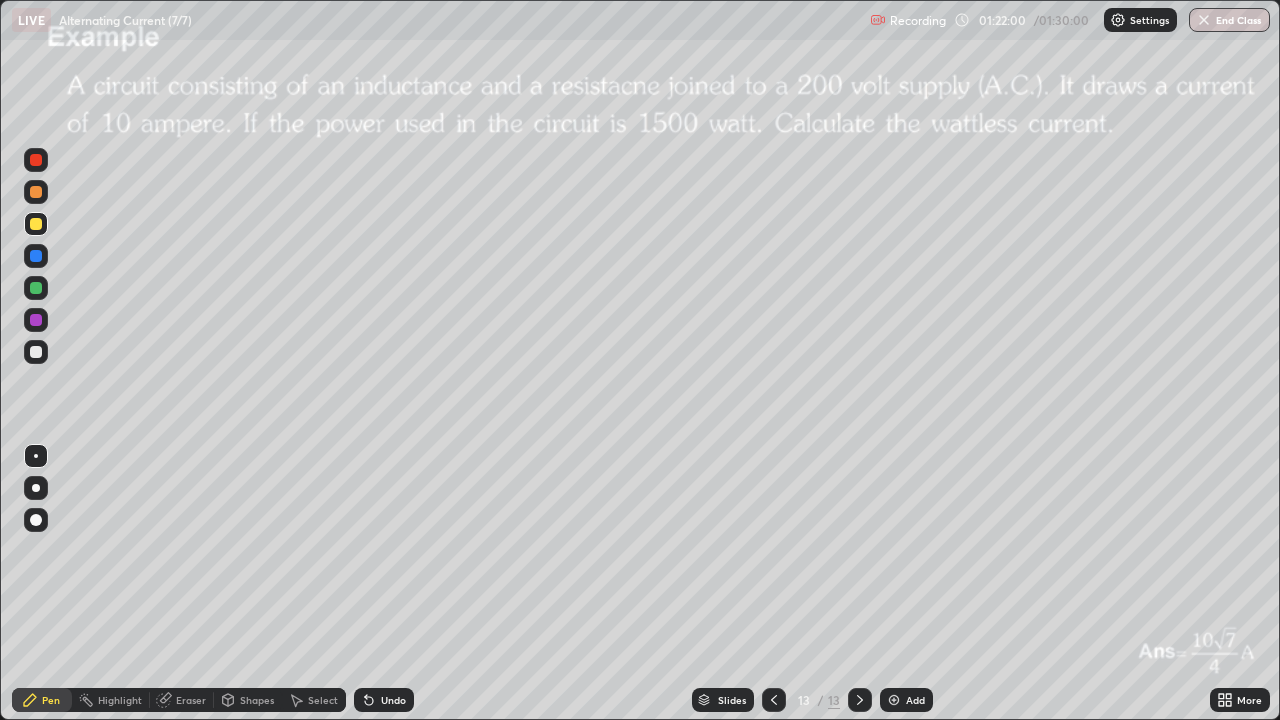 click 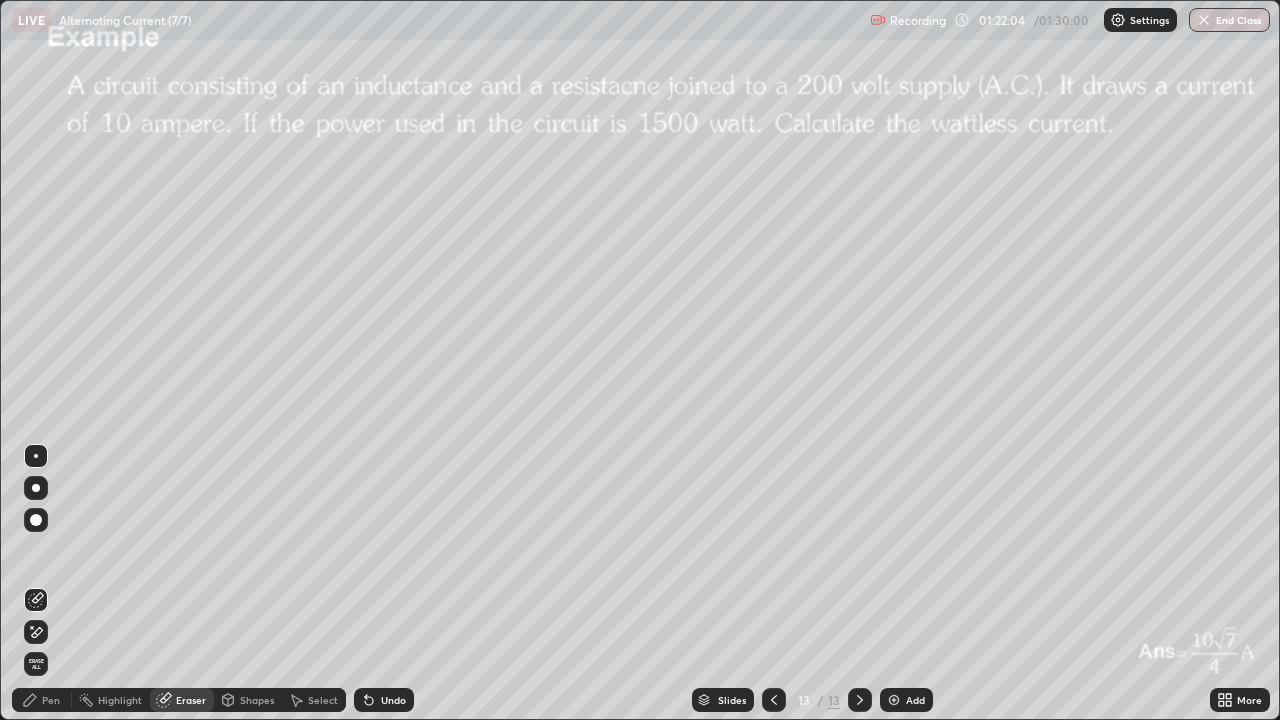 click on "Pen" at bounding box center (51, 700) 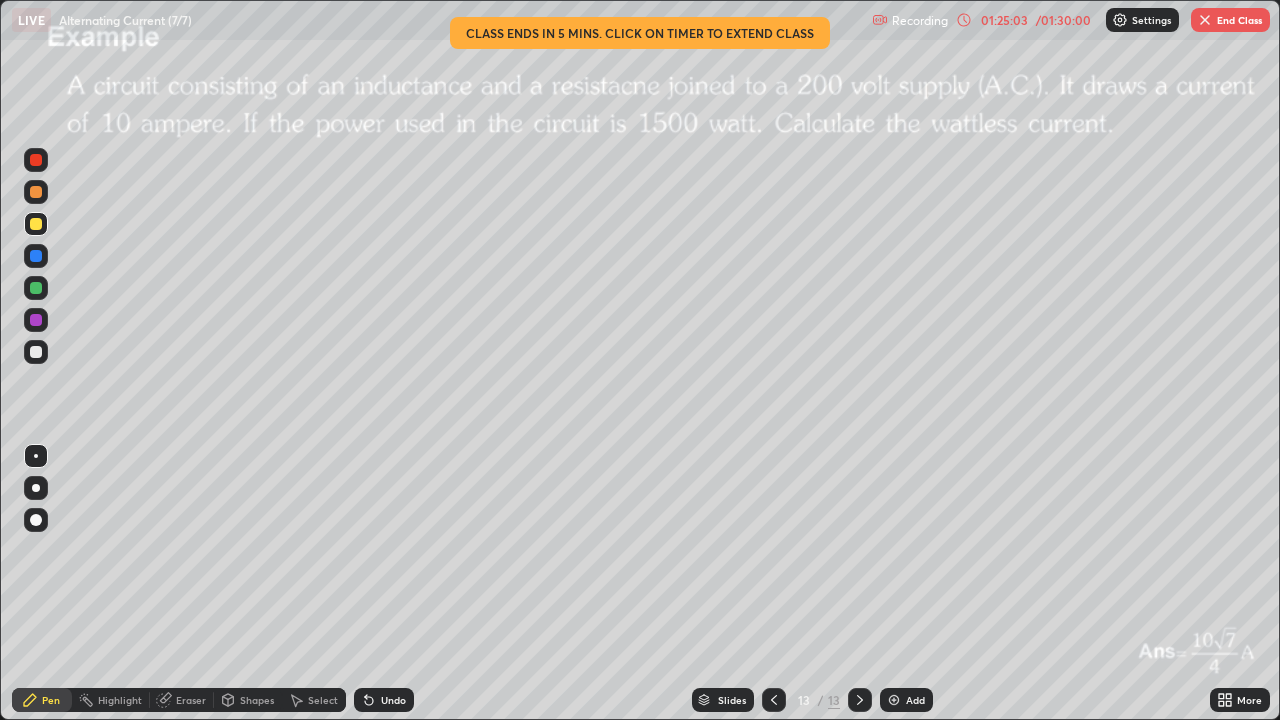 click on "End Class" at bounding box center (1230, 20) 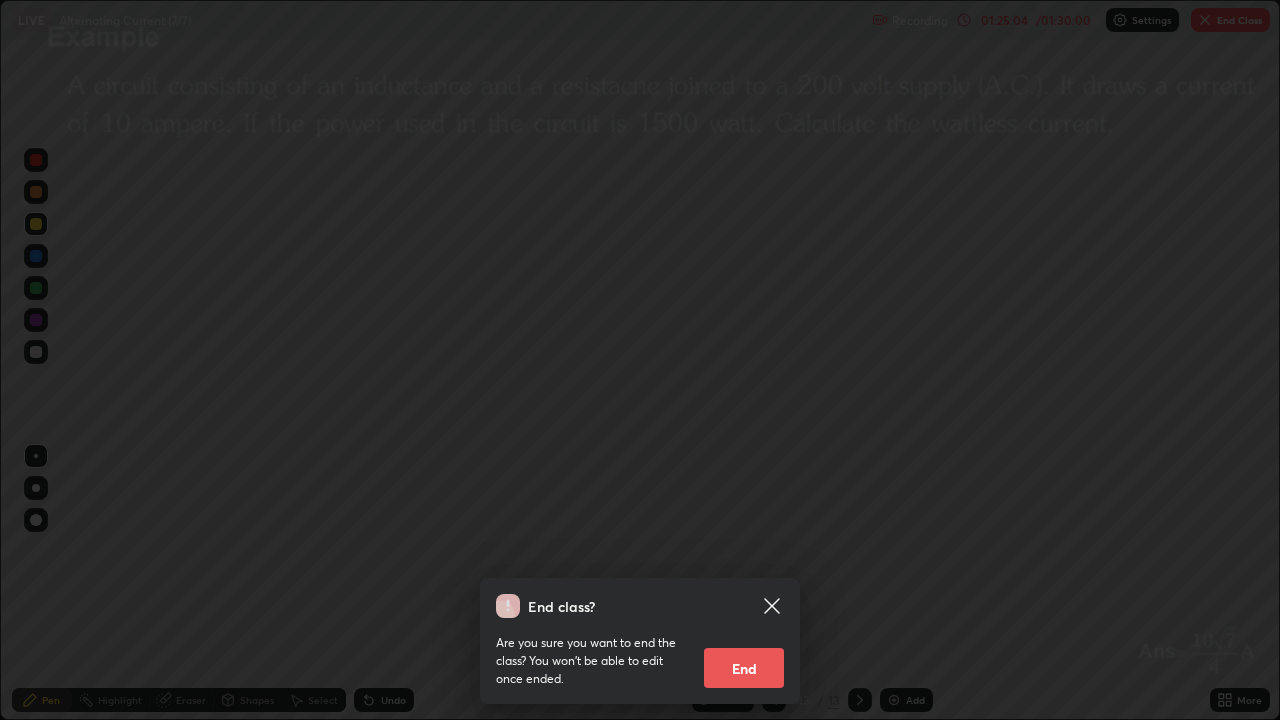 click on "End" at bounding box center [744, 668] 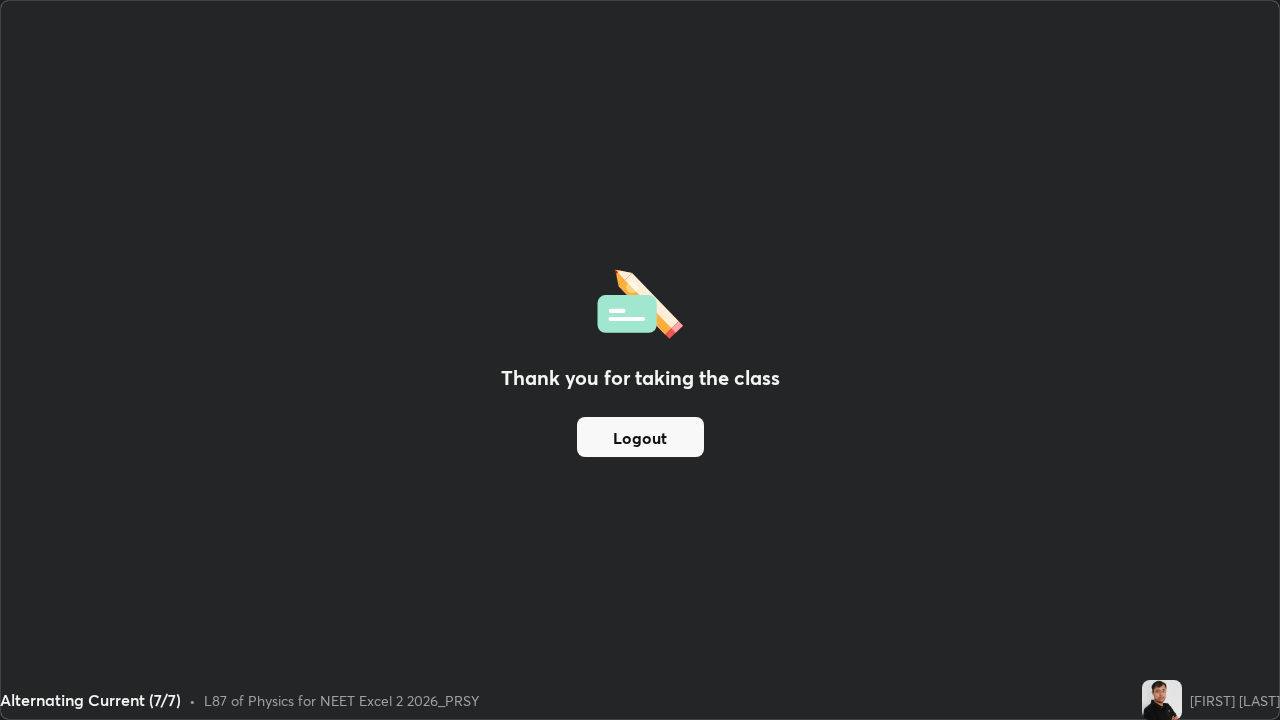 click on "Logout" at bounding box center (640, 437) 